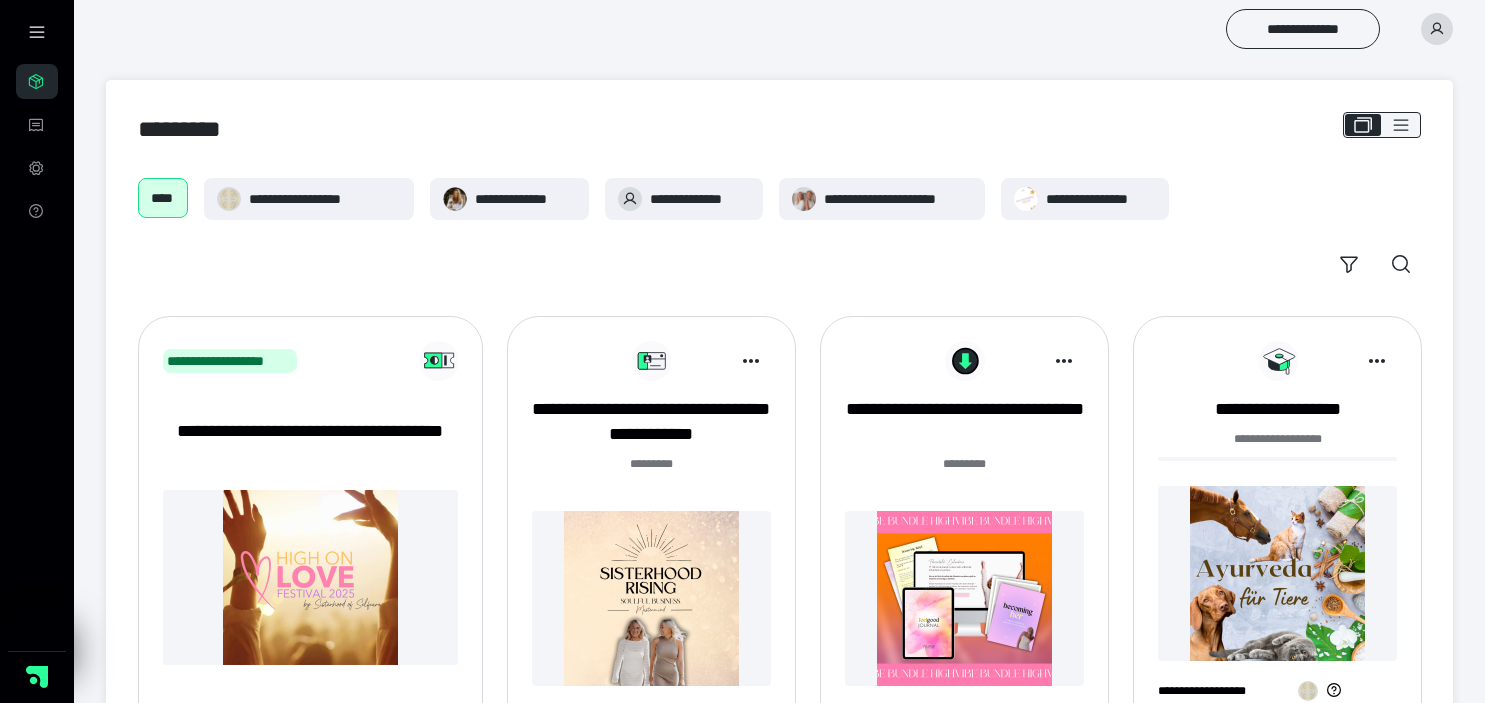 scroll, scrollTop: 0, scrollLeft: 0, axis: both 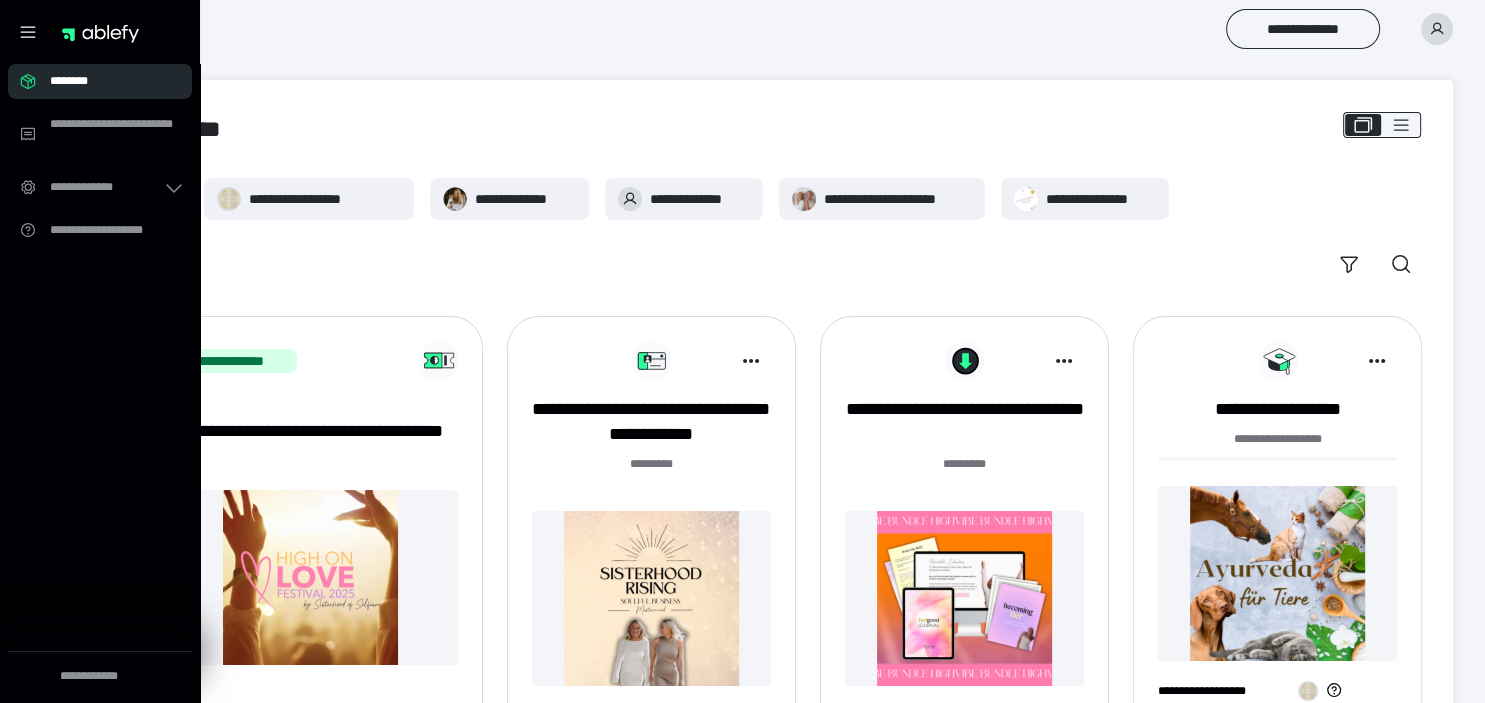 click at bounding box center (651, 598) 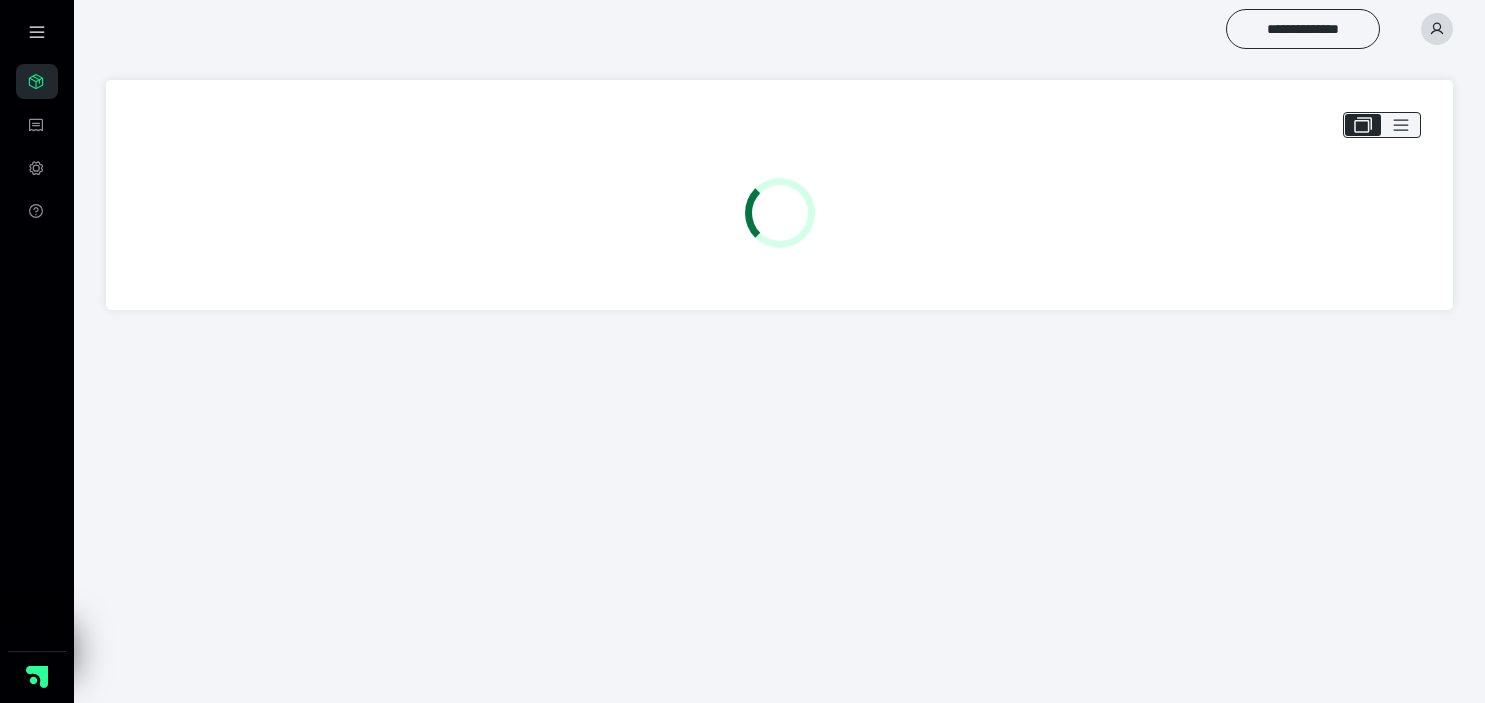 scroll, scrollTop: 0, scrollLeft: 0, axis: both 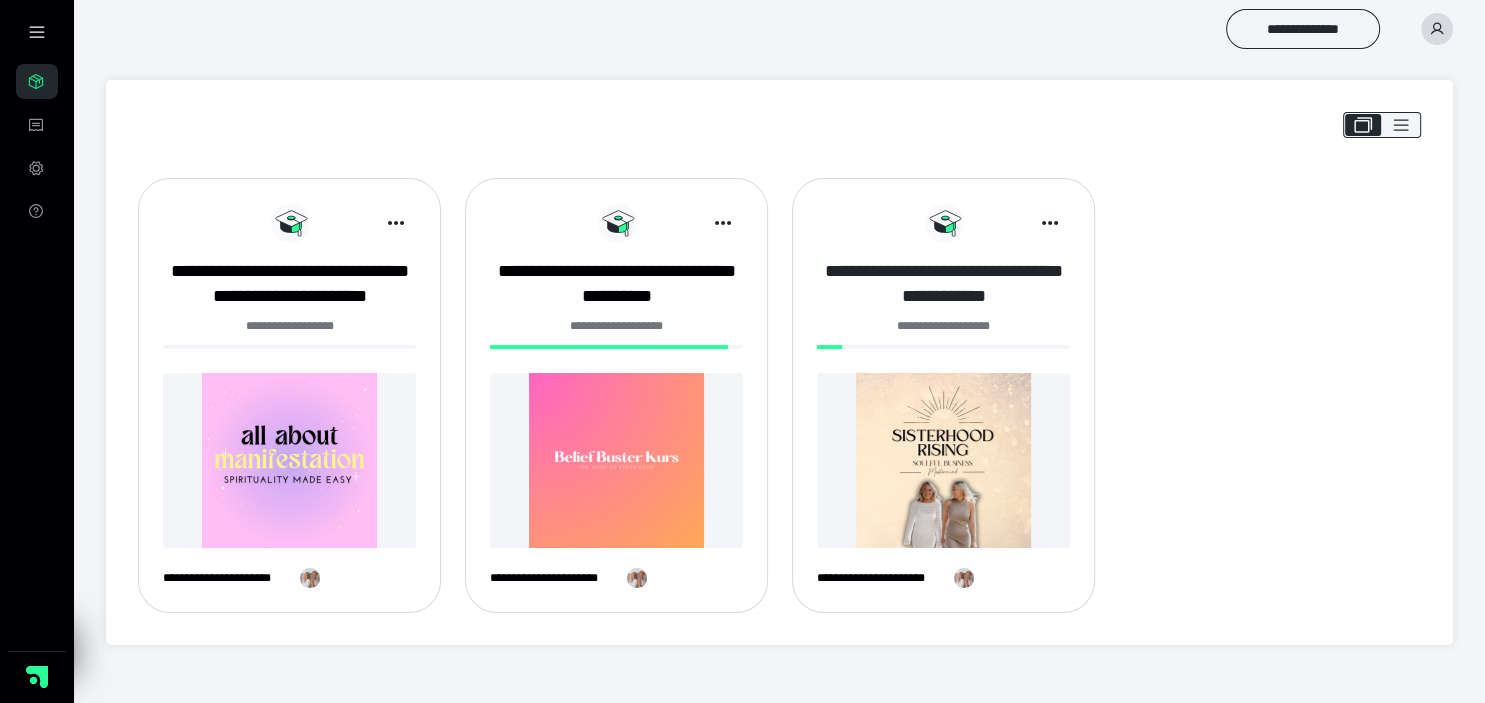 click on "**********" at bounding box center [943, 284] 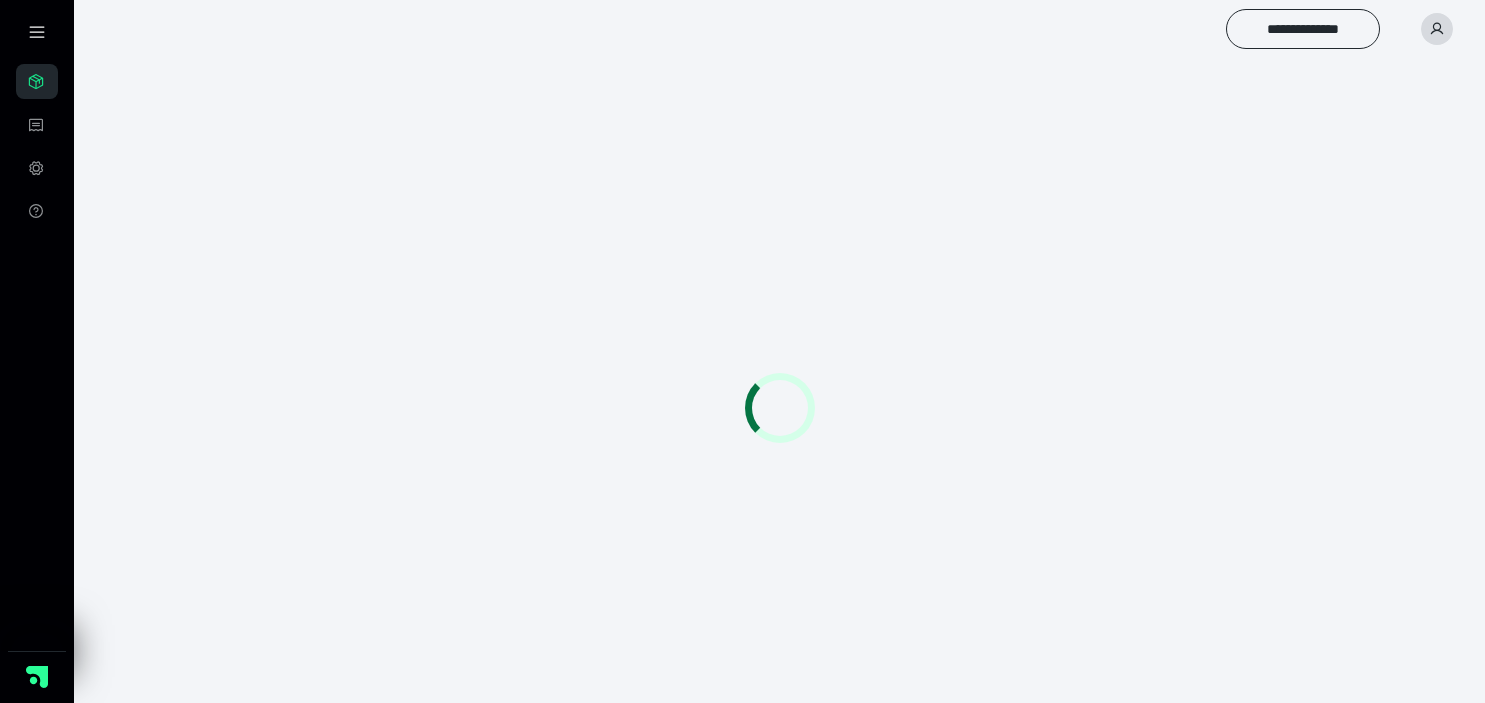 scroll, scrollTop: 0, scrollLeft: 0, axis: both 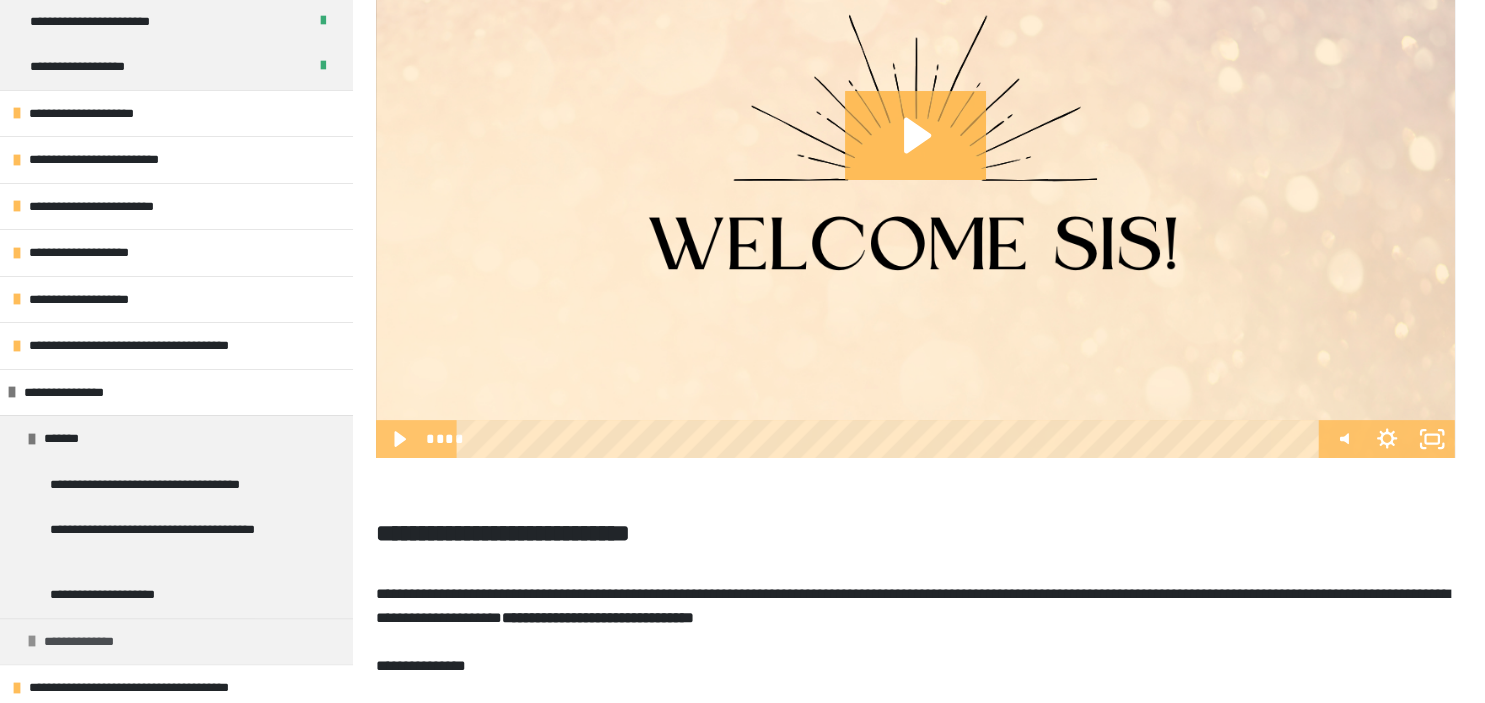 click on "**********" at bounding box center (90, 642) 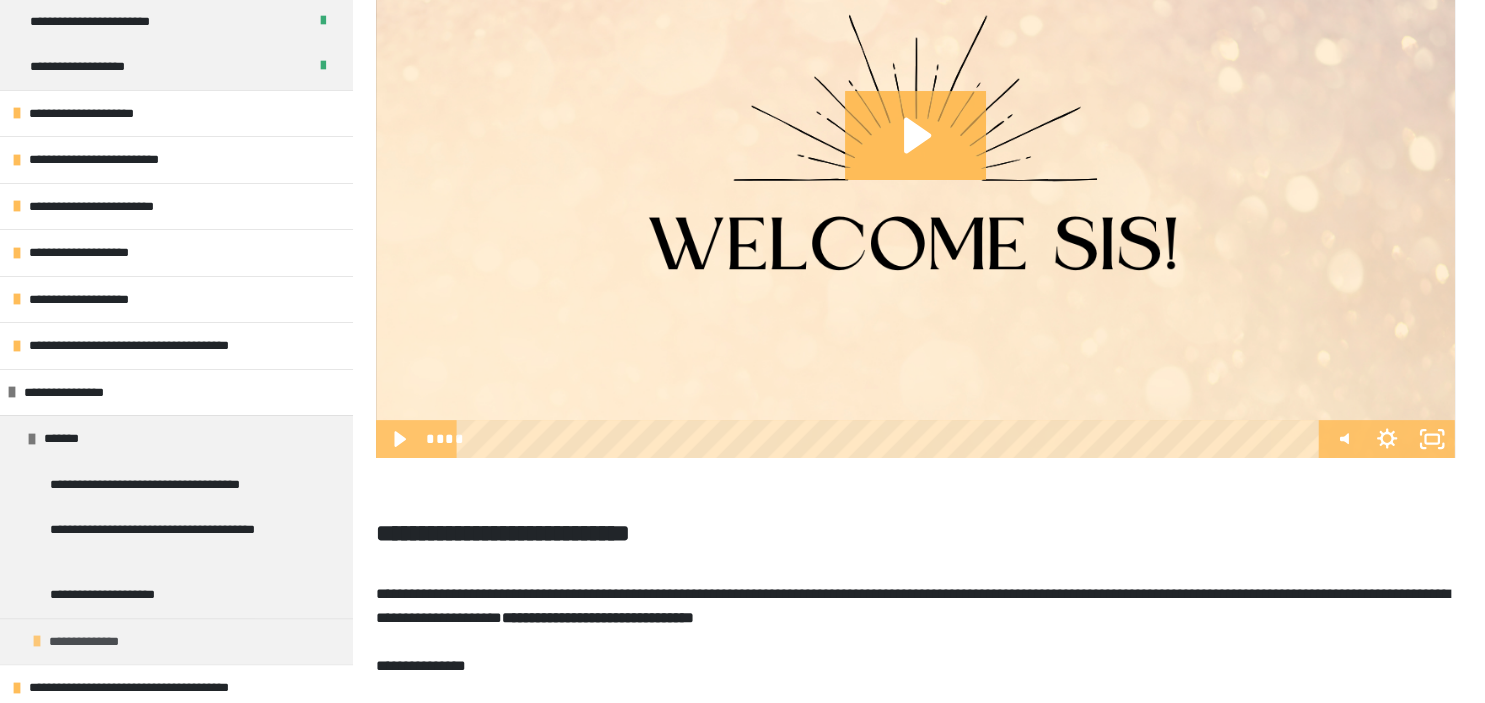 click on "**********" at bounding box center [95, 642] 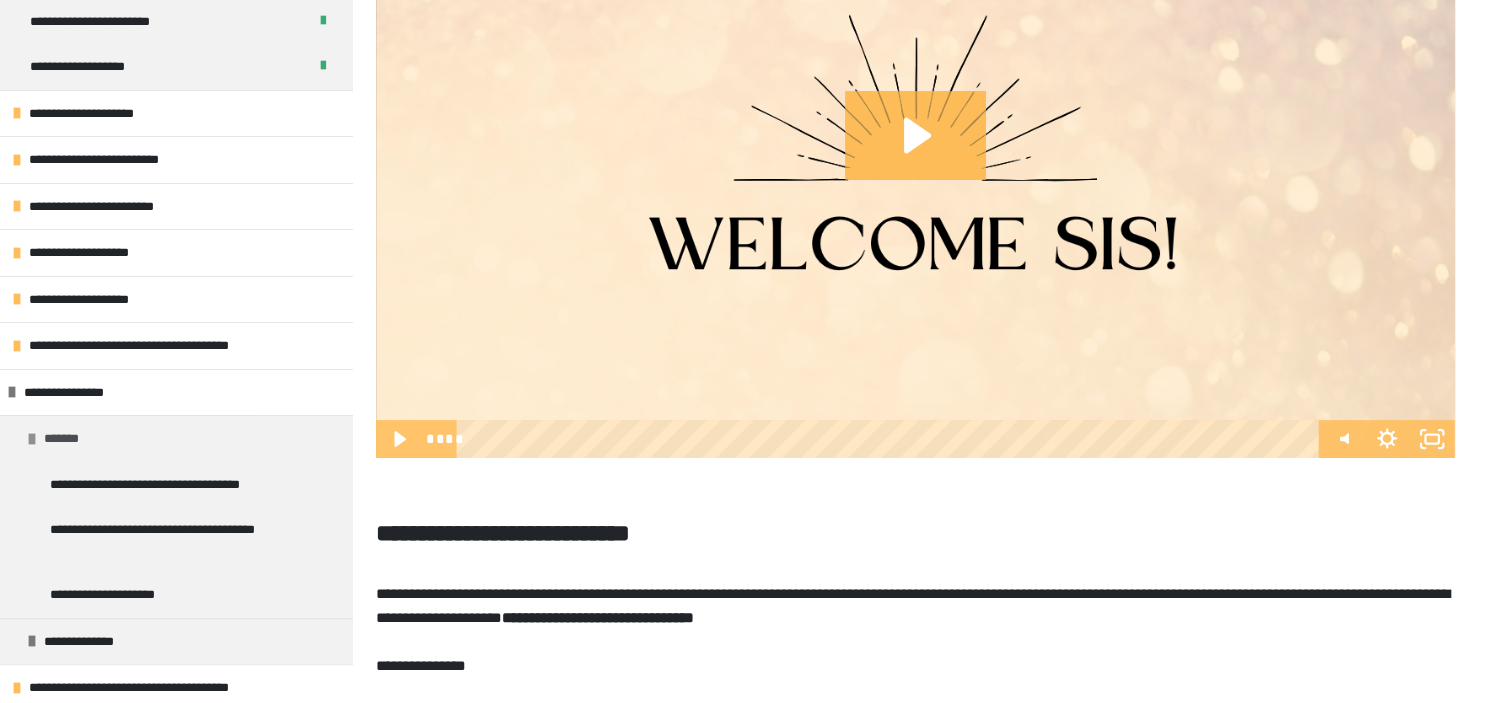 click at bounding box center [32, 439] 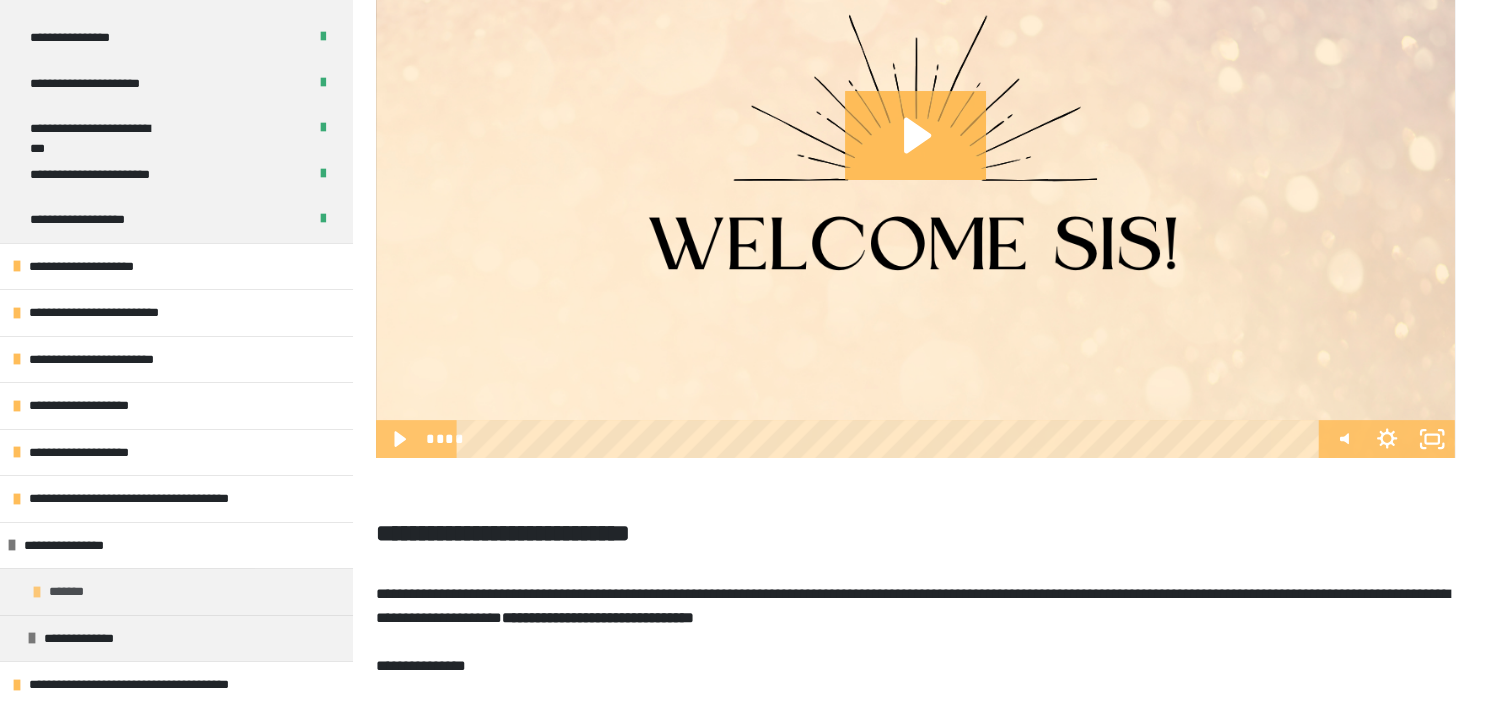 scroll, scrollTop: 224, scrollLeft: 0, axis: vertical 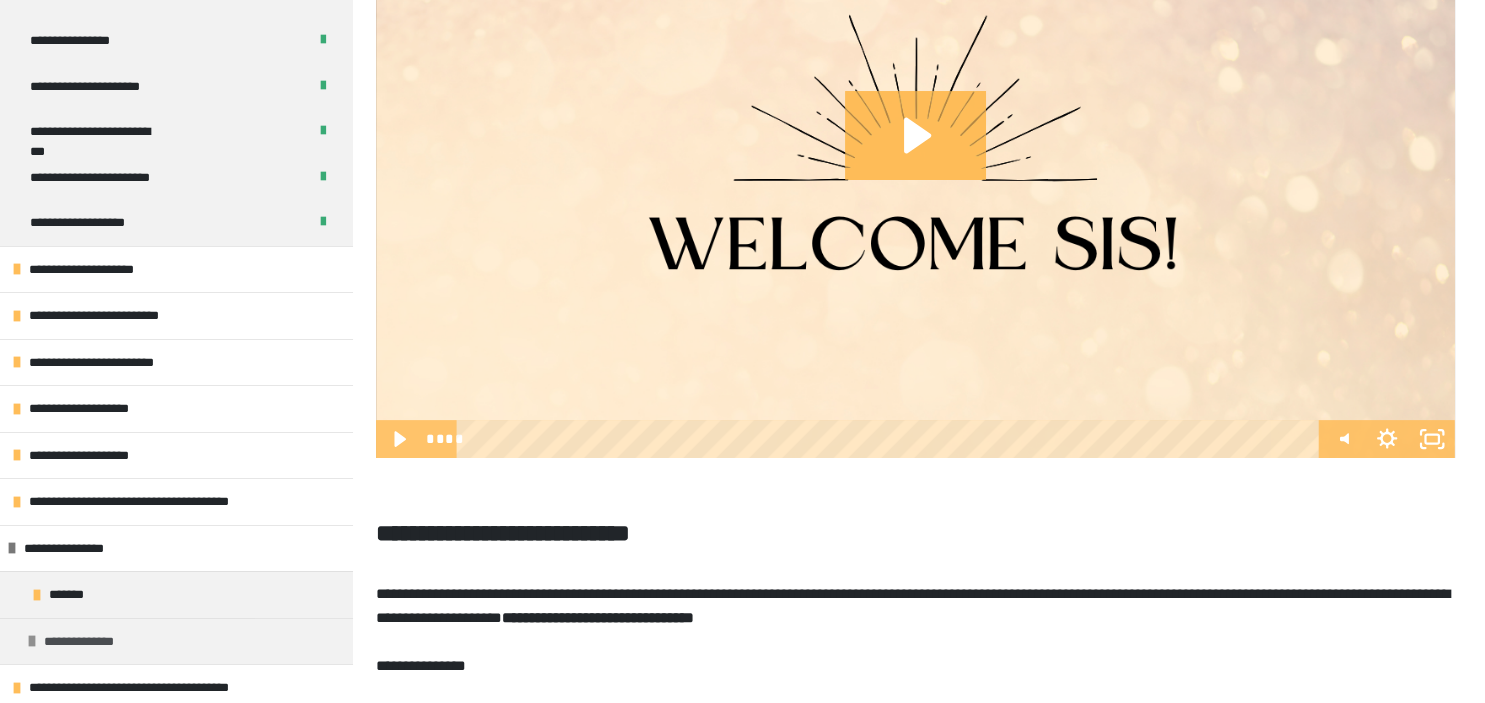 click on "**********" at bounding box center [90, 642] 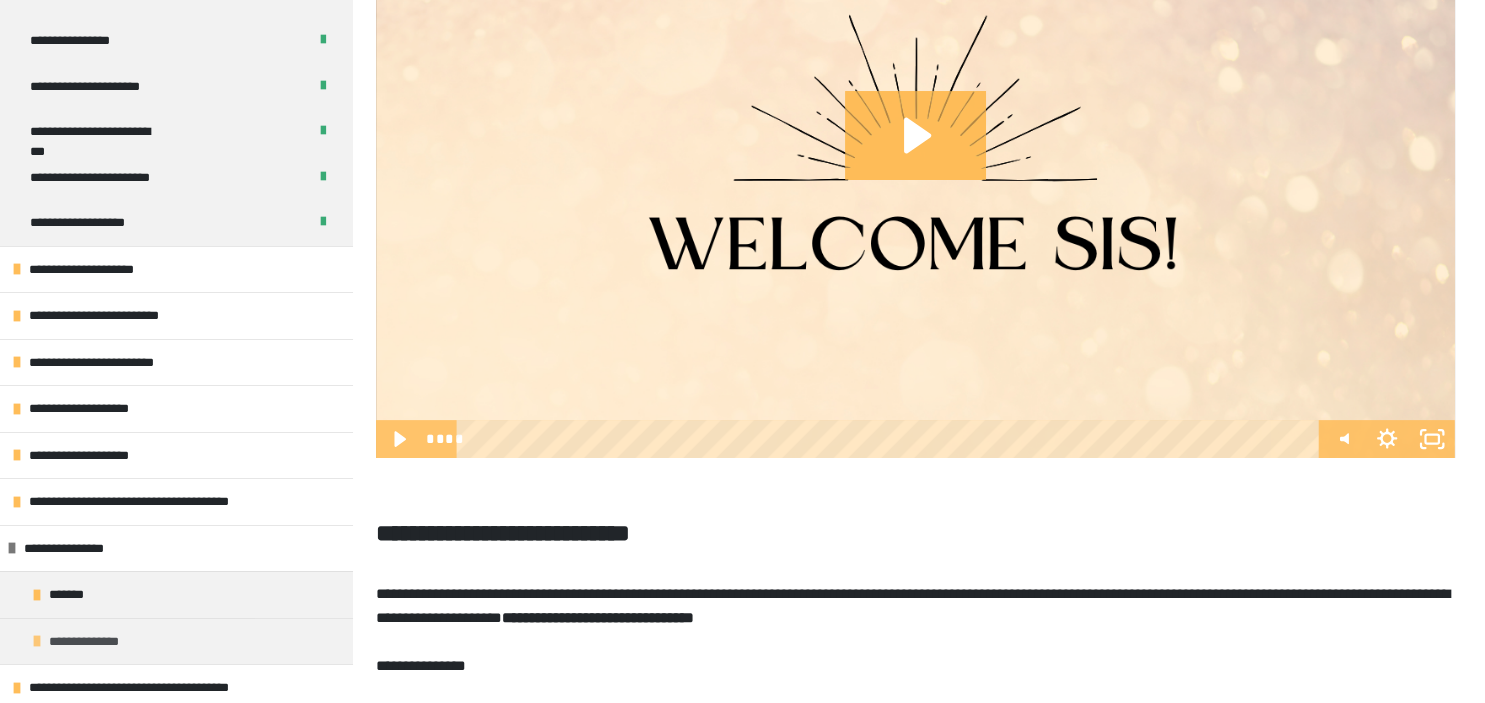 click on "**********" at bounding box center (176, 641) 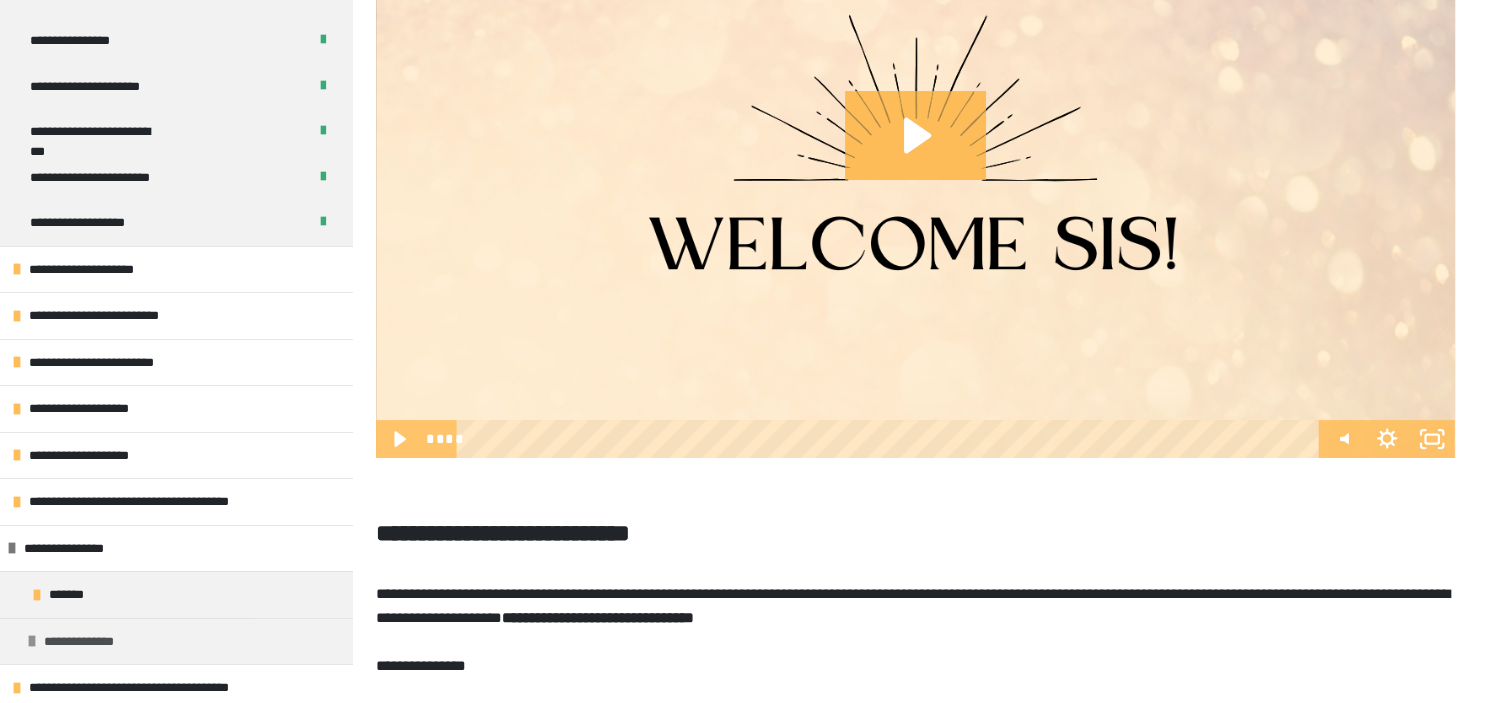 click at bounding box center (32, 641) 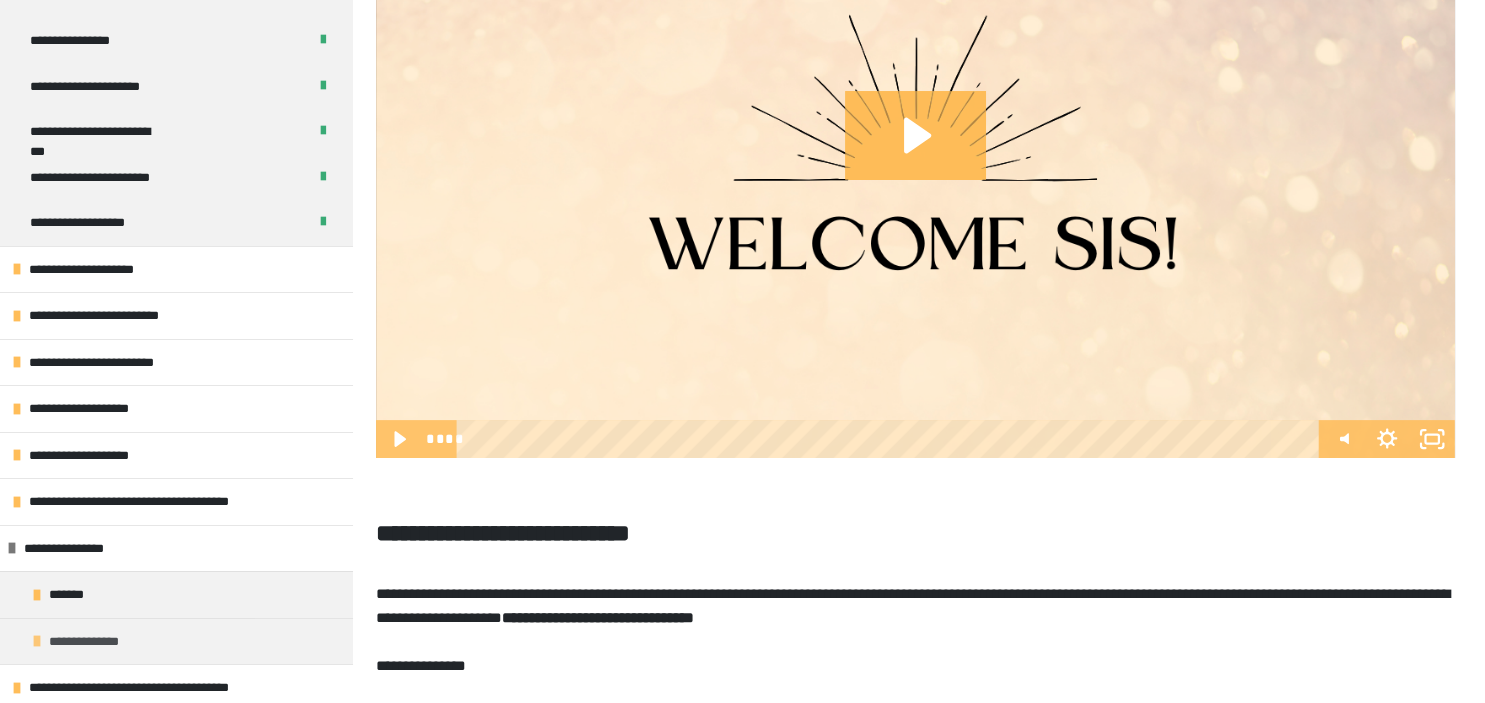 click on "**********" at bounding box center (95, 642) 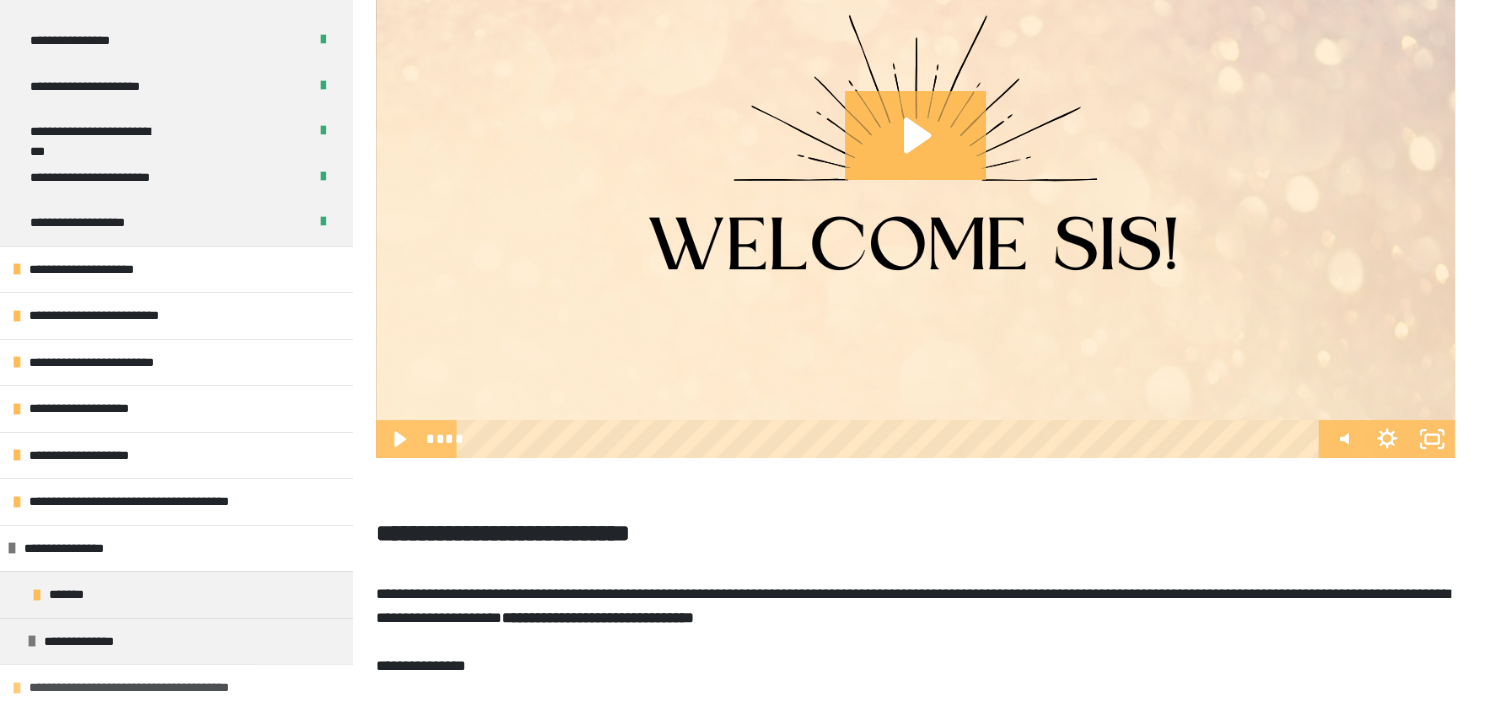 click on "**********" at bounding box center (143, 688) 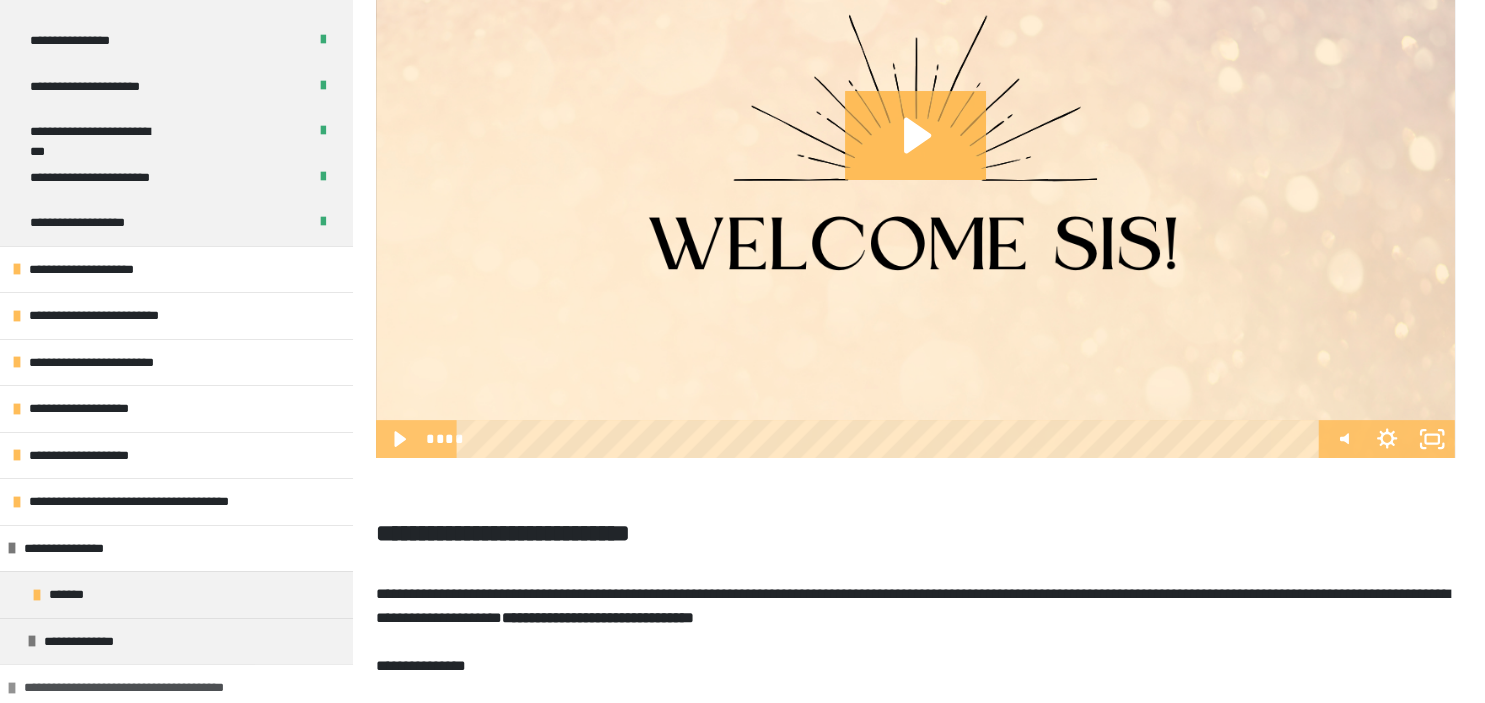 click on "**********" at bounding box center (138, 688) 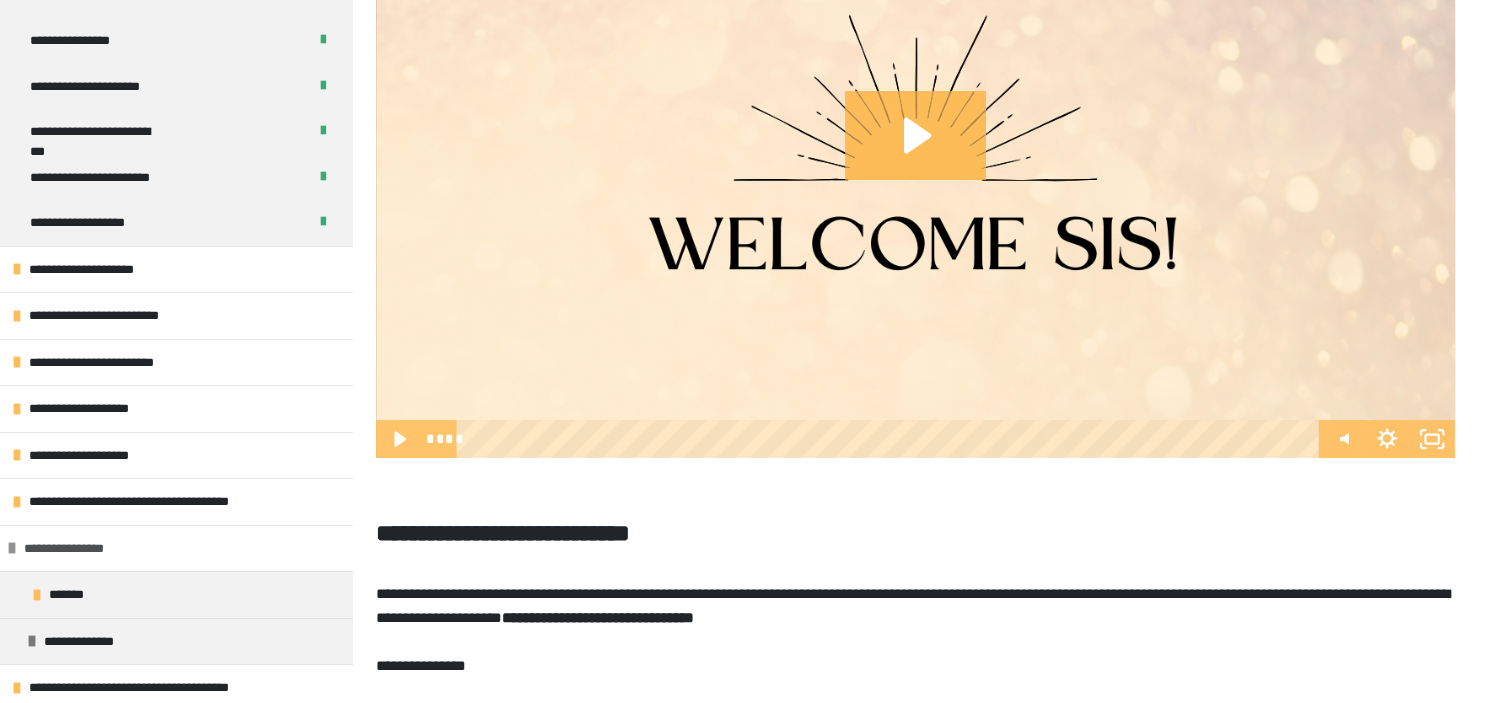click at bounding box center (12, 548) 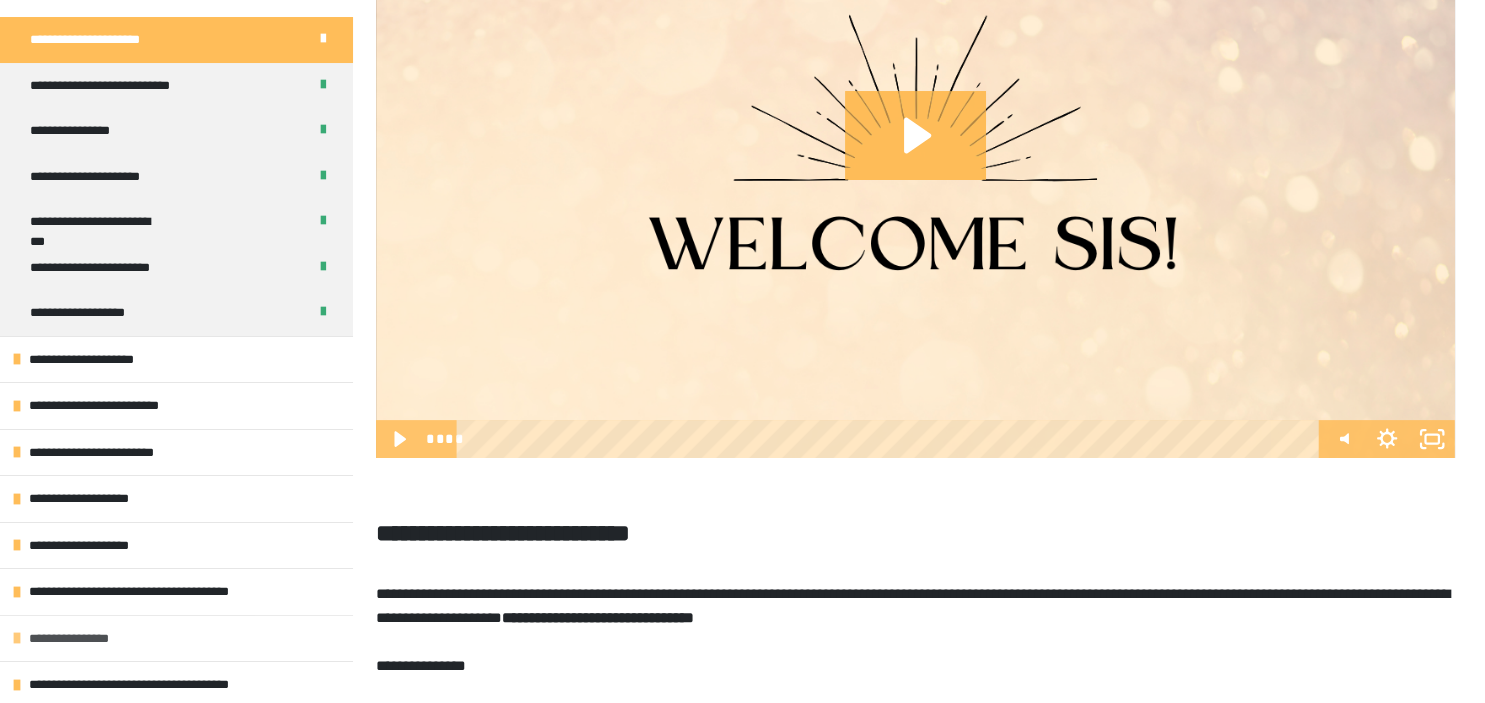 scroll, scrollTop: 132, scrollLeft: 0, axis: vertical 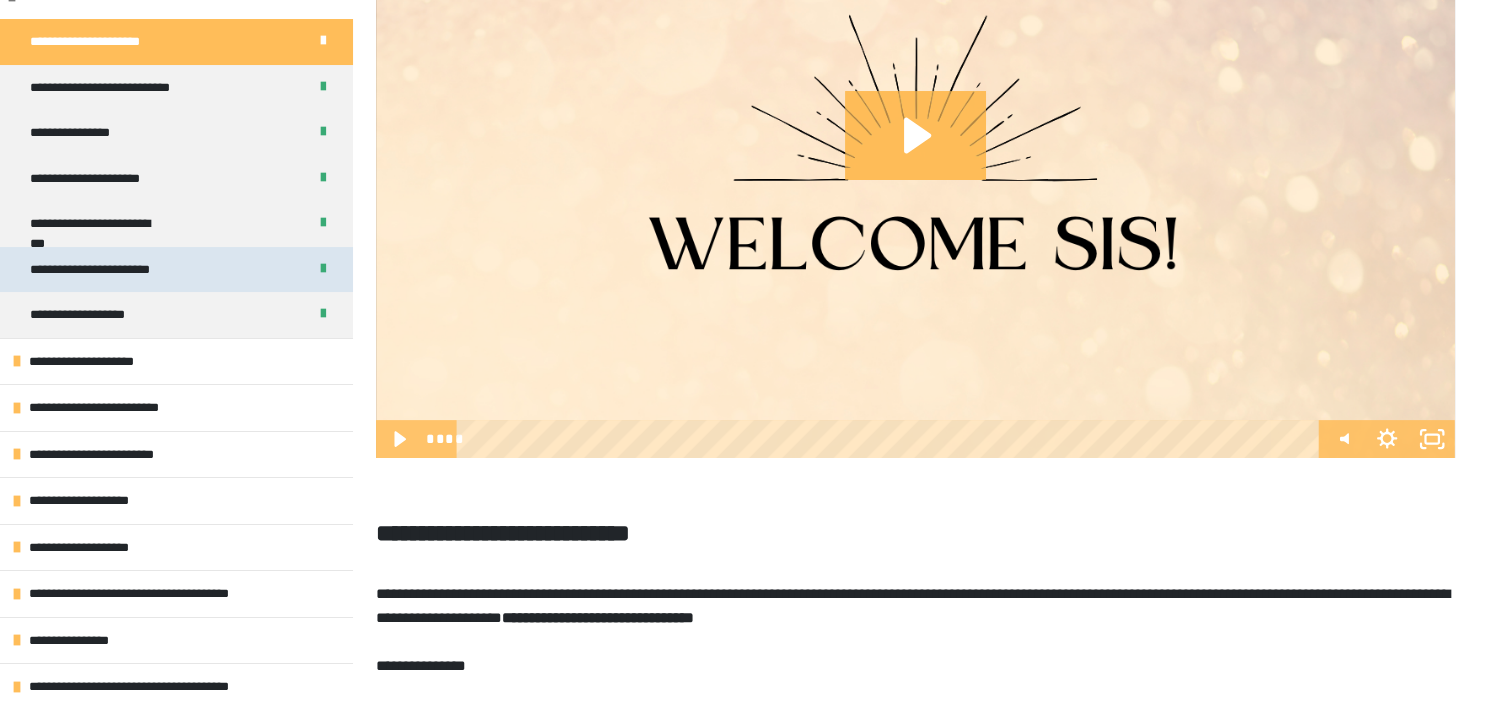 click on "**********" at bounding box center (176, 270) 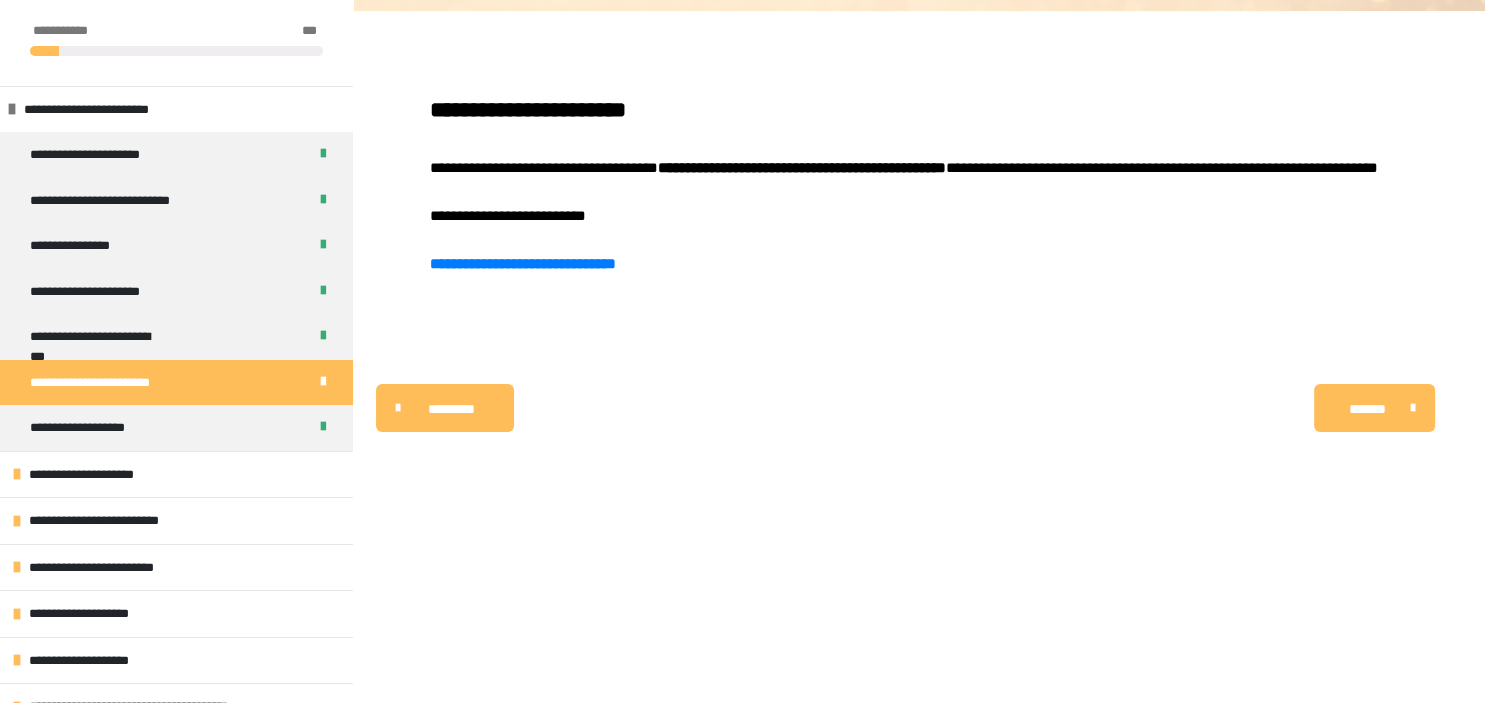 scroll, scrollTop: 0, scrollLeft: 0, axis: both 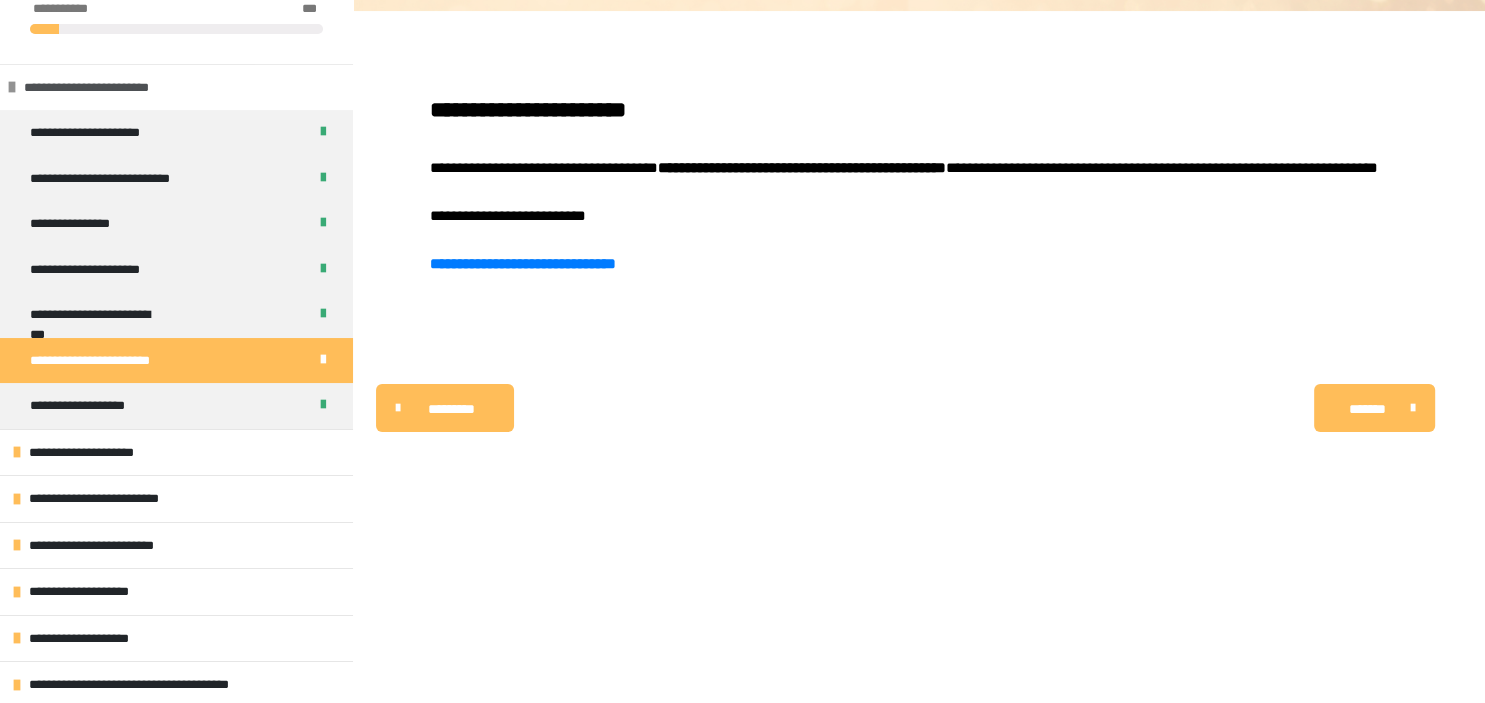 click at bounding box center (12, 87) 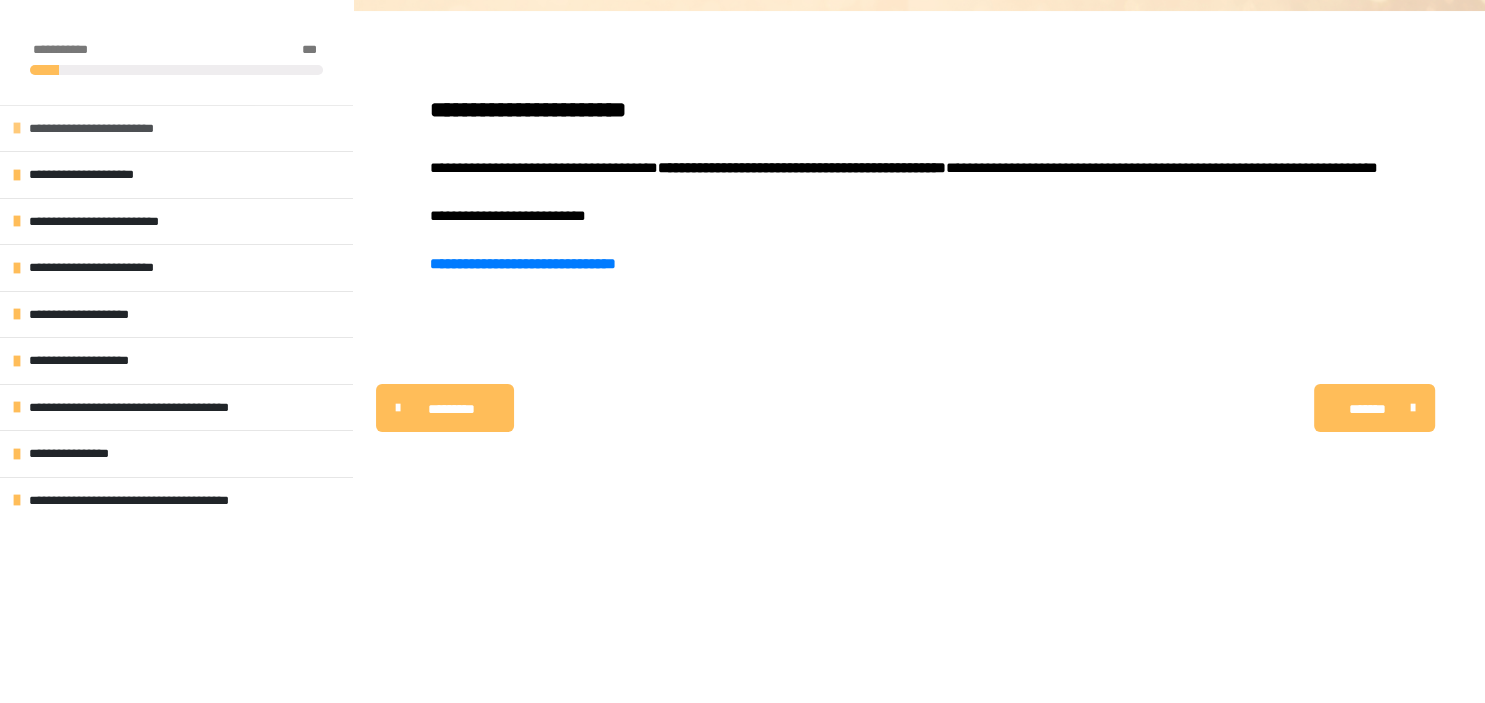 scroll, scrollTop: 0, scrollLeft: 0, axis: both 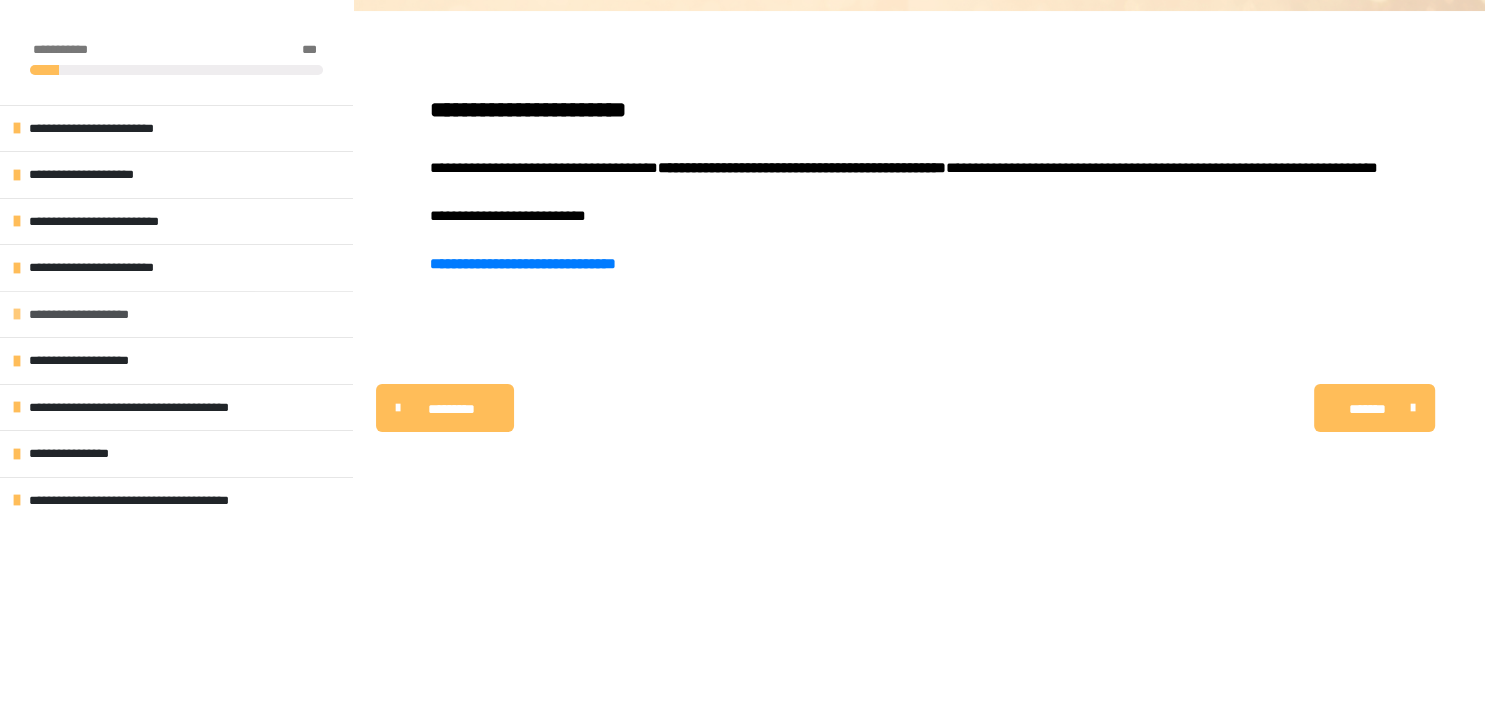 click on "**********" at bounding box center [90, 315] 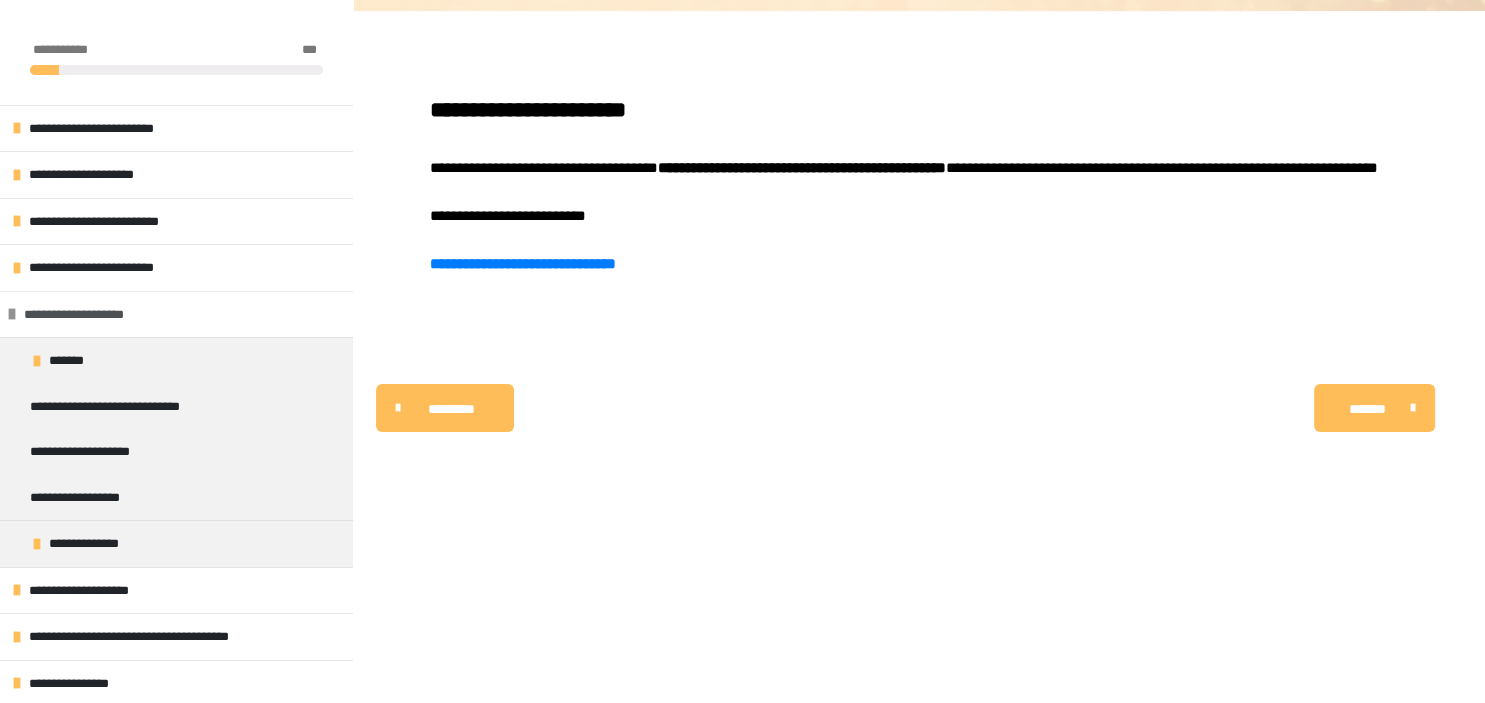 click at bounding box center [12, 314] 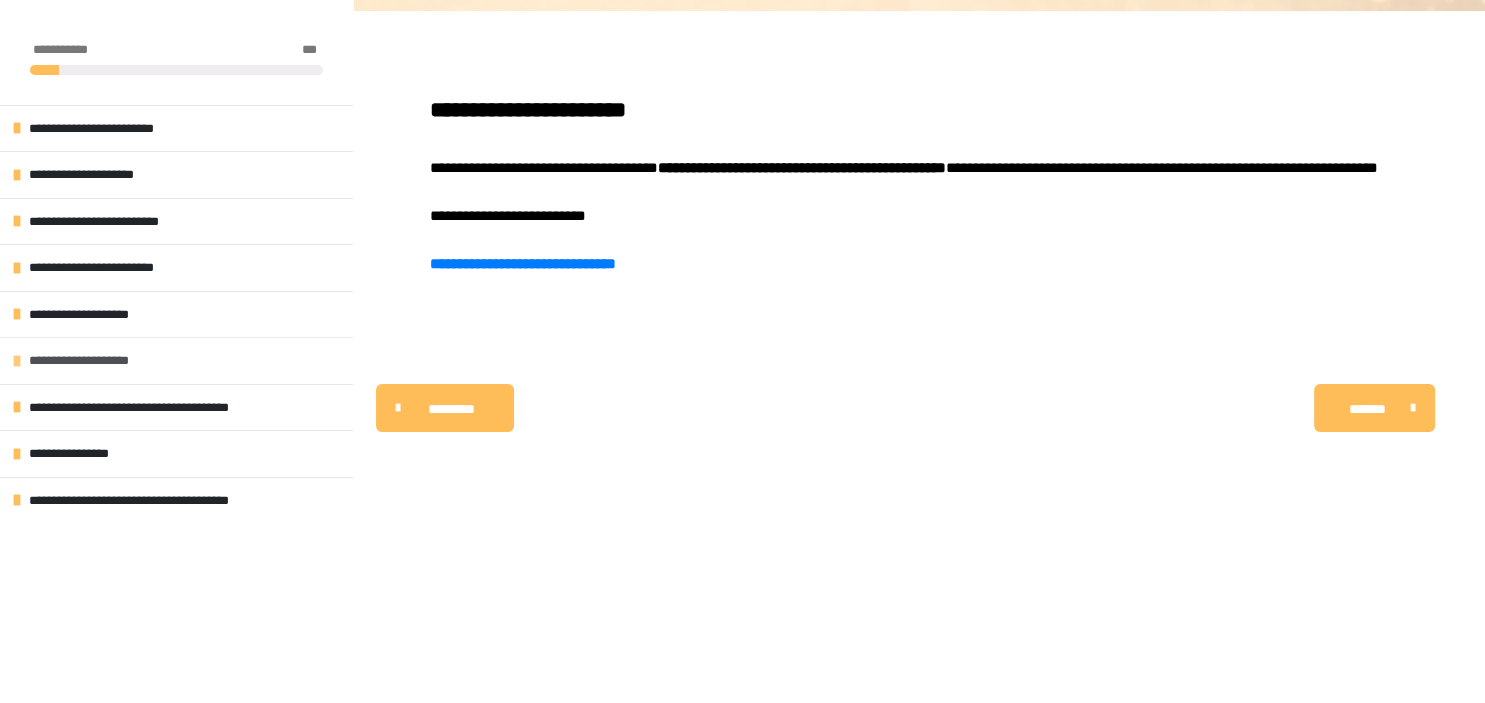 click at bounding box center [17, 361] 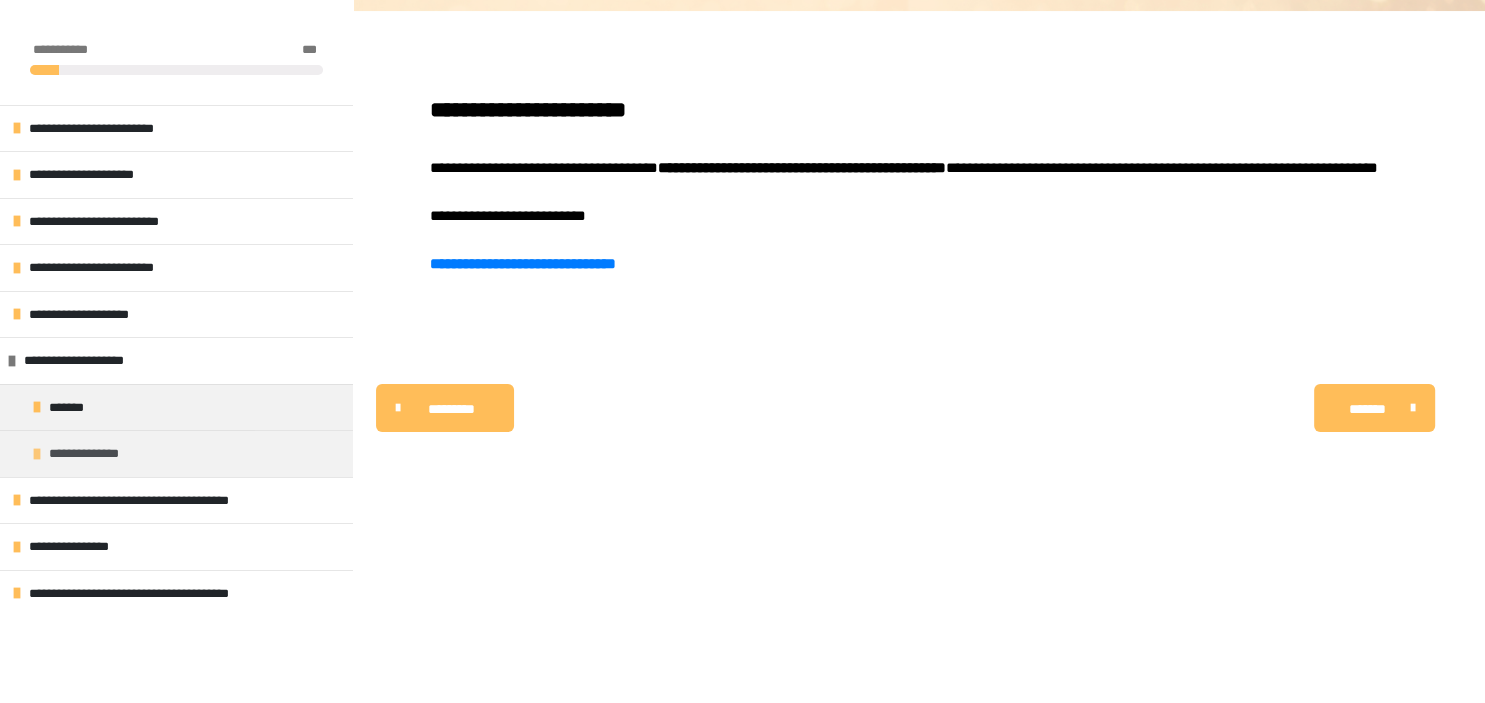 click on "**********" at bounding box center [176, 453] 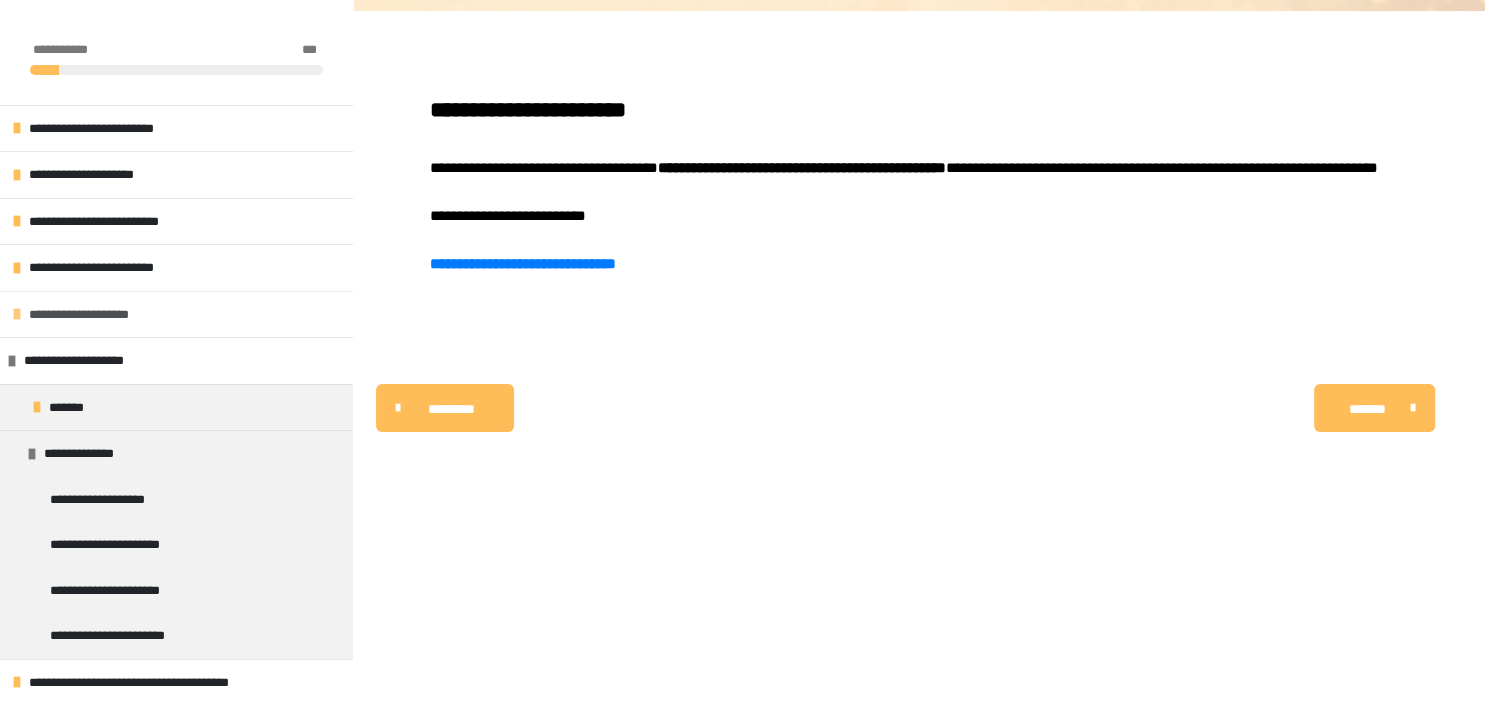 click at bounding box center (17, 314) 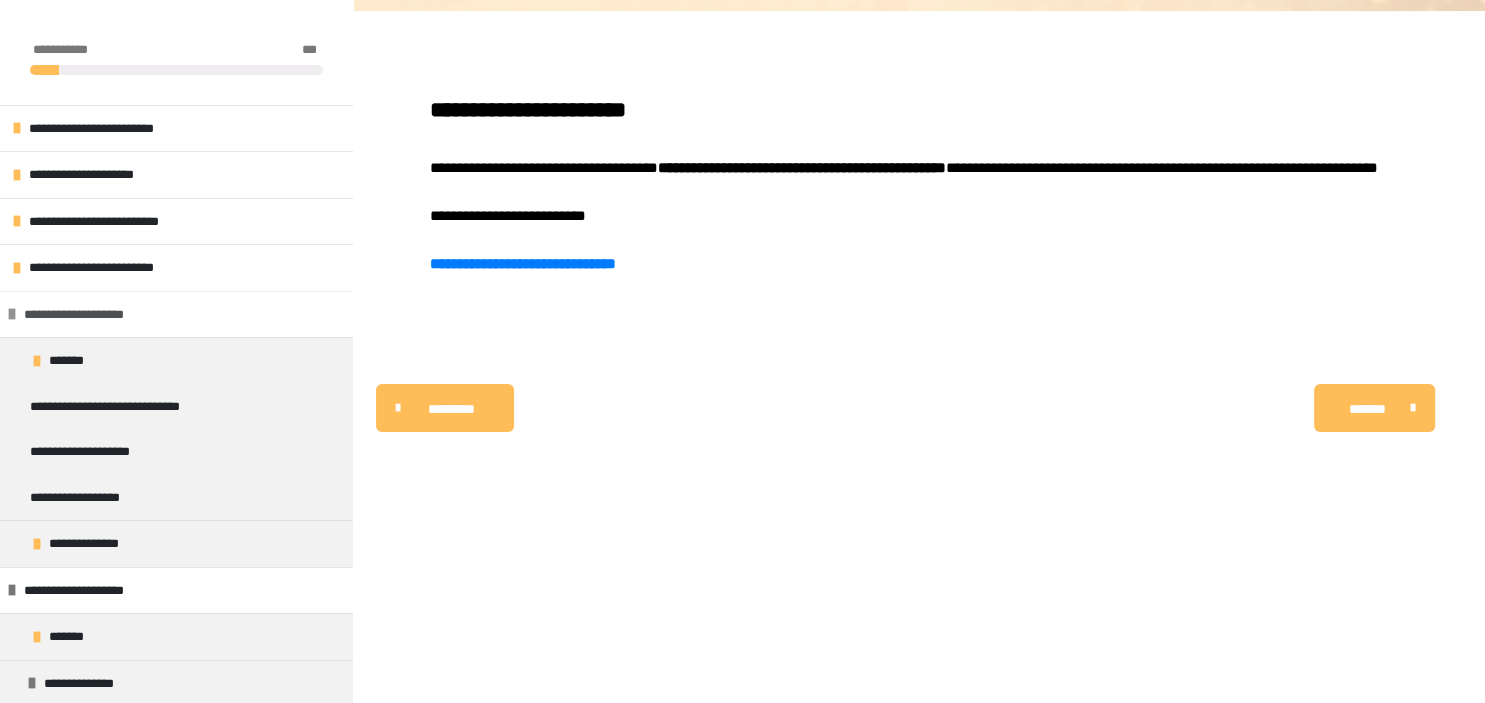click at bounding box center [12, 314] 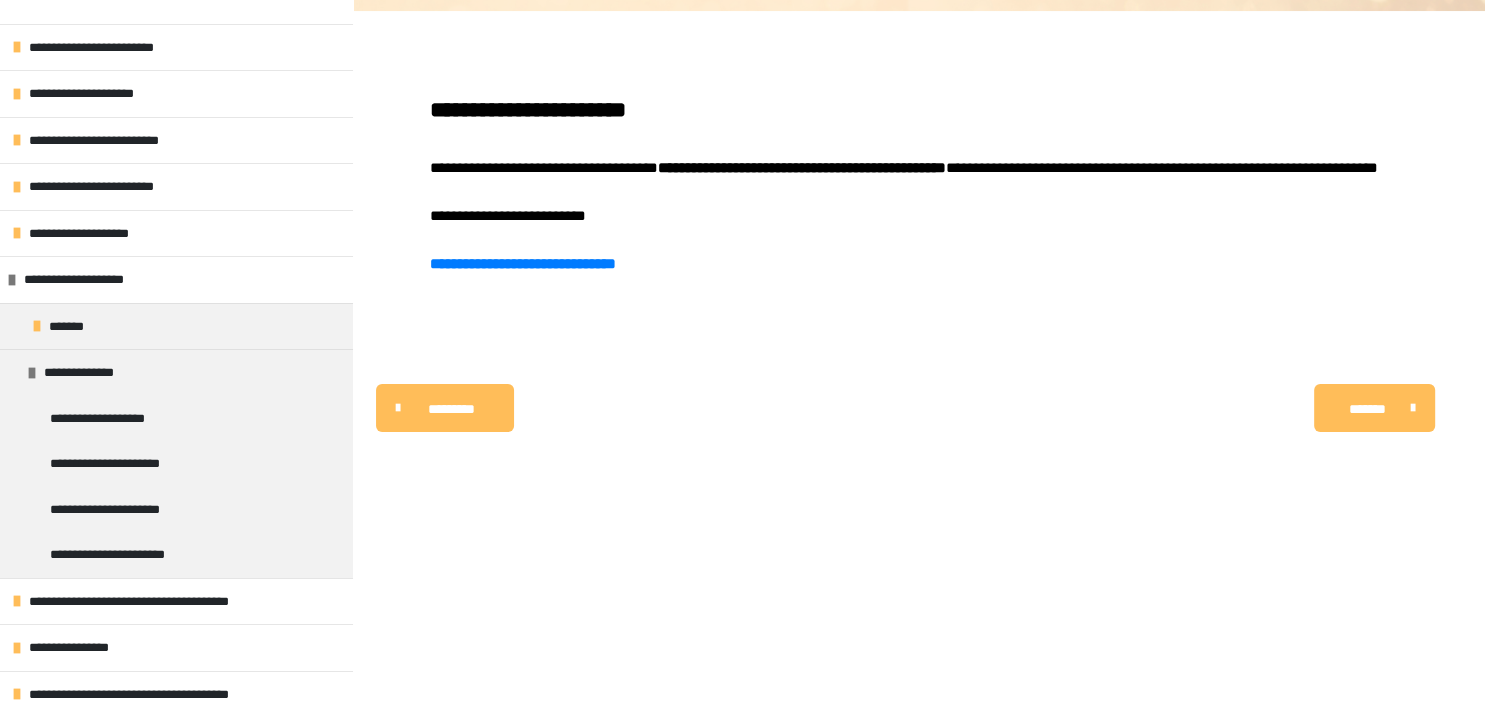 scroll, scrollTop: 88, scrollLeft: 0, axis: vertical 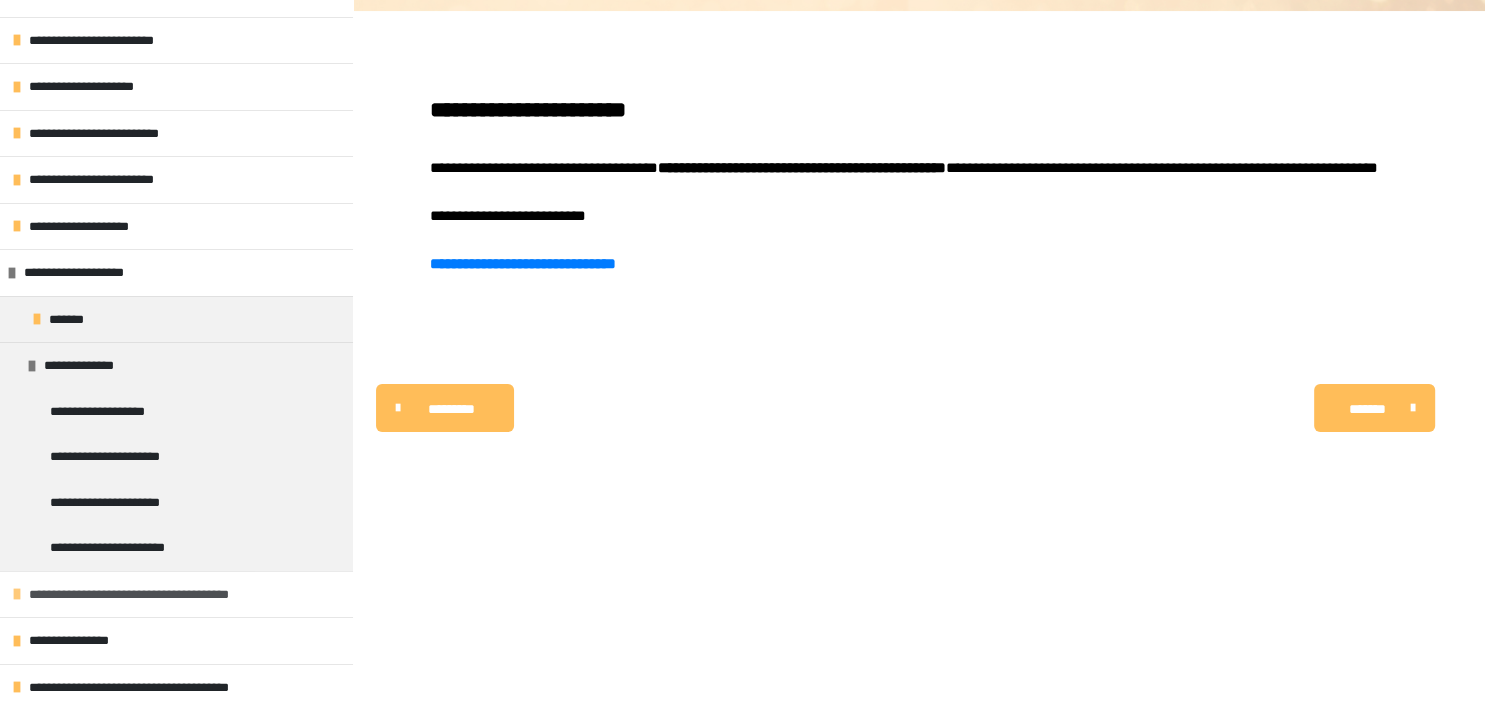 click at bounding box center (17, 594) 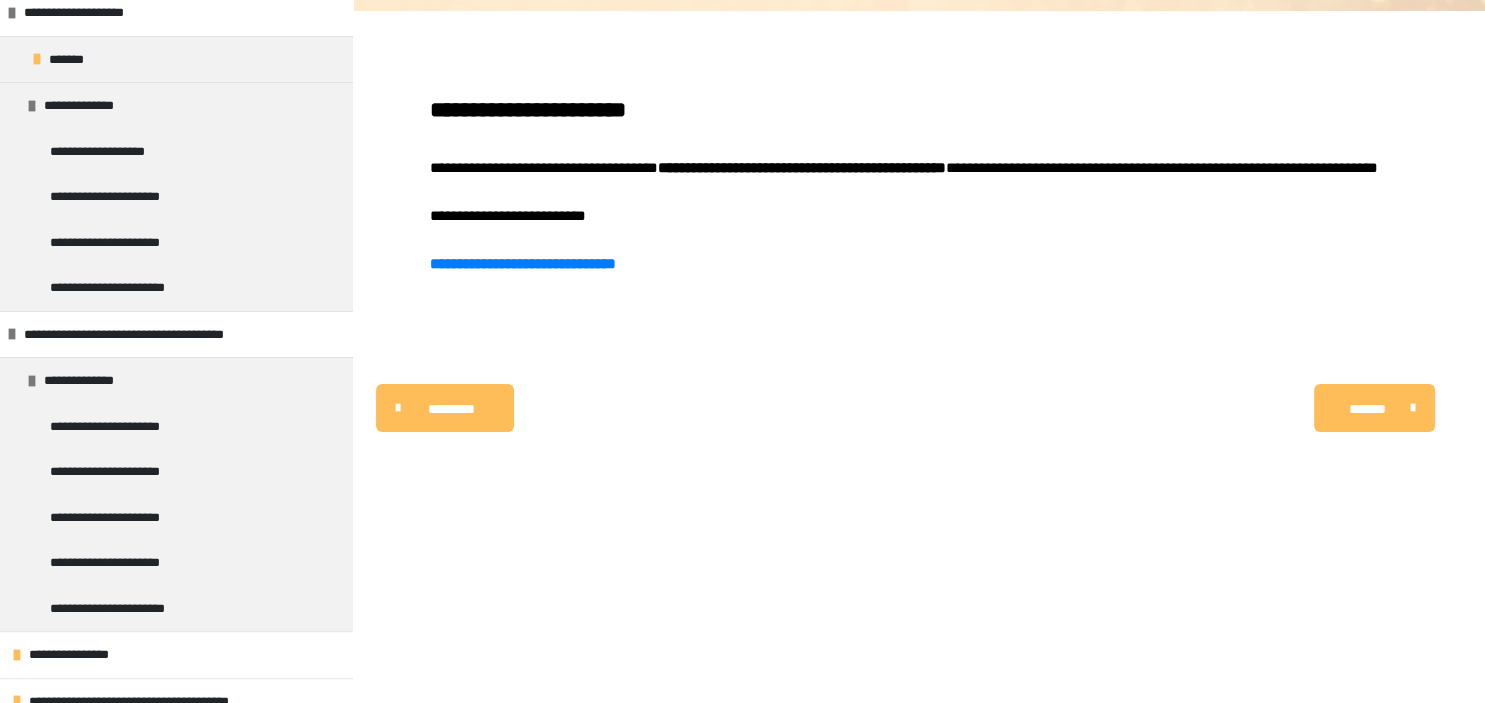 scroll, scrollTop: 361, scrollLeft: 0, axis: vertical 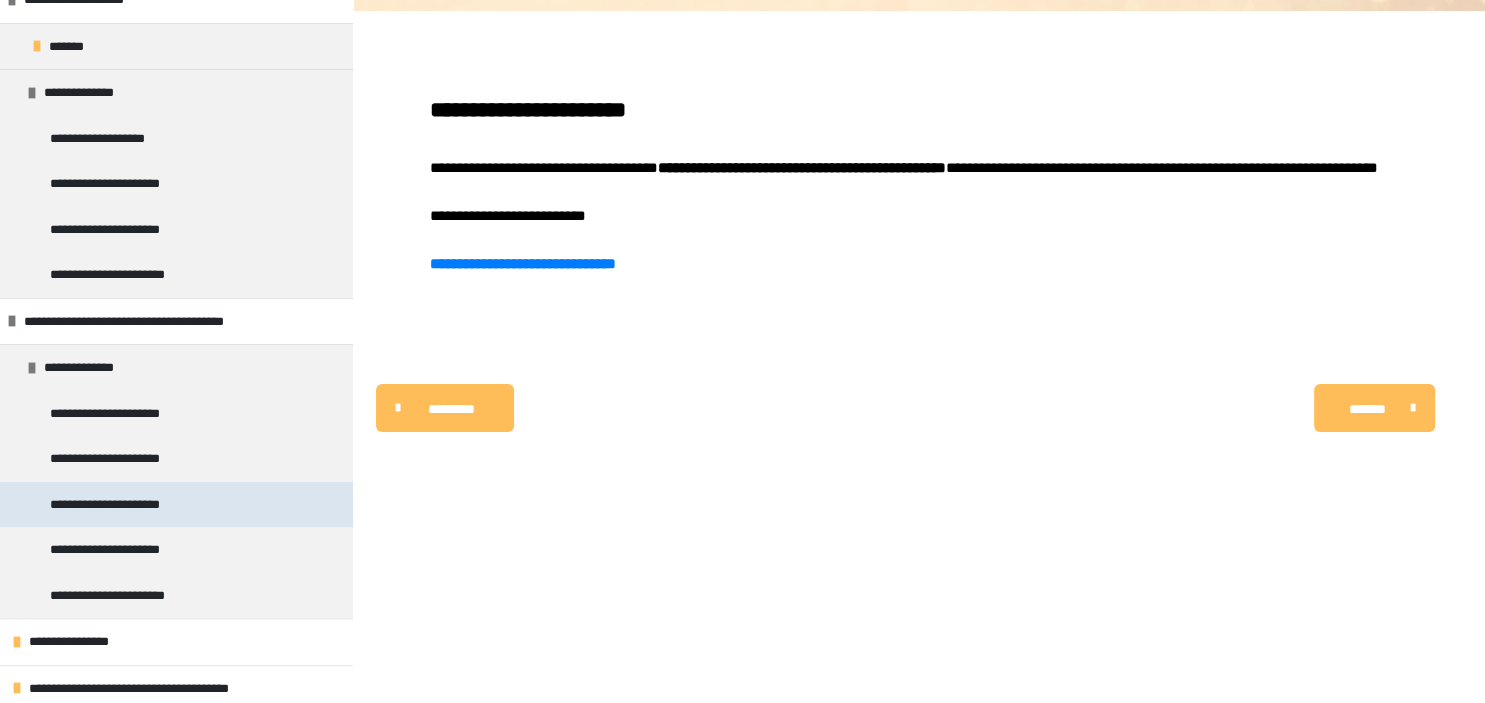 click on "**********" at bounding box center [114, 505] 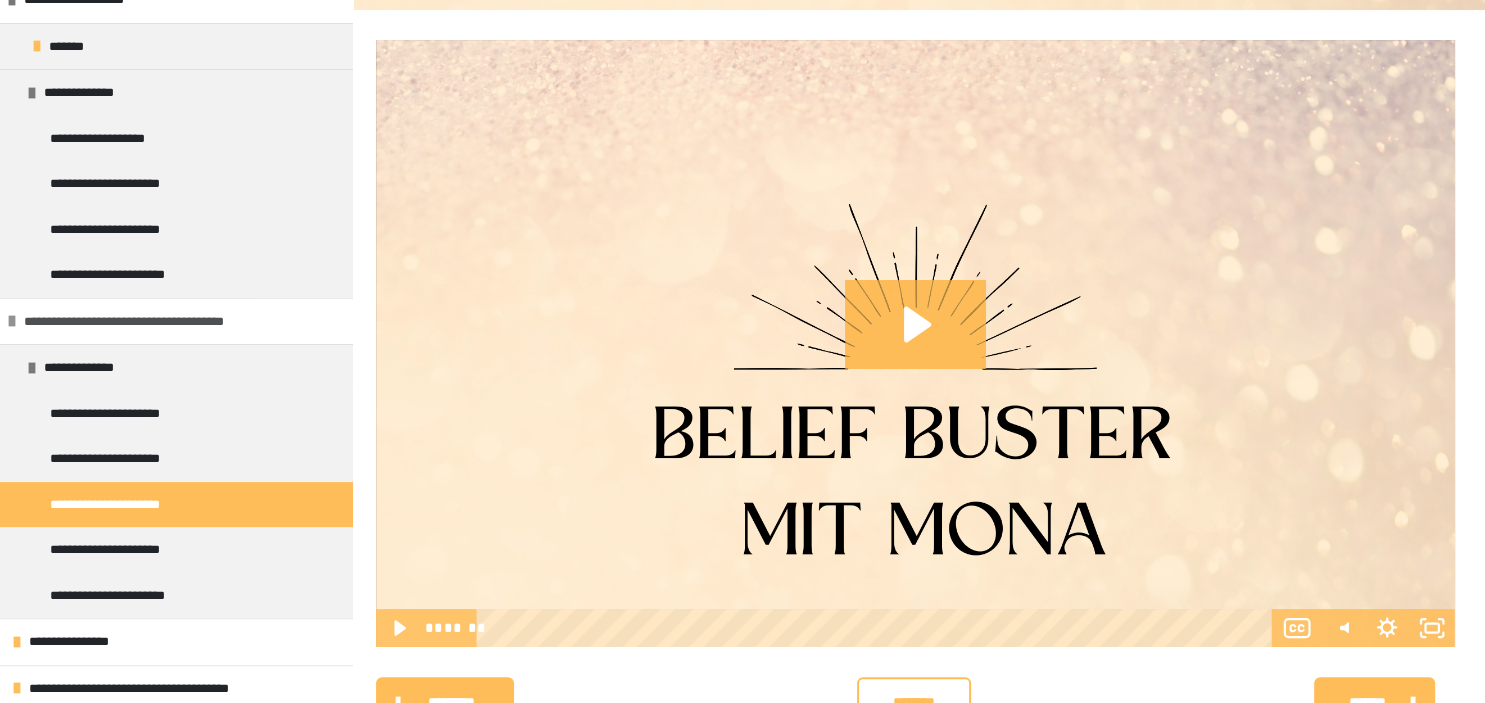 click at bounding box center (12, 321) 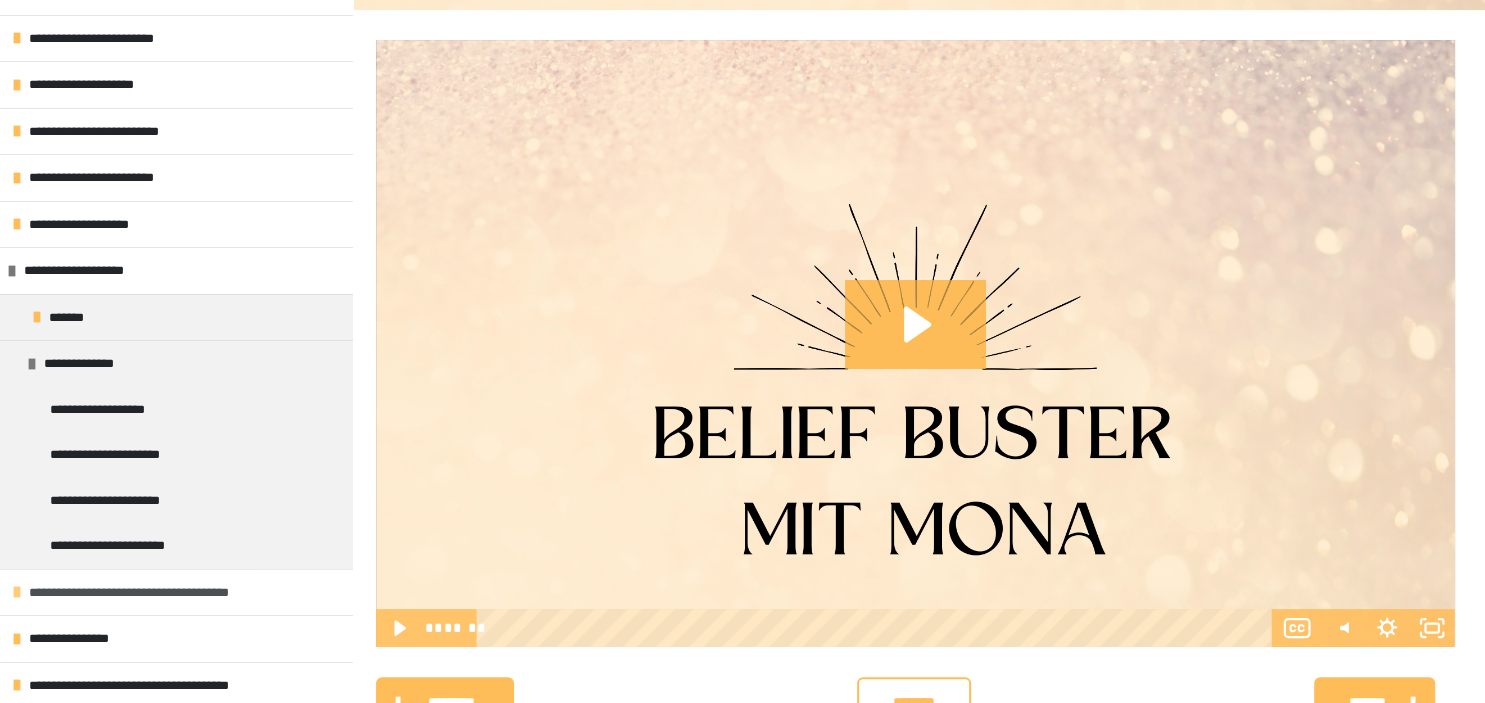 scroll, scrollTop: 88, scrollLeft: 0, axis: vertical 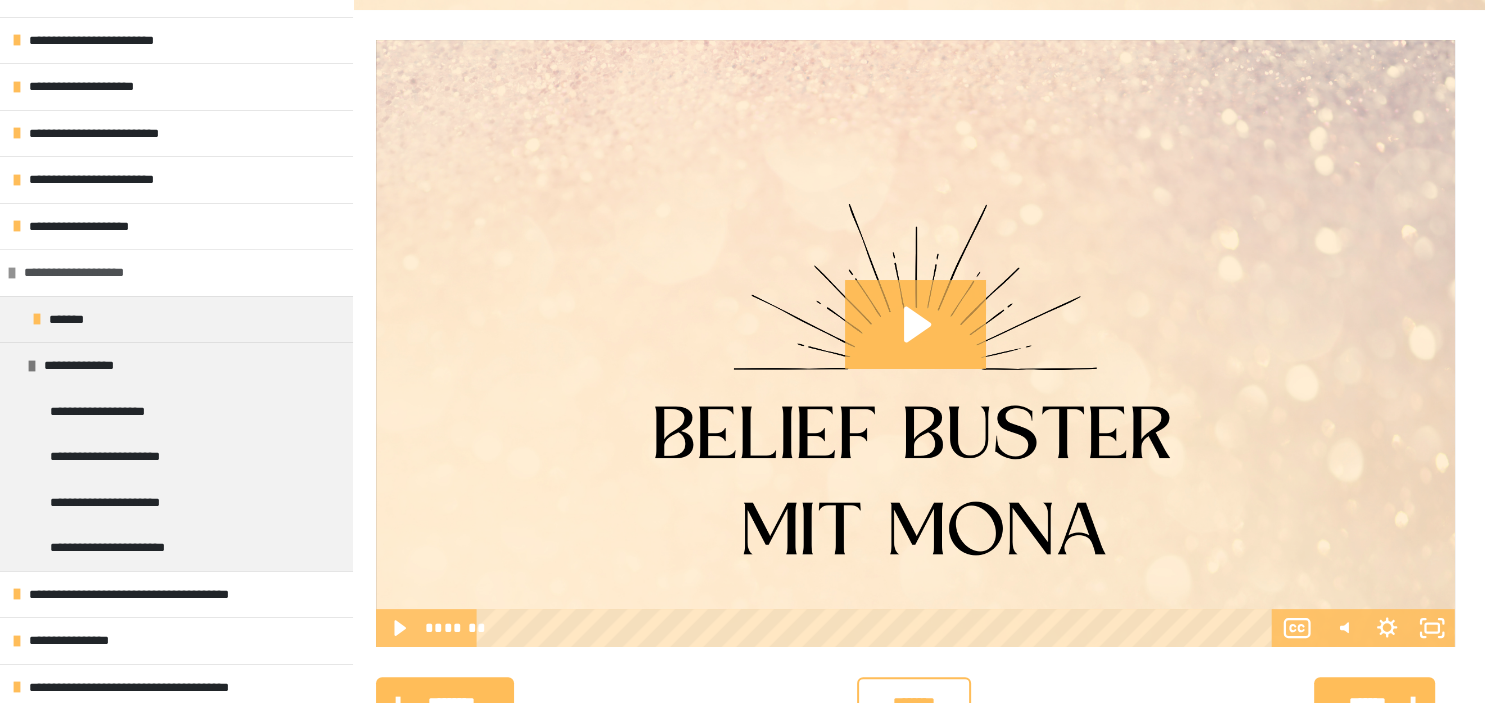 click on "**********" at bounding box center (83, 273) 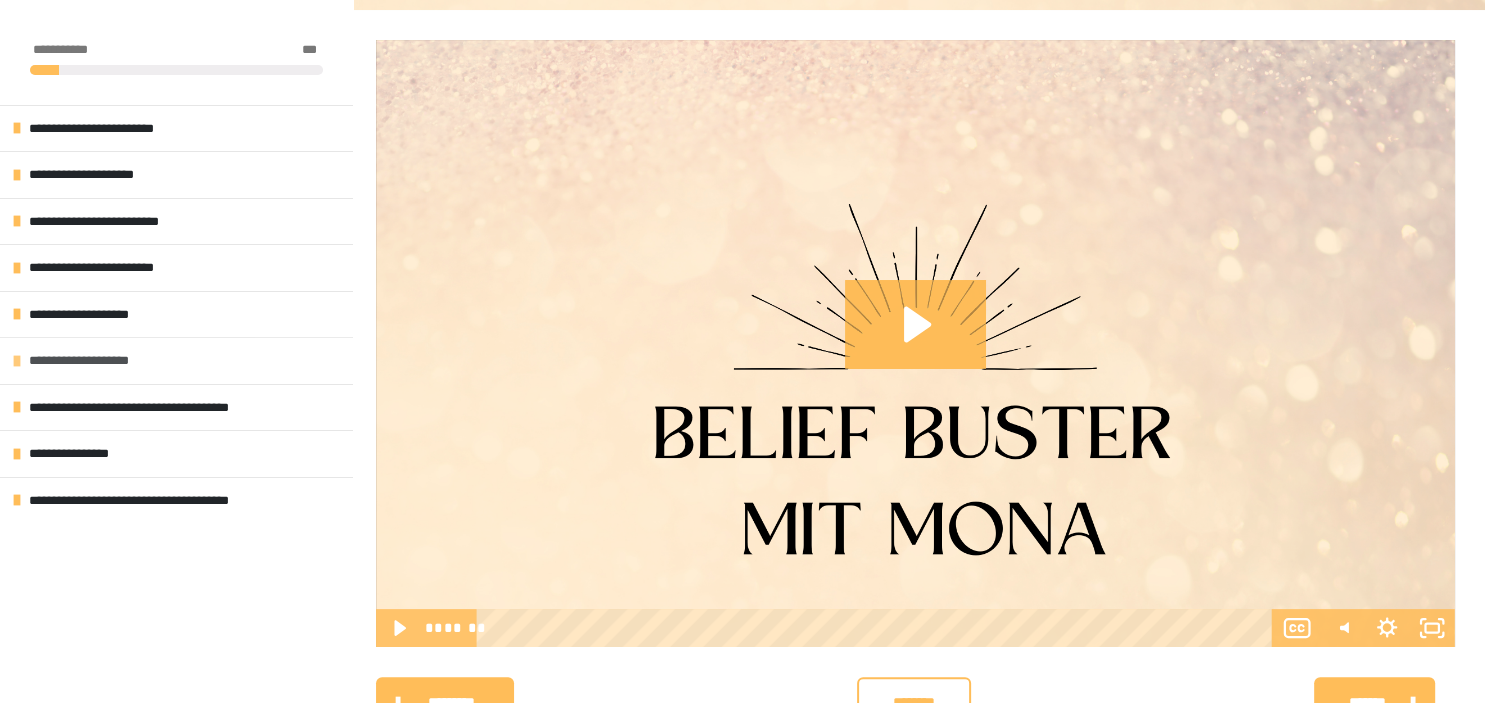 click at bounding box center [17, 361] 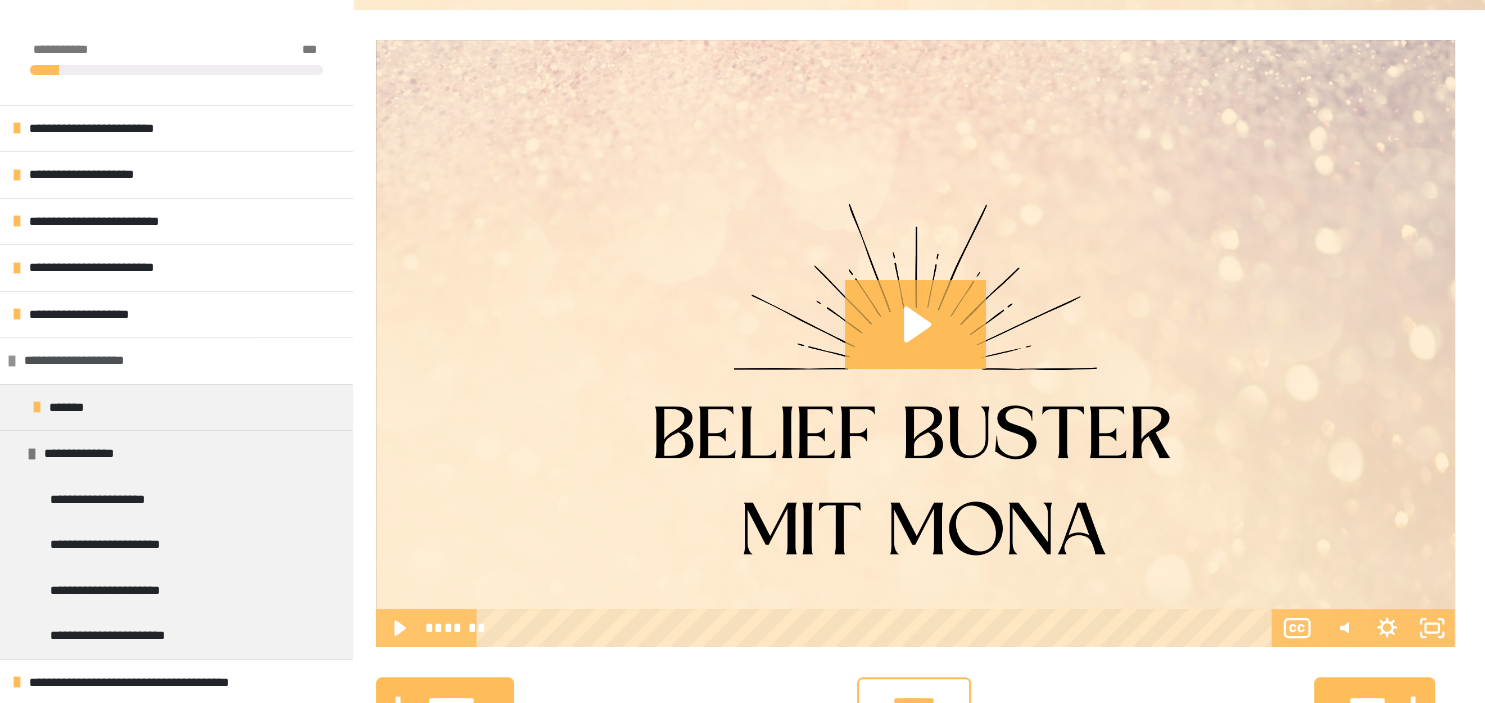 click at bounding box center [12, 361] 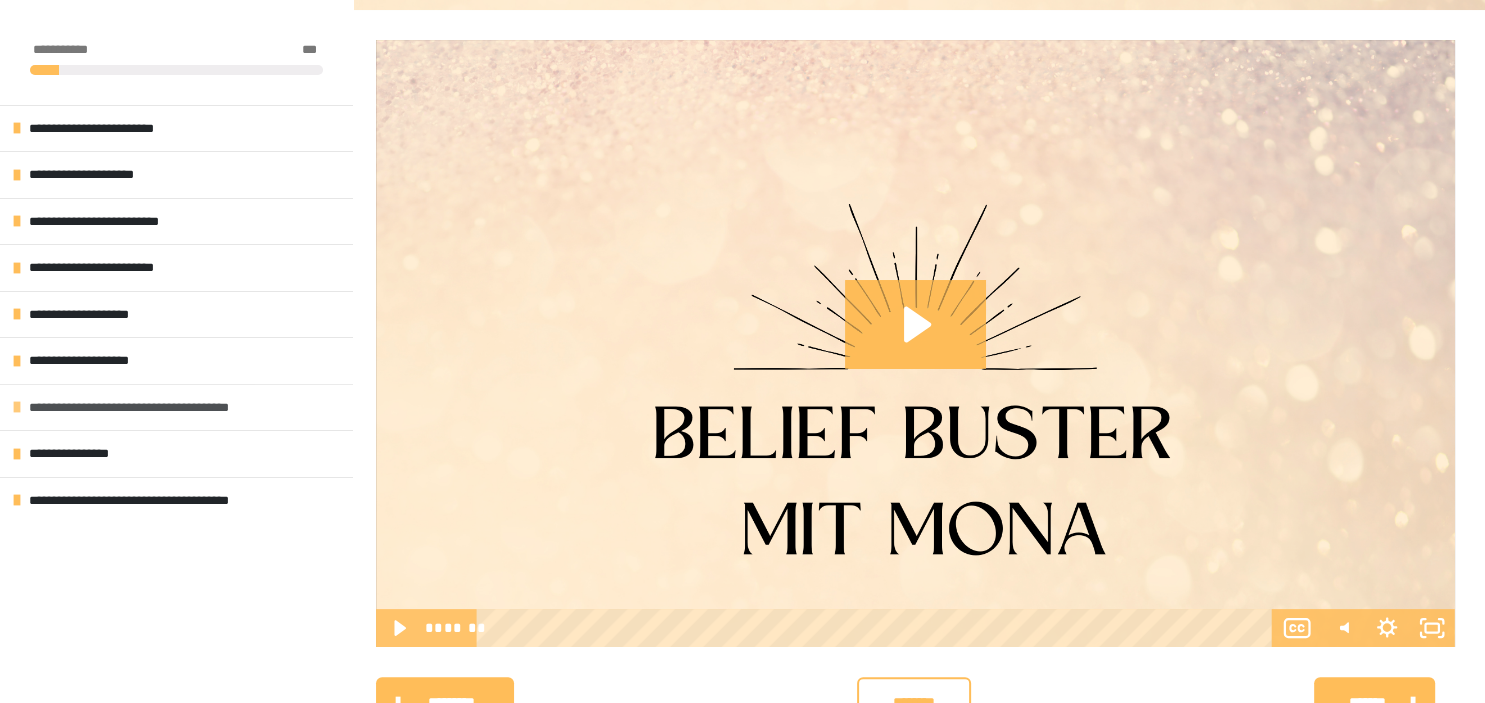 click at bounding box center (17, 407) 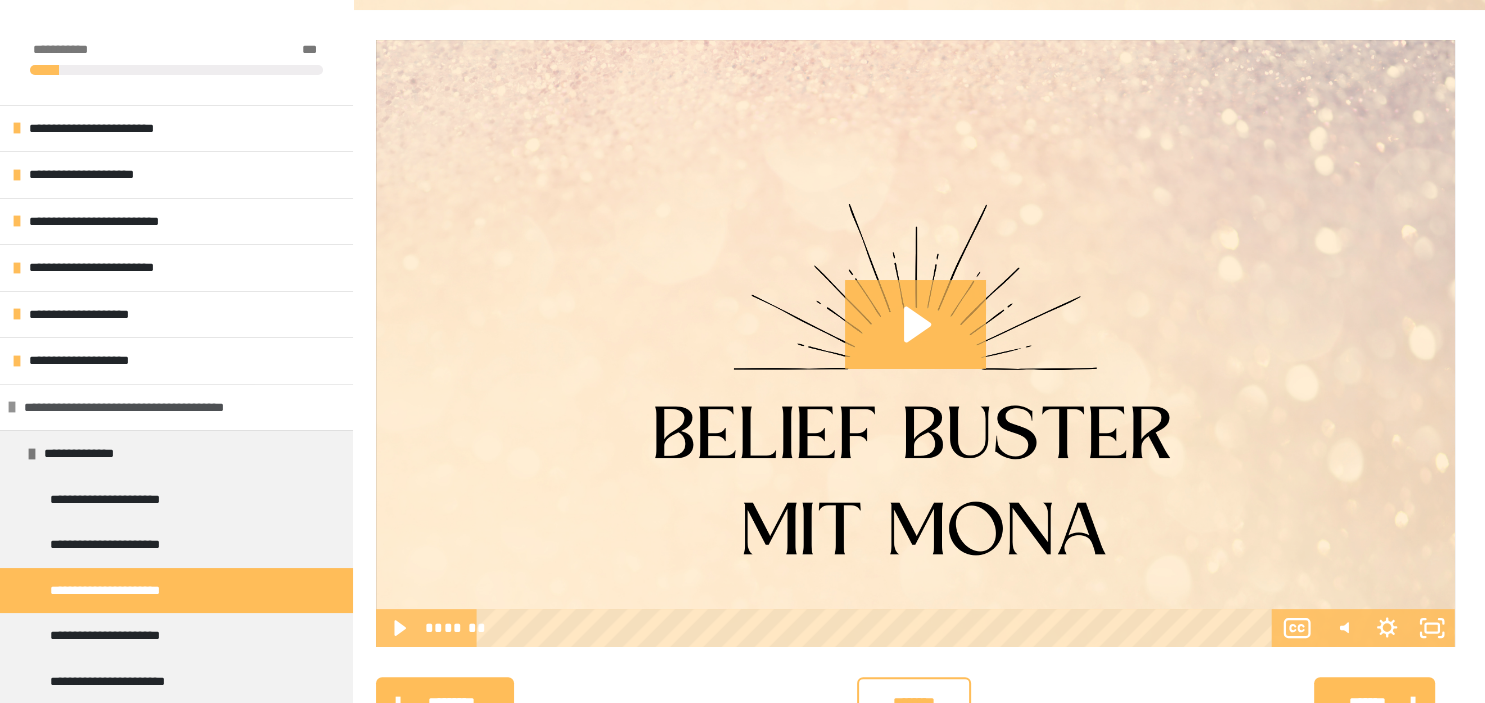 click at bounding box center (12, 407) 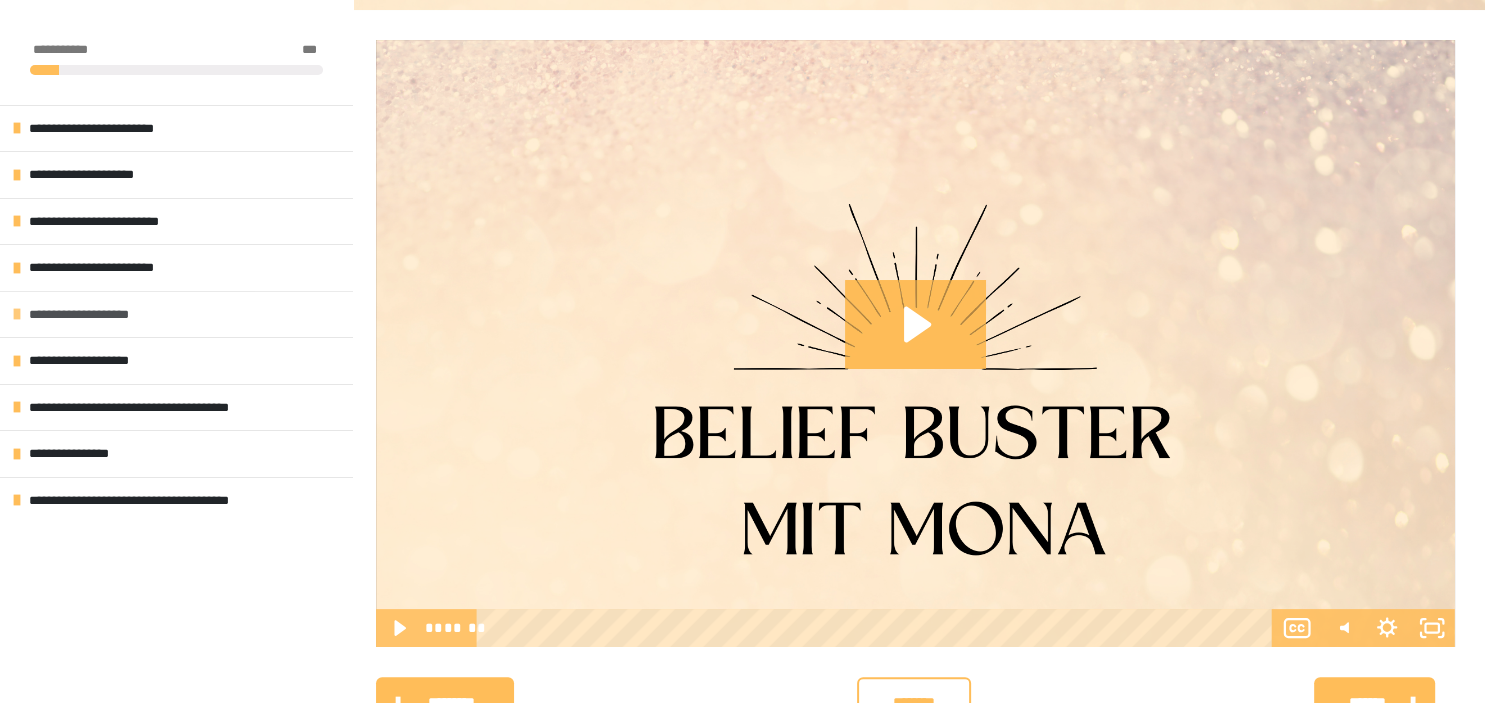 click at bounding box center [17, 314] 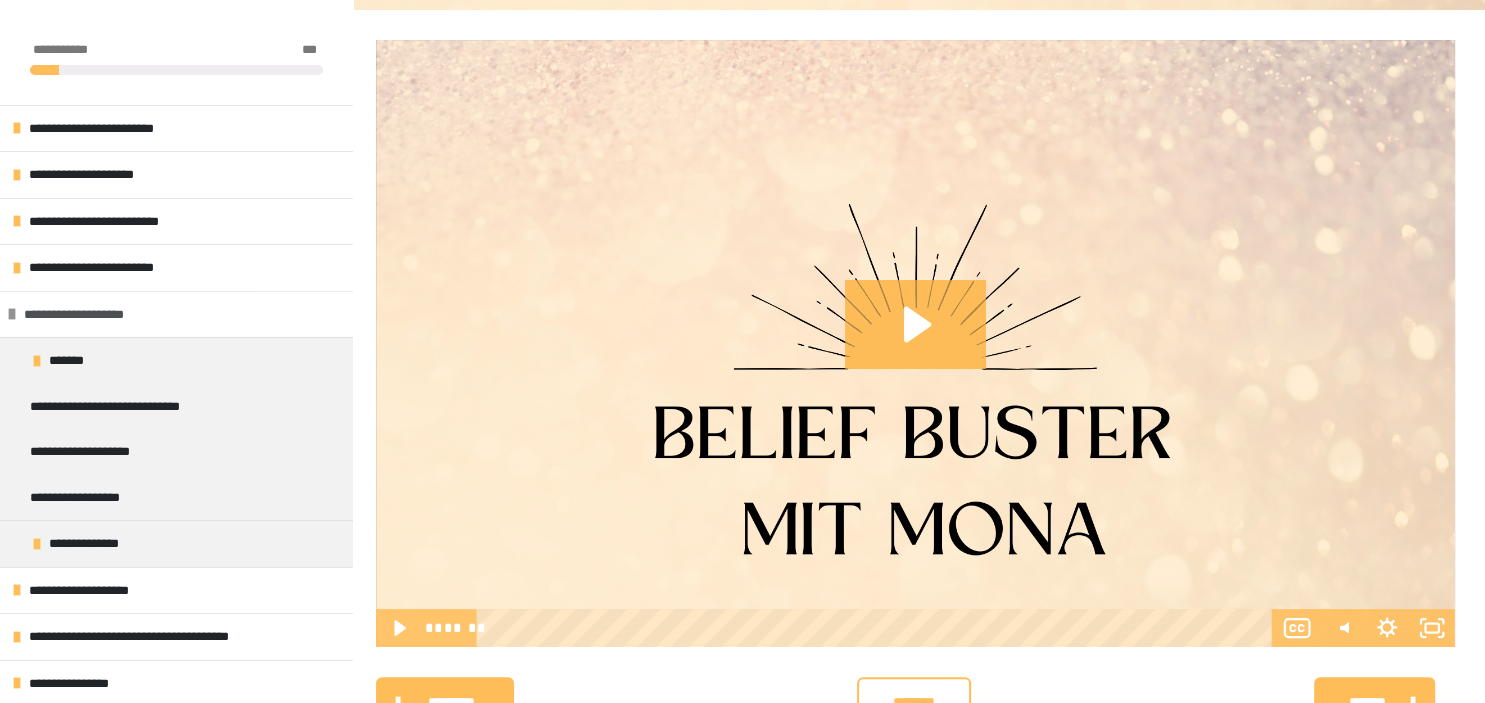 click at bounding box center (12, 314) 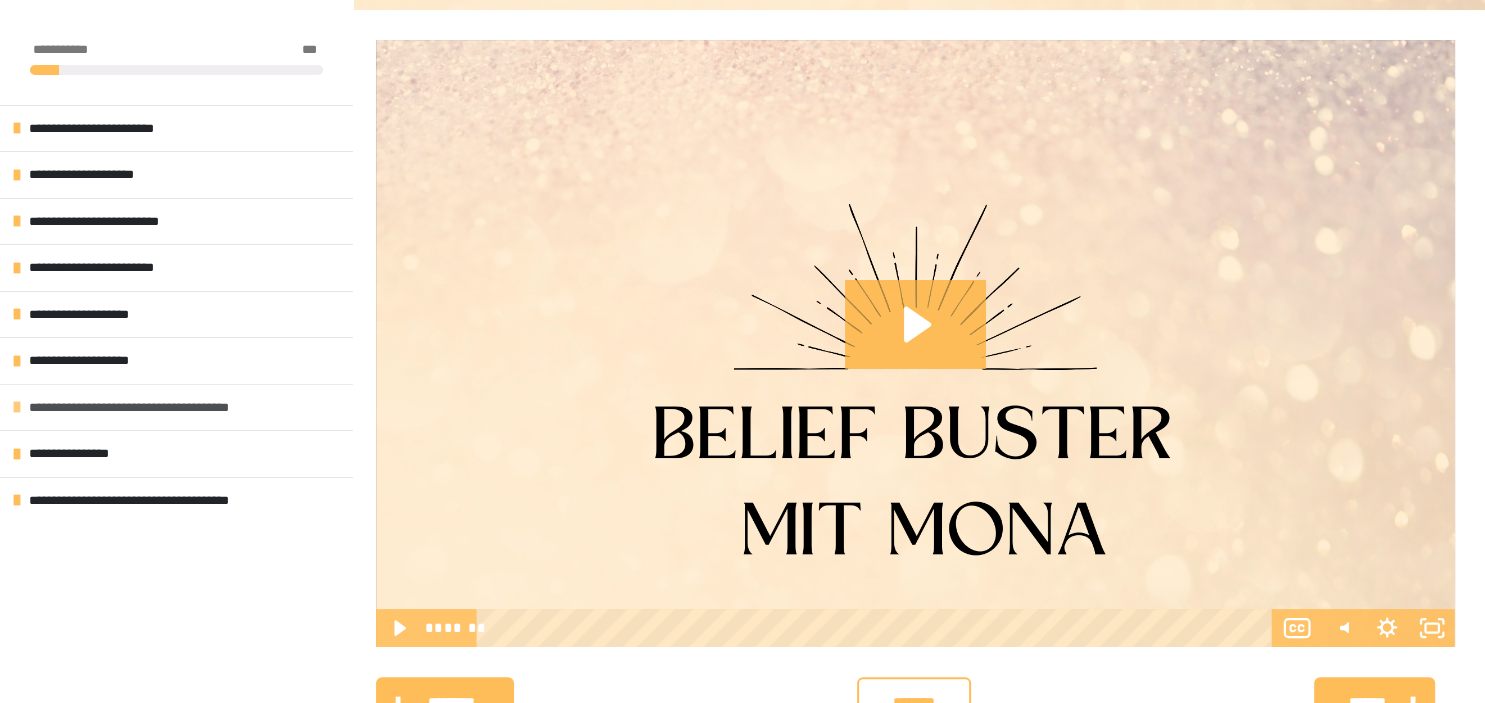 click on "**********" at bounding box center (176, 407) 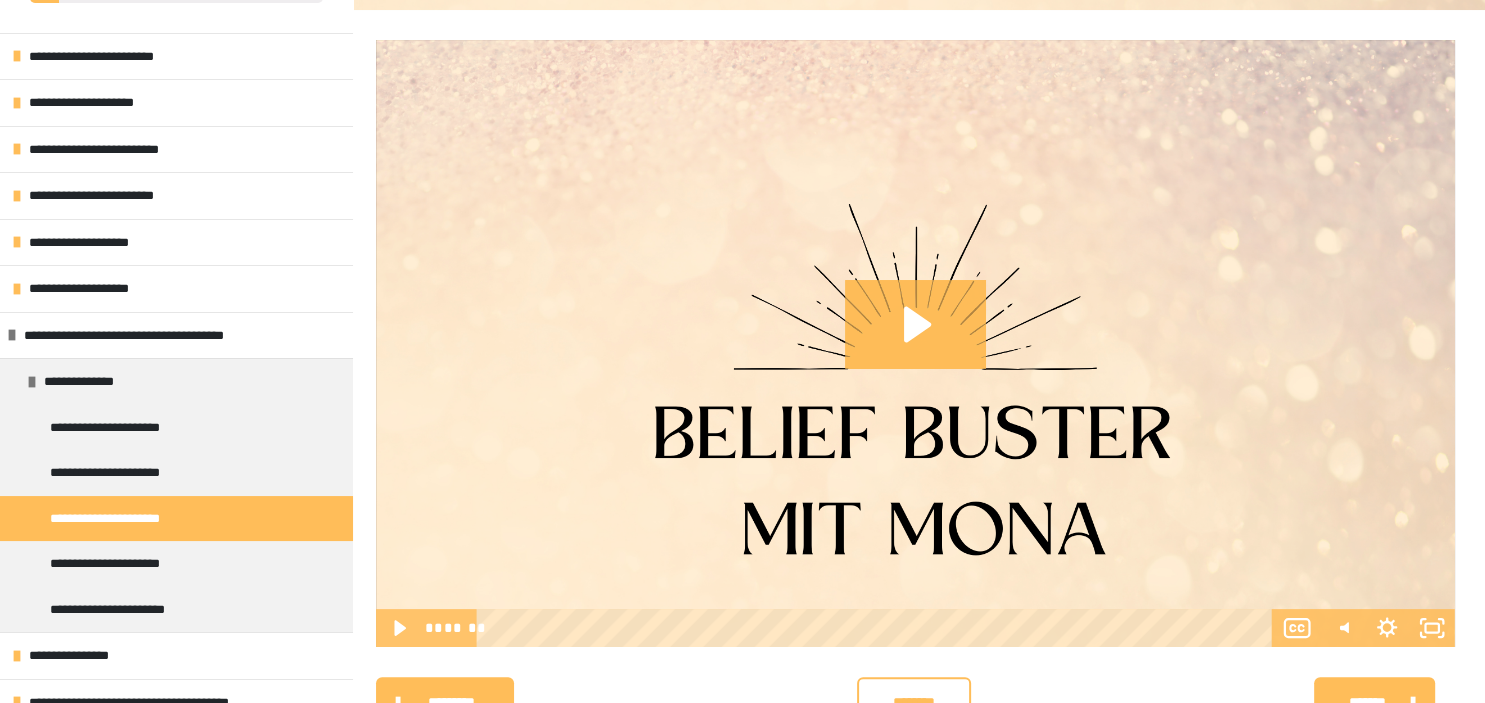 scroll, scrollTop: 87, scrollLeft: 0, axis: vertical 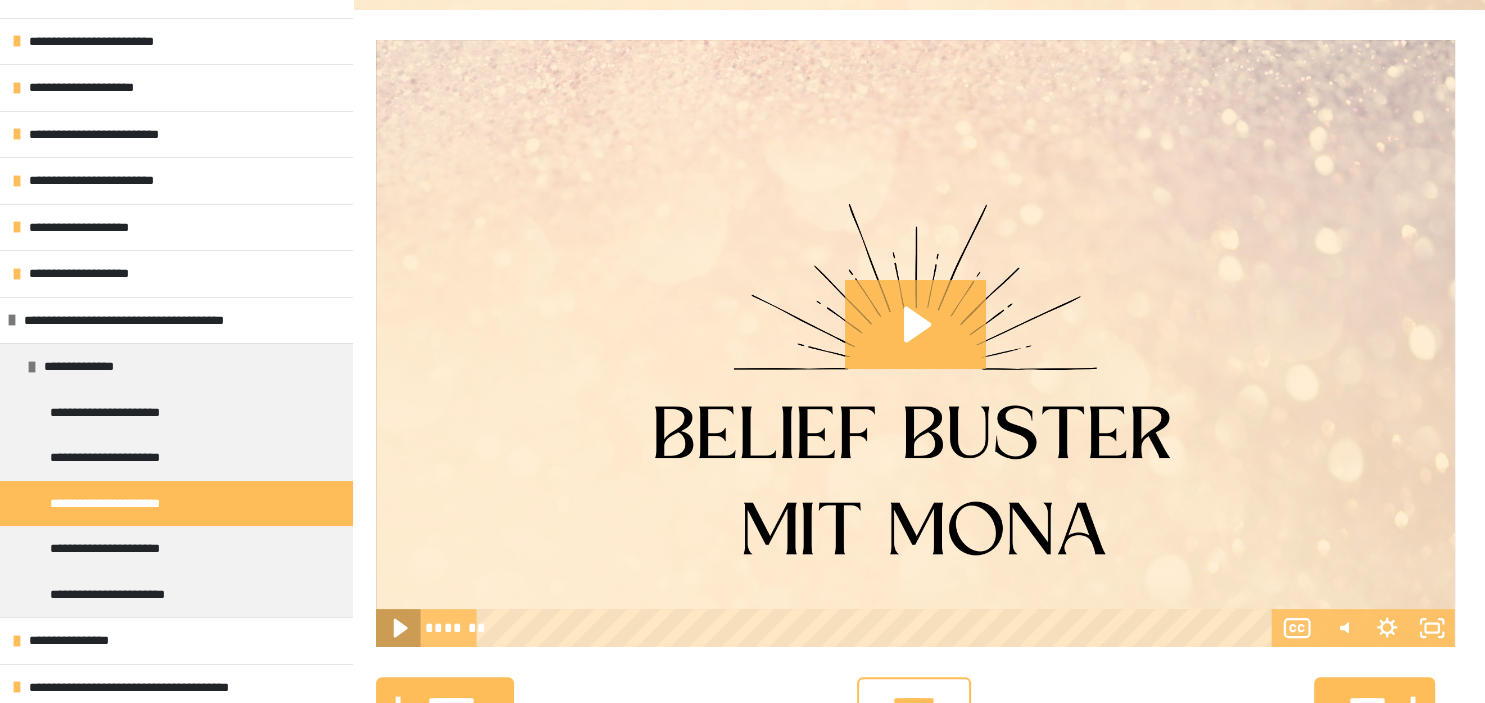 click 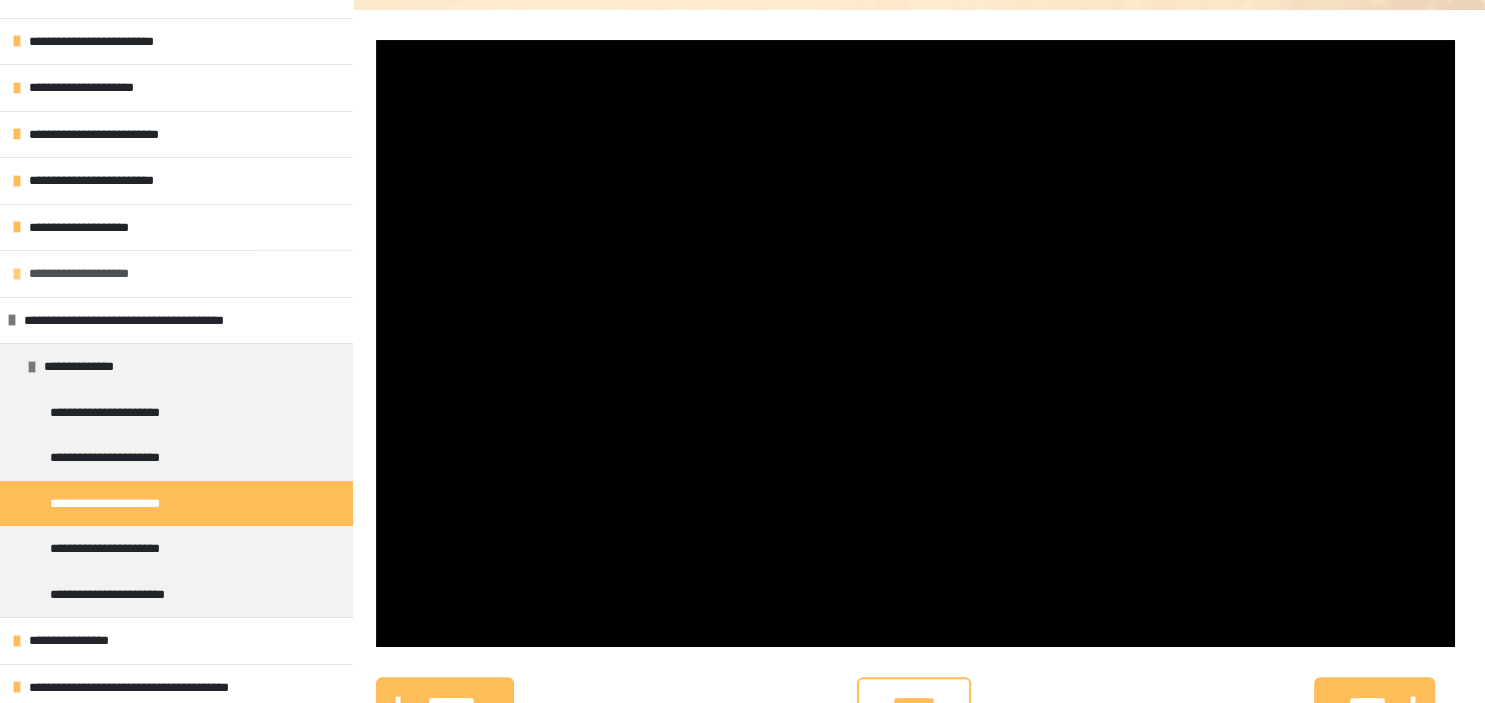 click at bounding box center (17, 274) 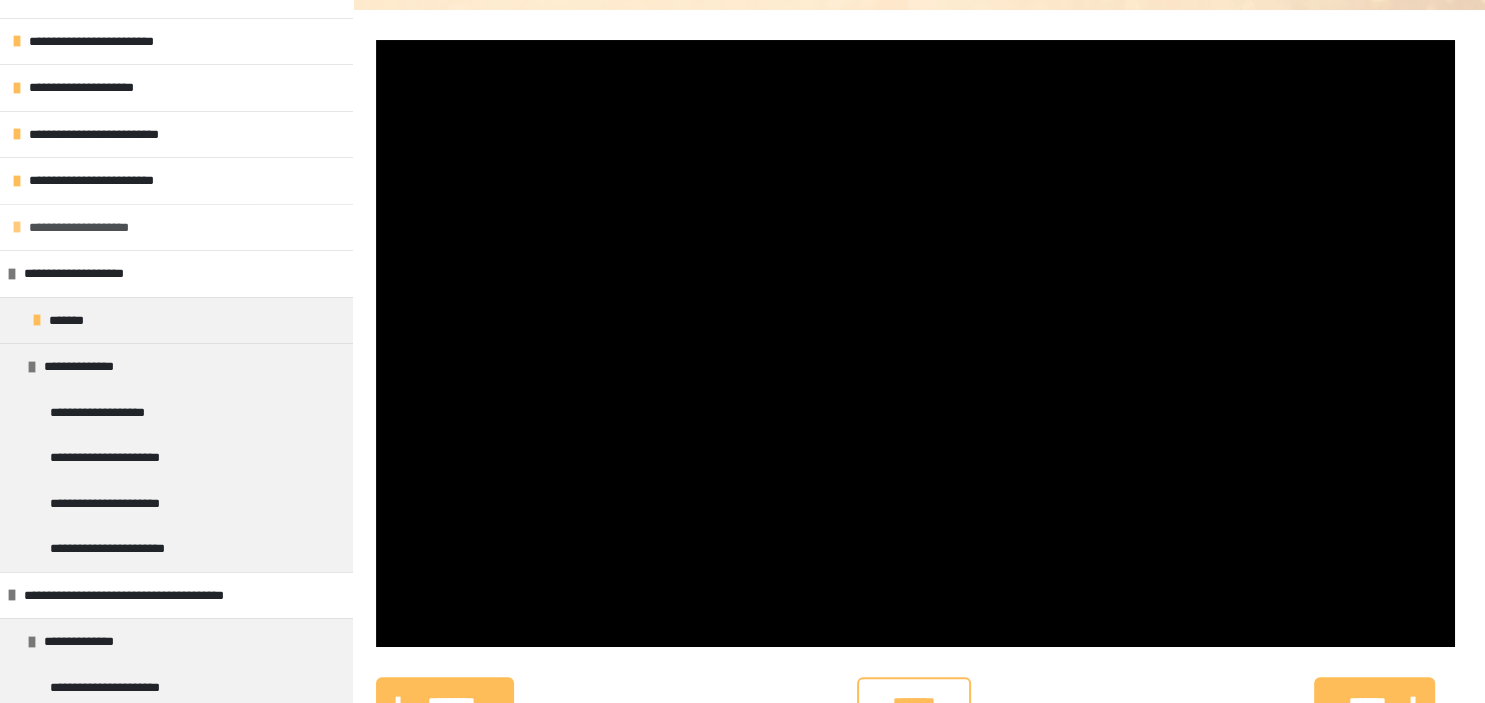 click on "**********" at bounding box center [90, 228] 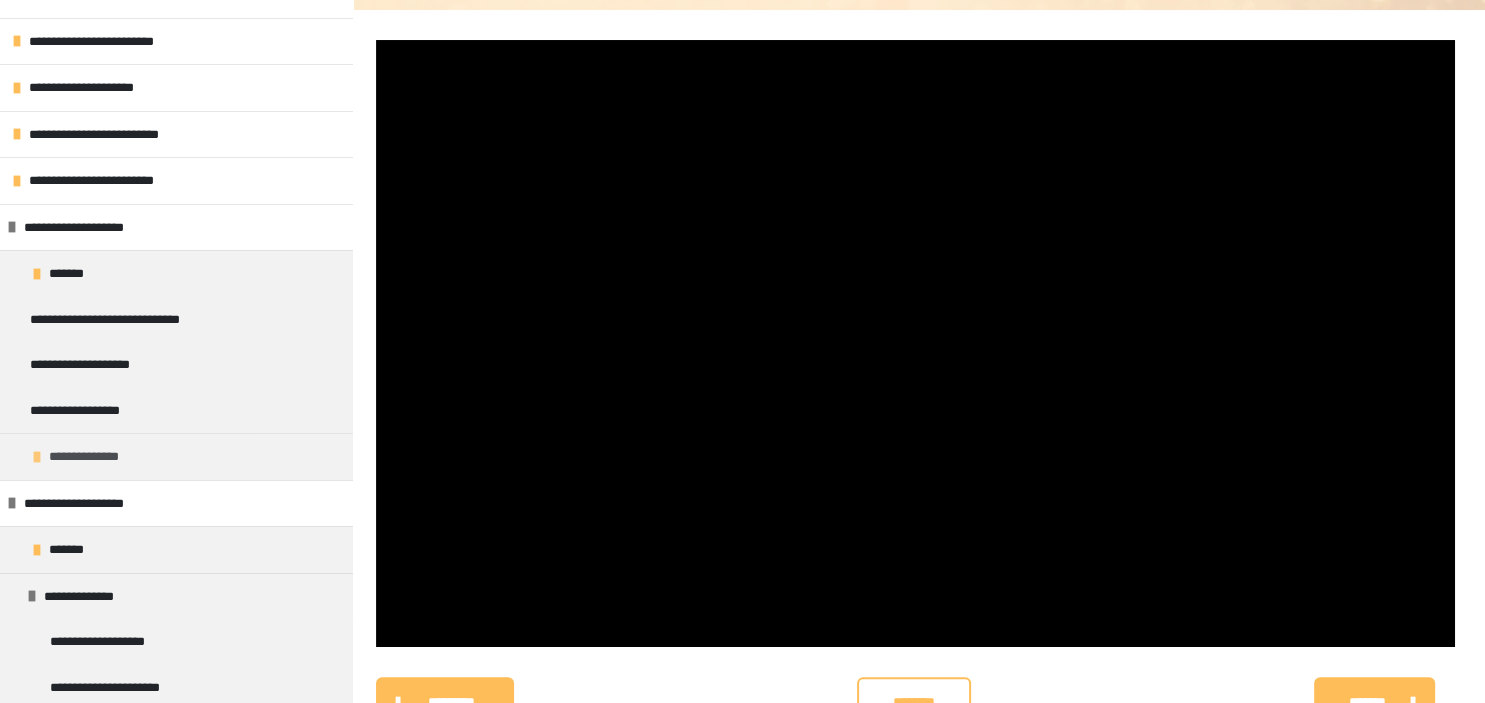 click at bounding box center [37, 457] 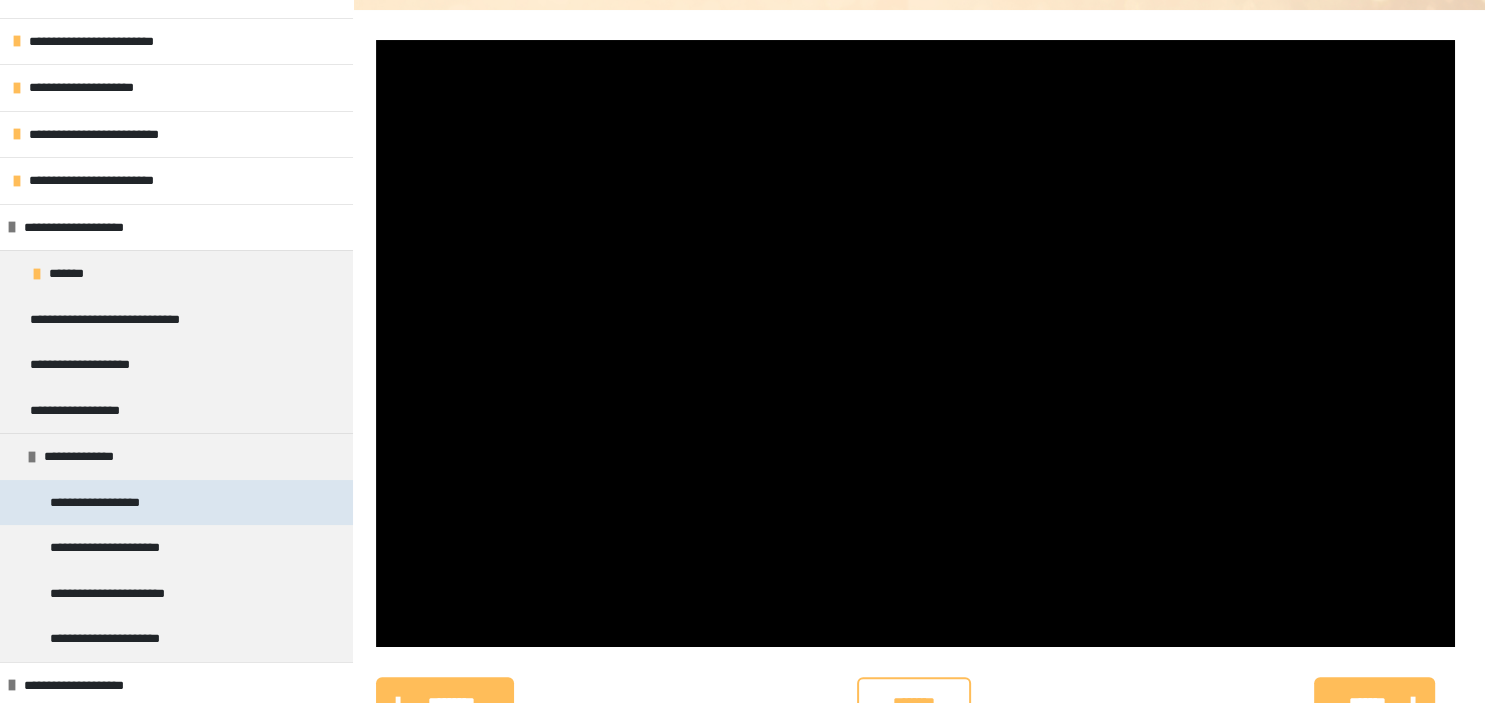 click on "**********" at bounding box center (113, 503) 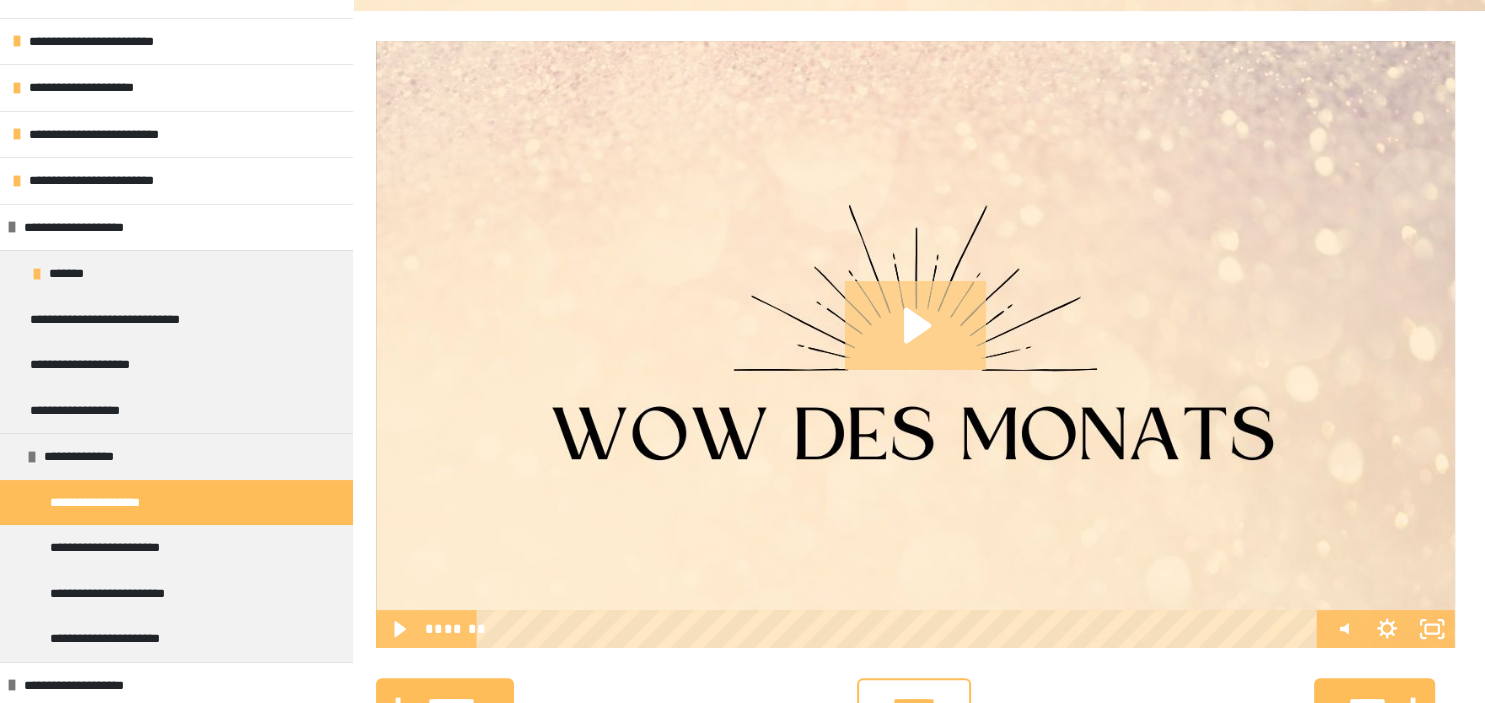 click 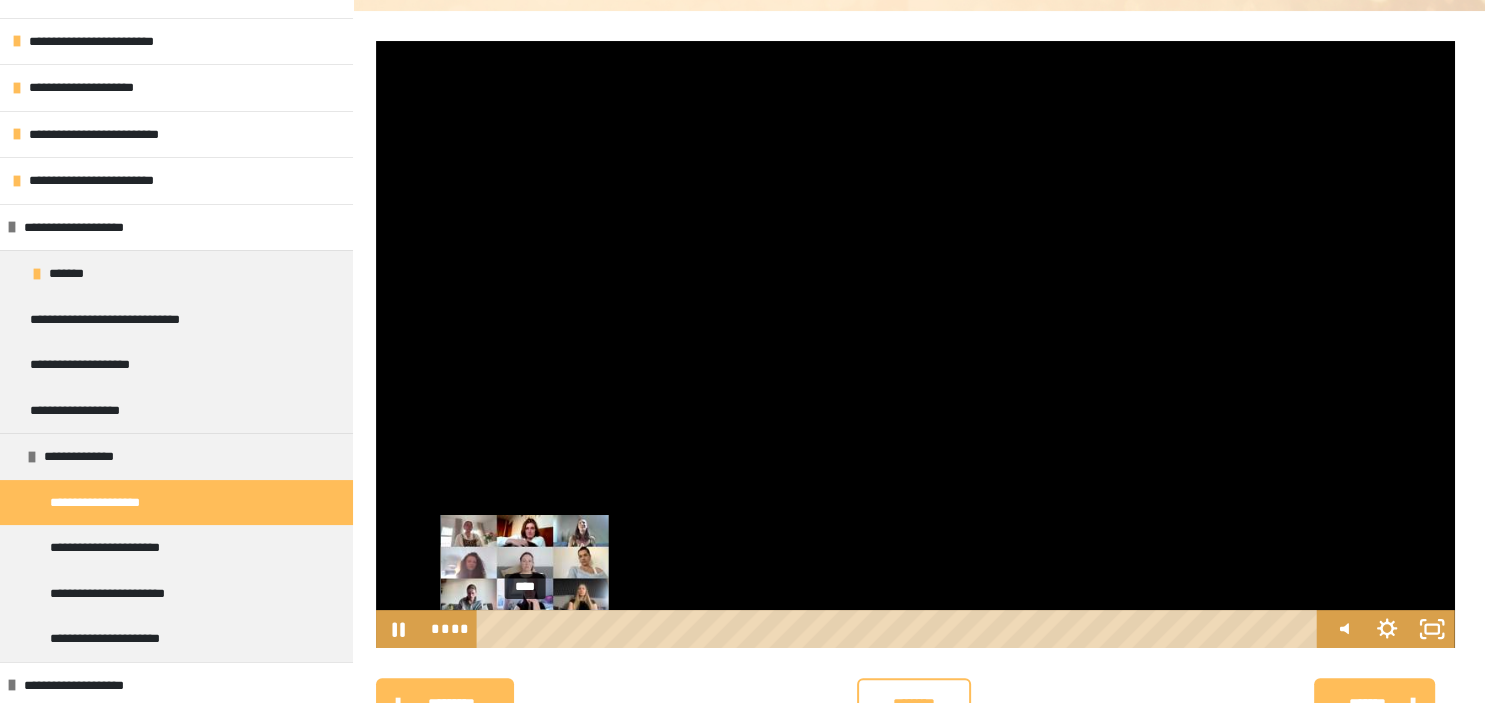 click on "****" at bounding box center [900, 629] 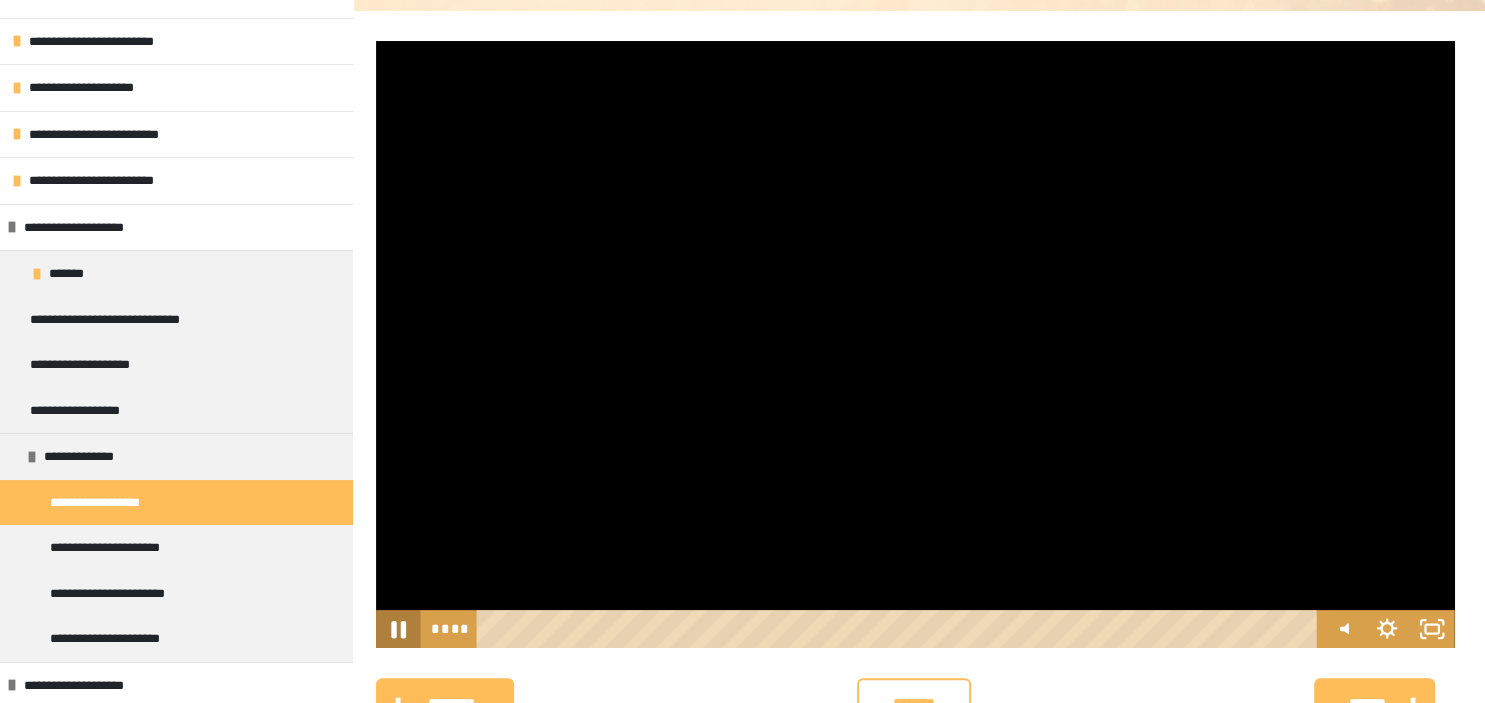 click 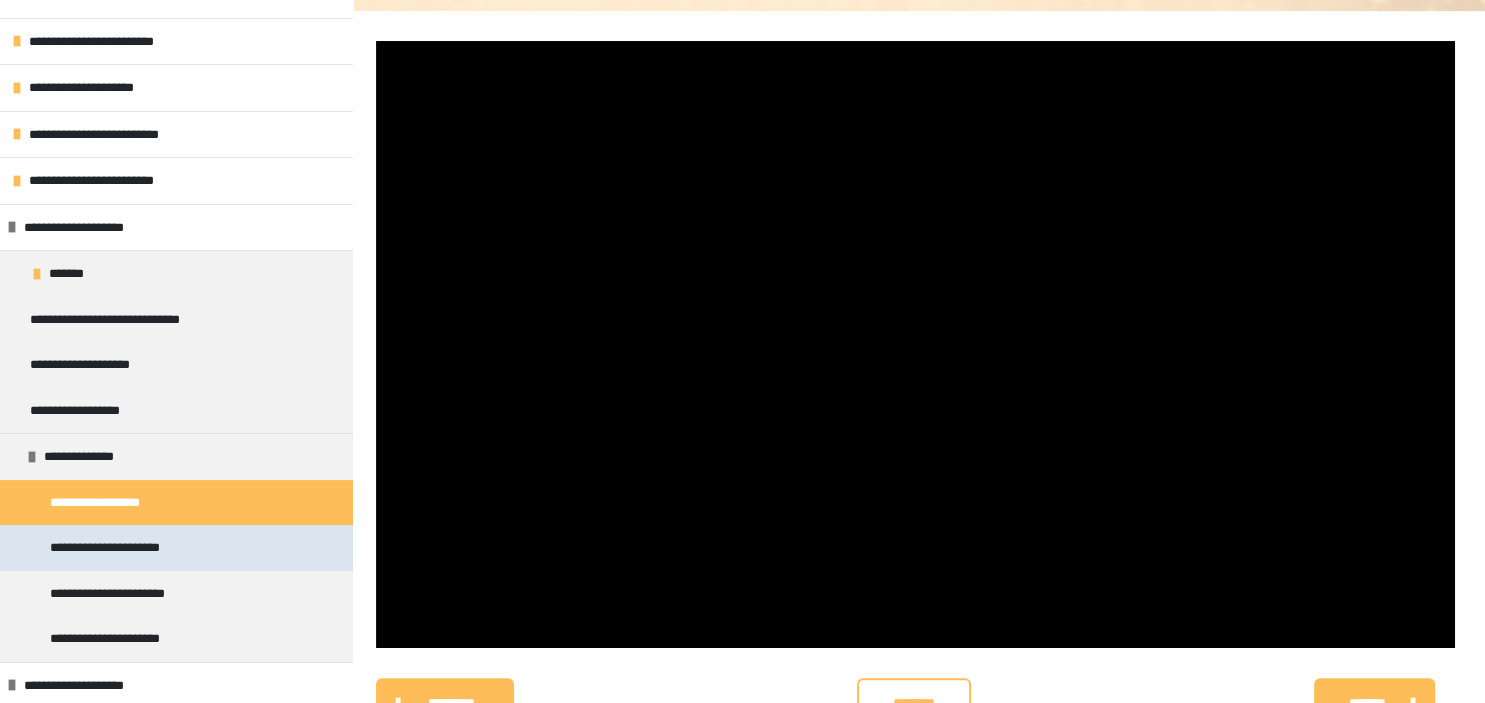 click on "**********" at bounding box center (114, 548) 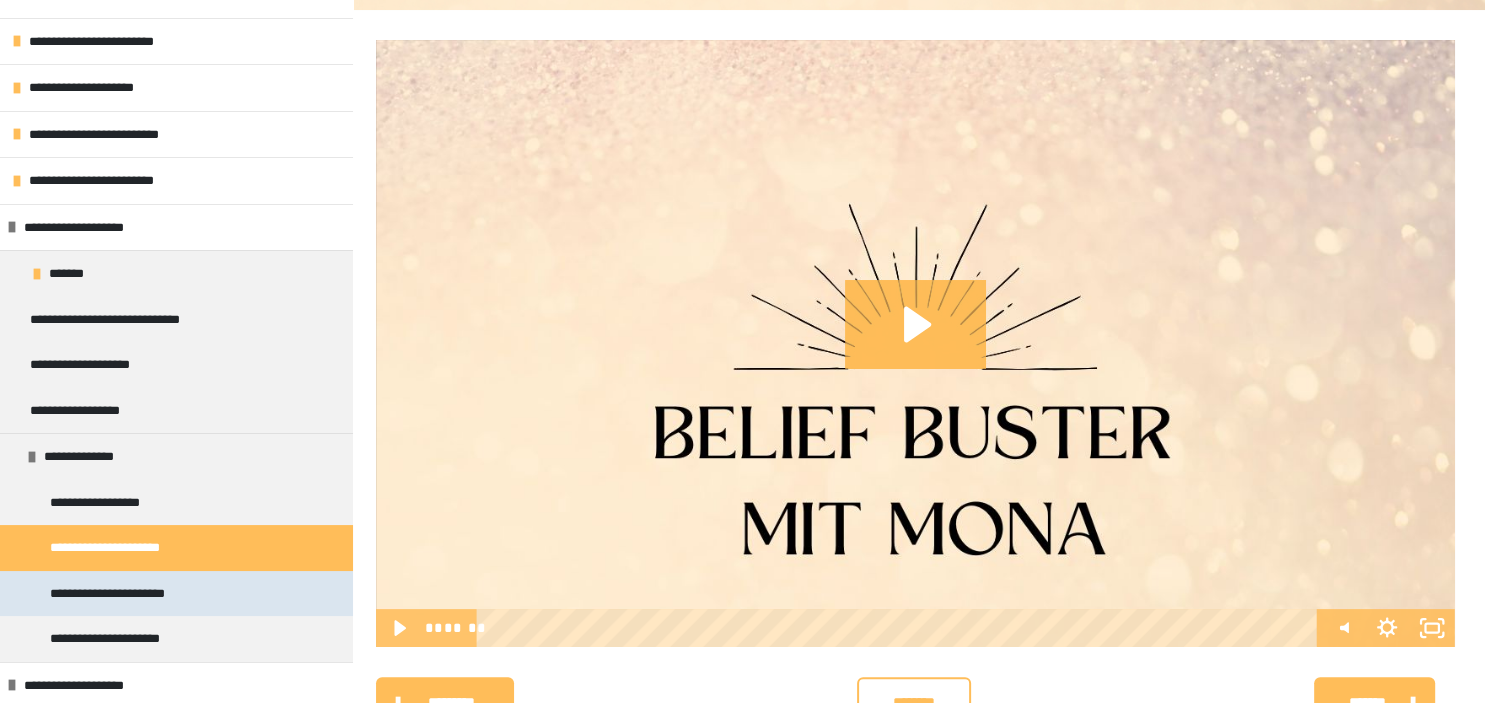 click on "**********" at bounding box center [118, 594] 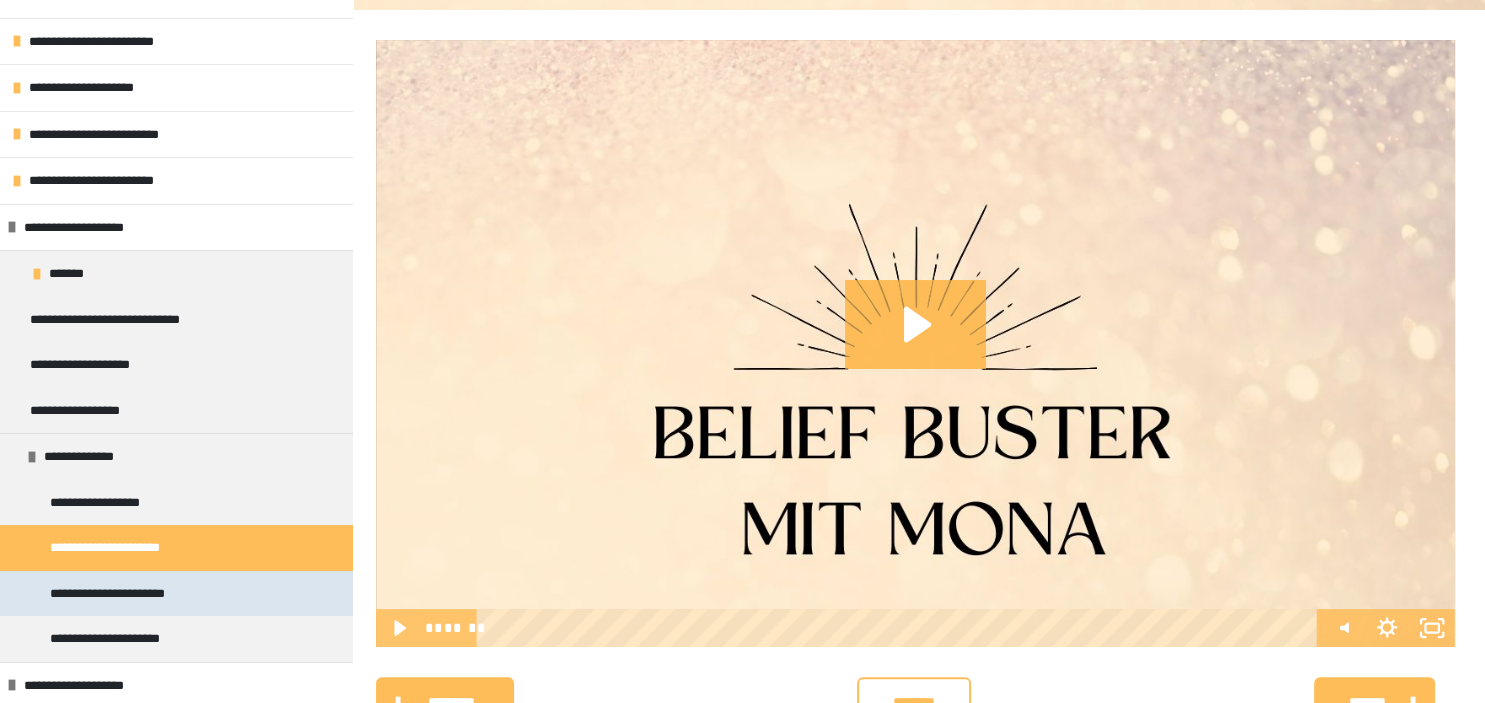 scroll, scrollTop: 269, scrollLeft: 0, axis: vertical 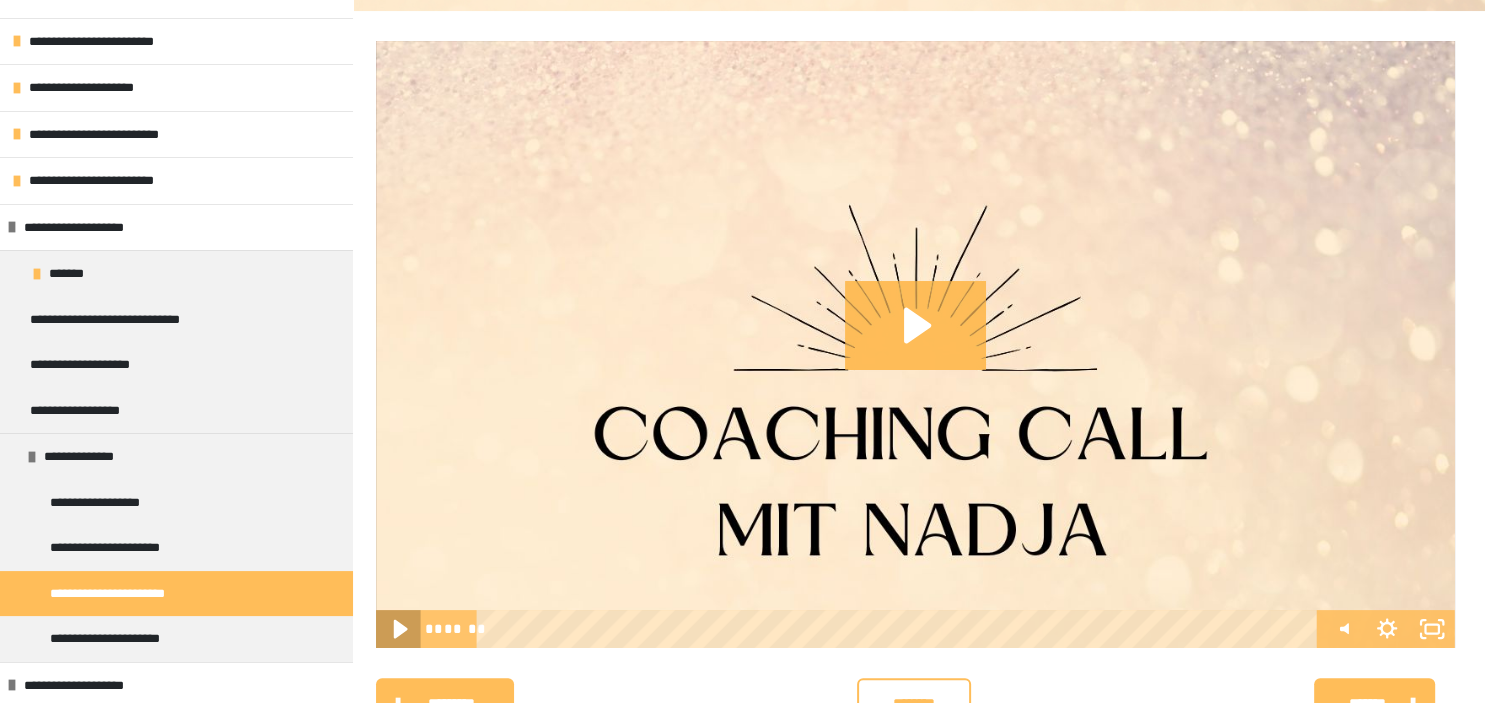 click 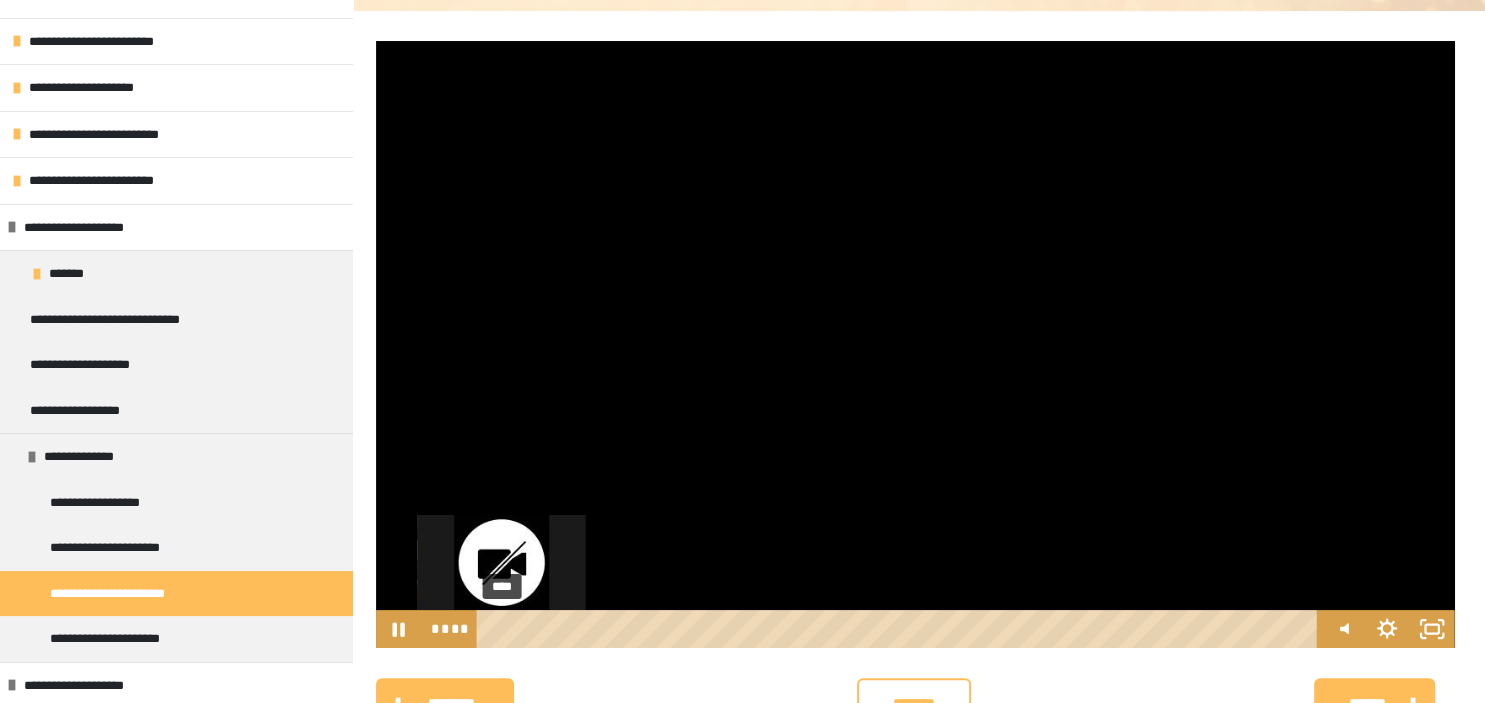 click on "****" at bounding box center (900, 629) 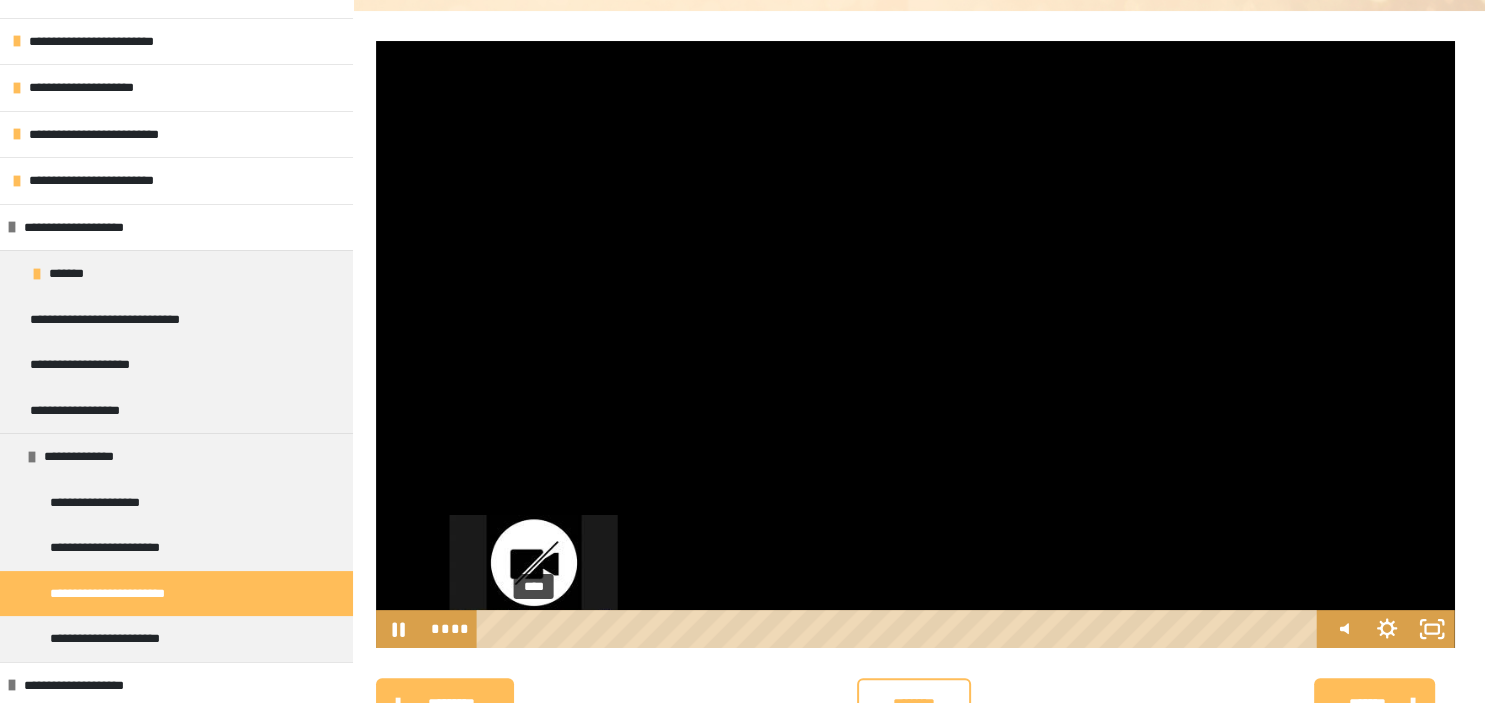 click on "****" at bounding box center (900, 629) 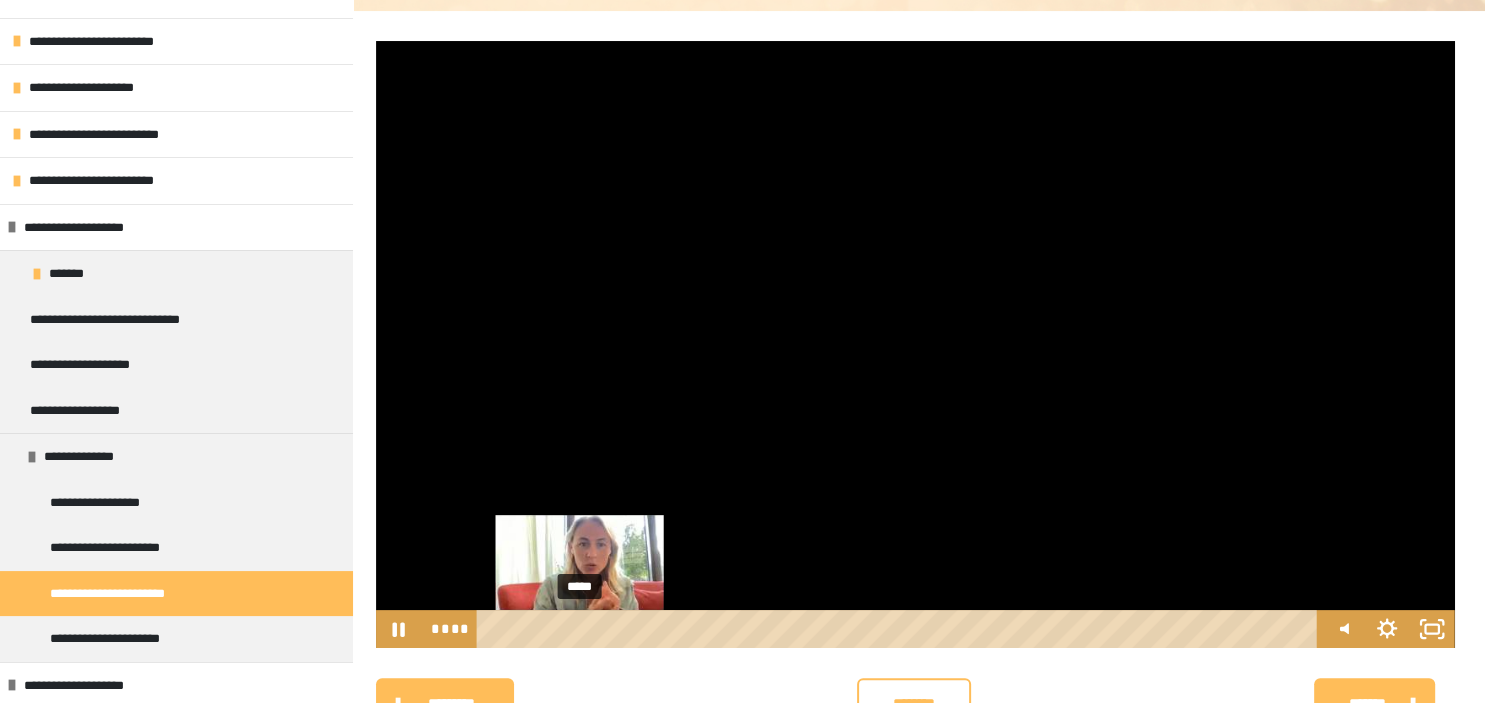 click on "*****" at bounding box center [900, 629] 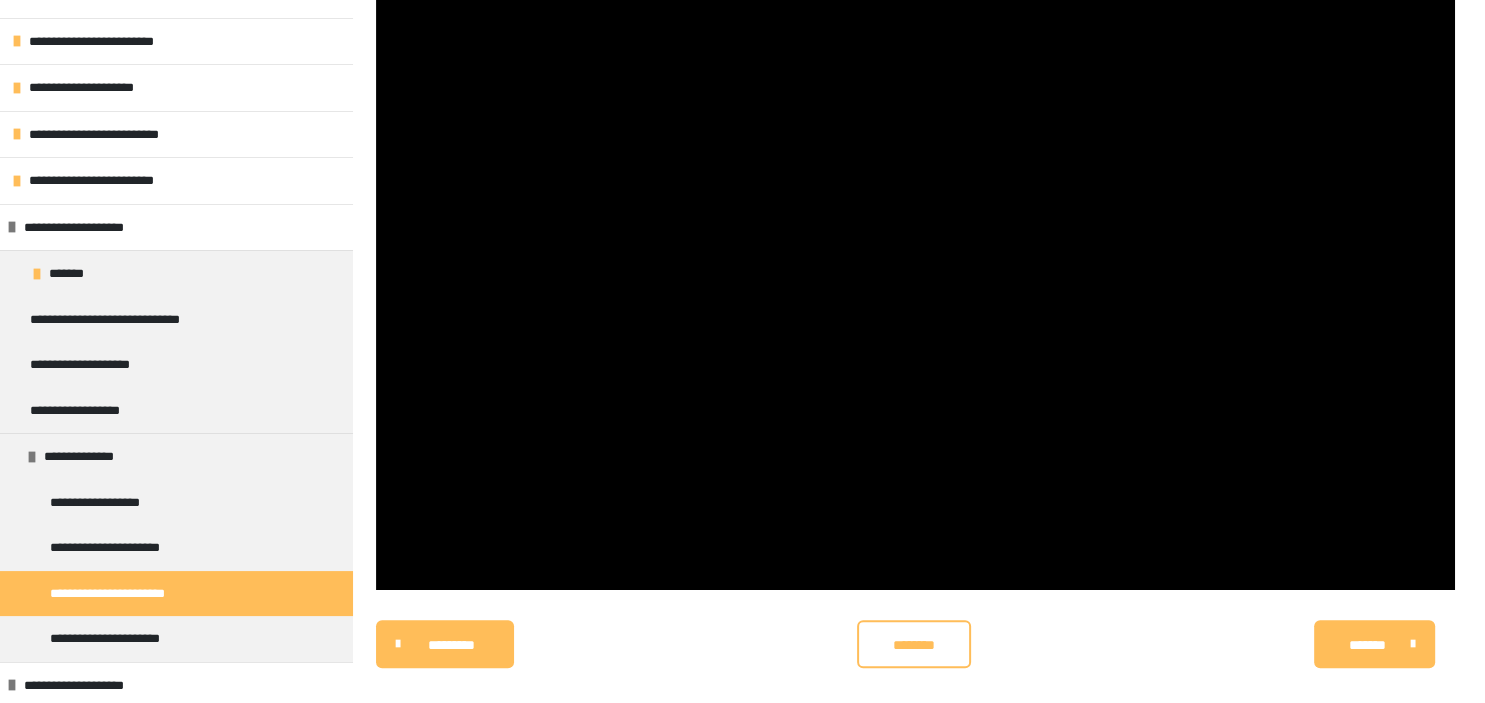 scroll, scrollTop: 352, scrollLeft: 0, axis: vertical 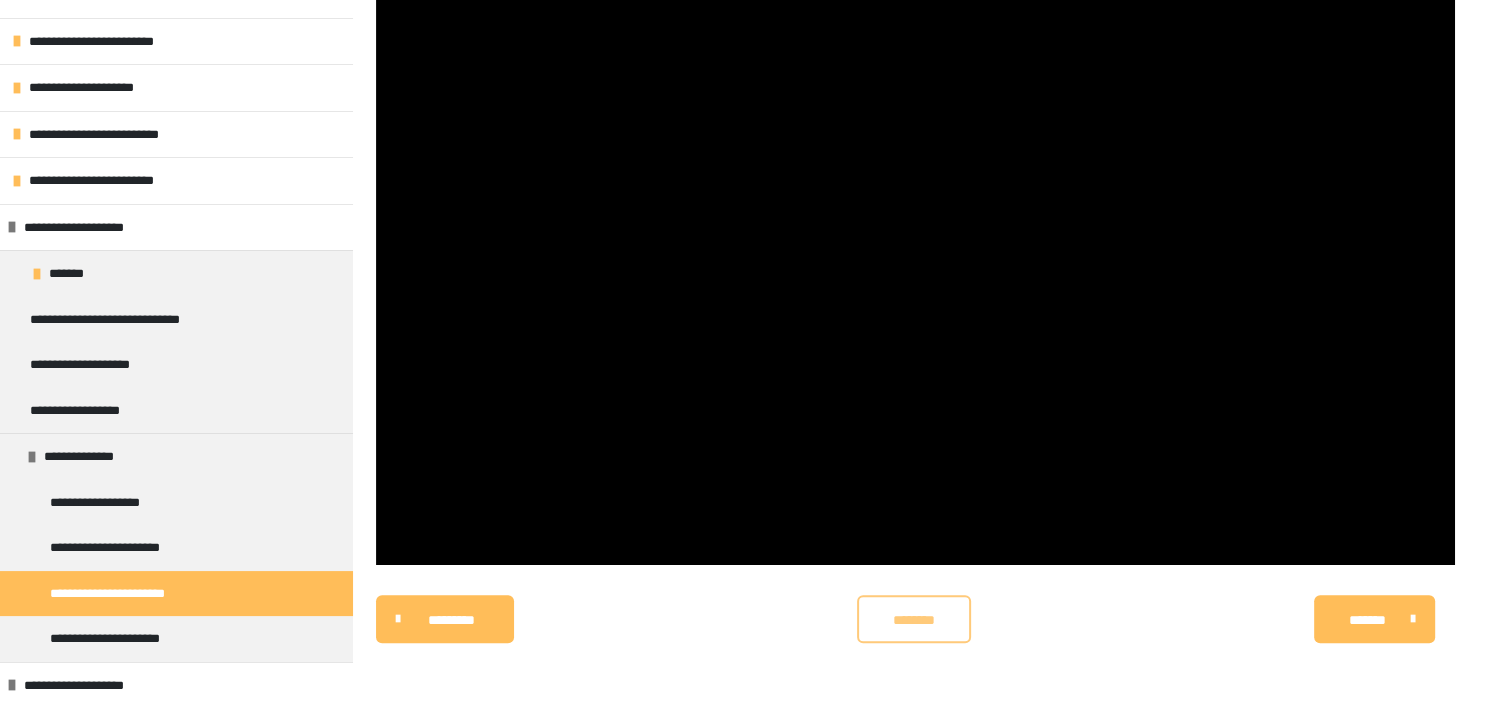 click on "********" at bounding box center (914, 620) 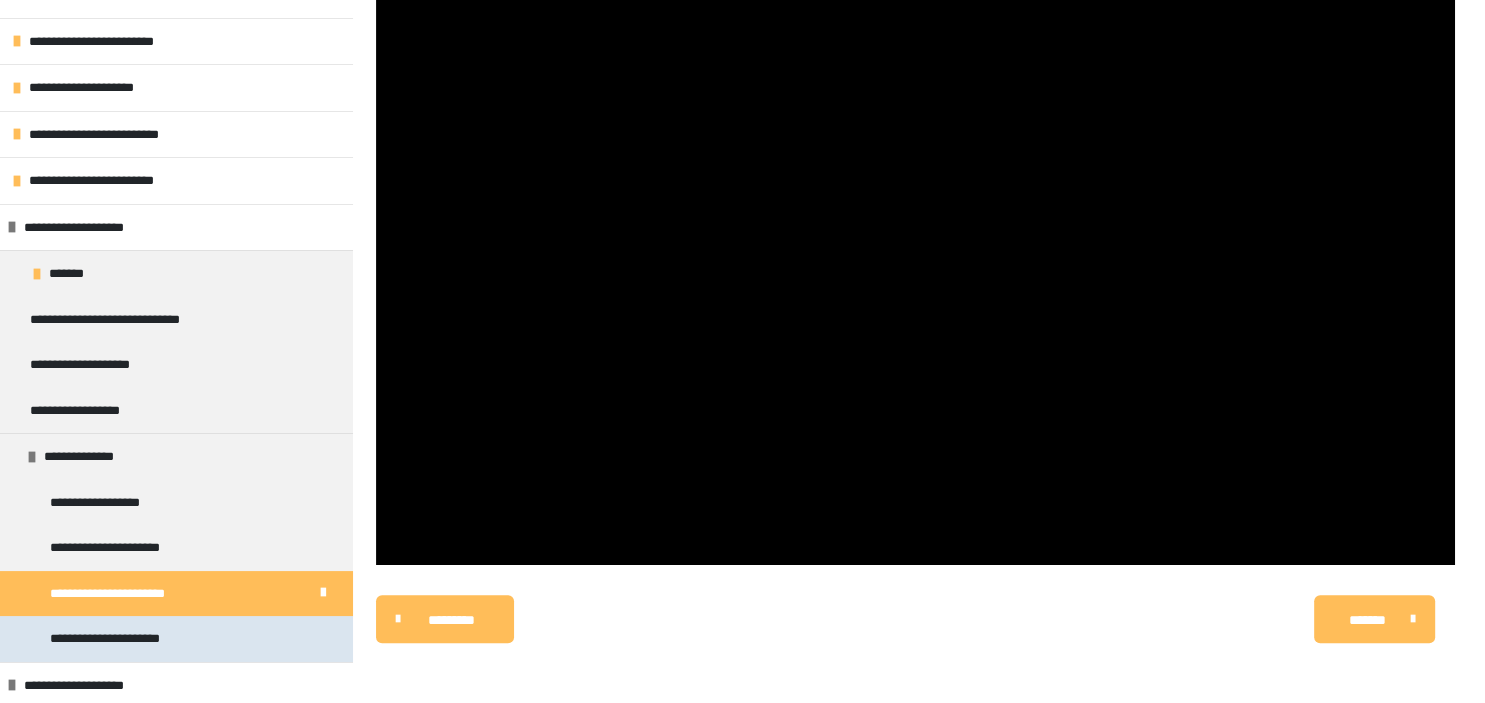 click on "**********" at bounding box center (114, 639) 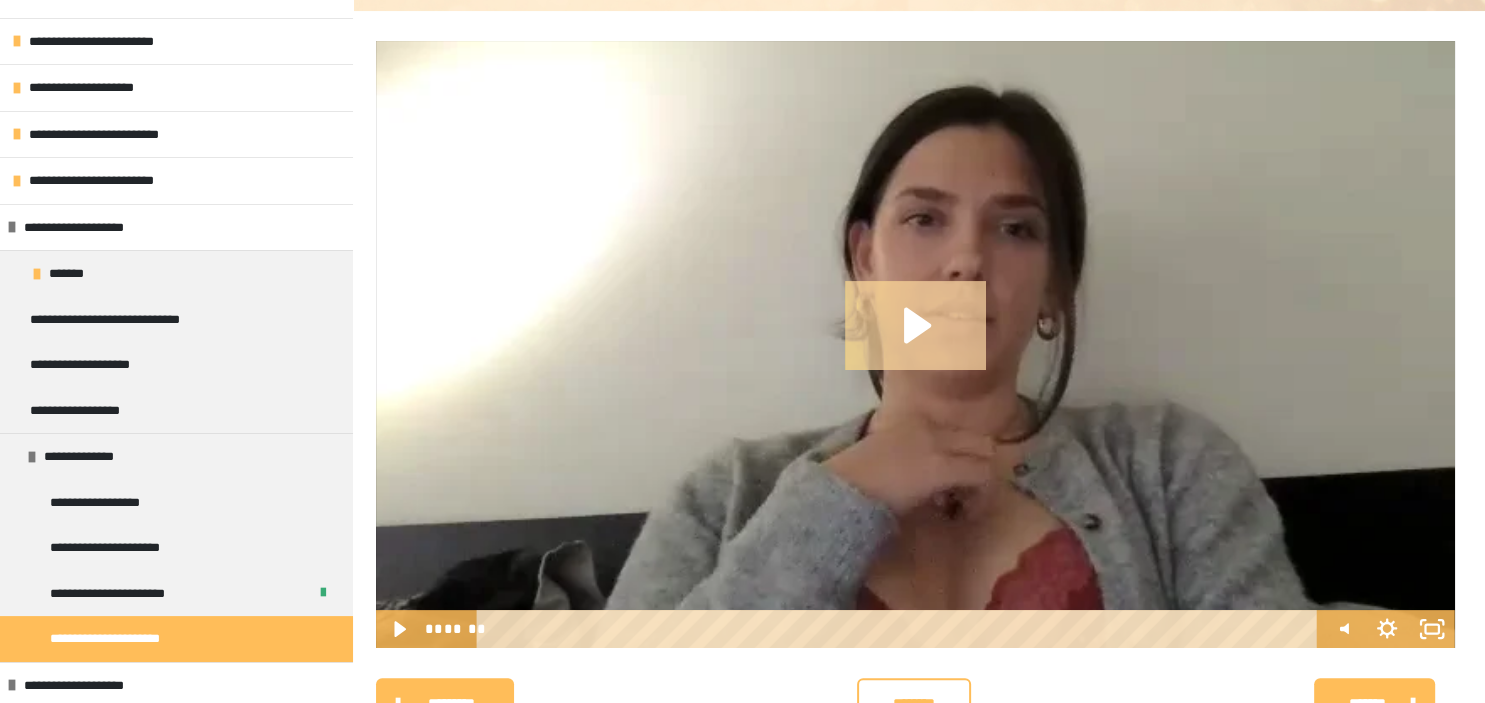 click 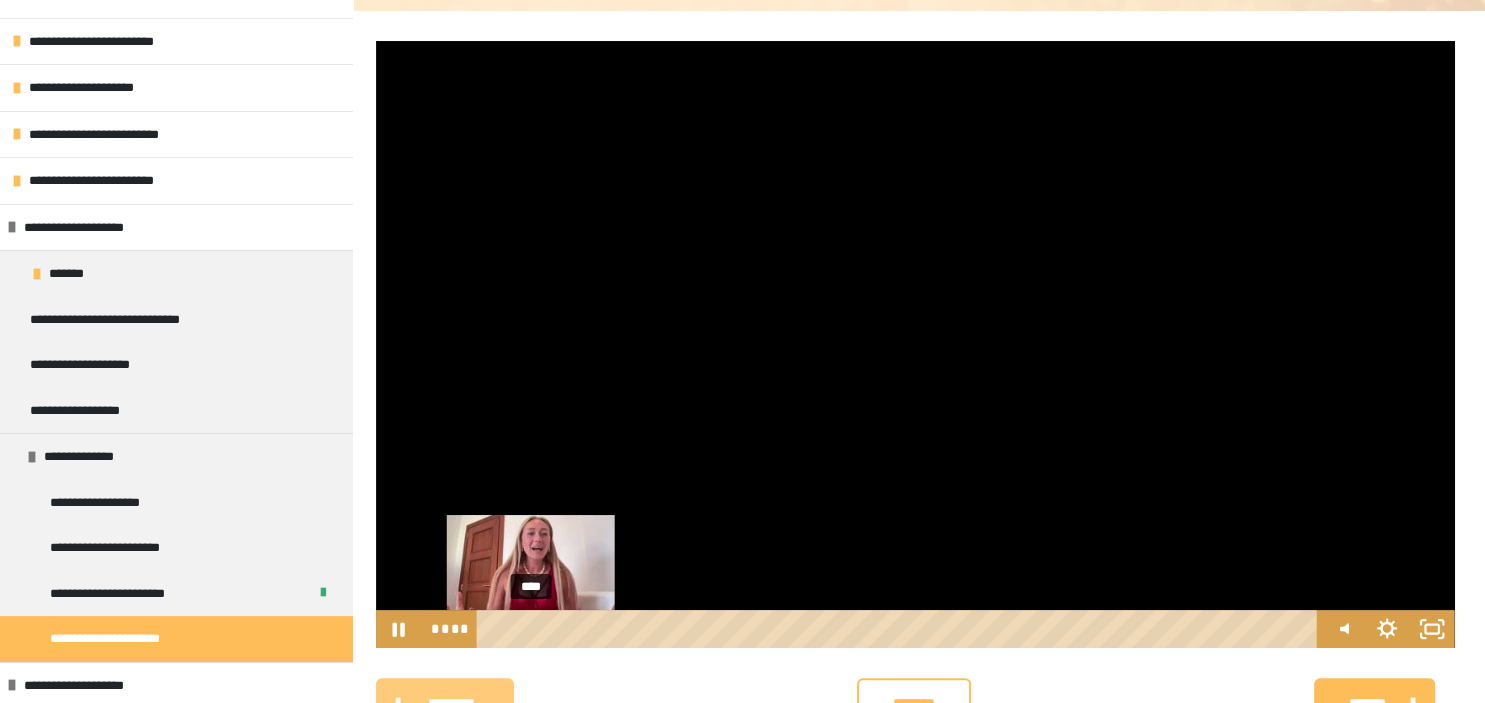 click on "****" at bounding box center (900, 629) 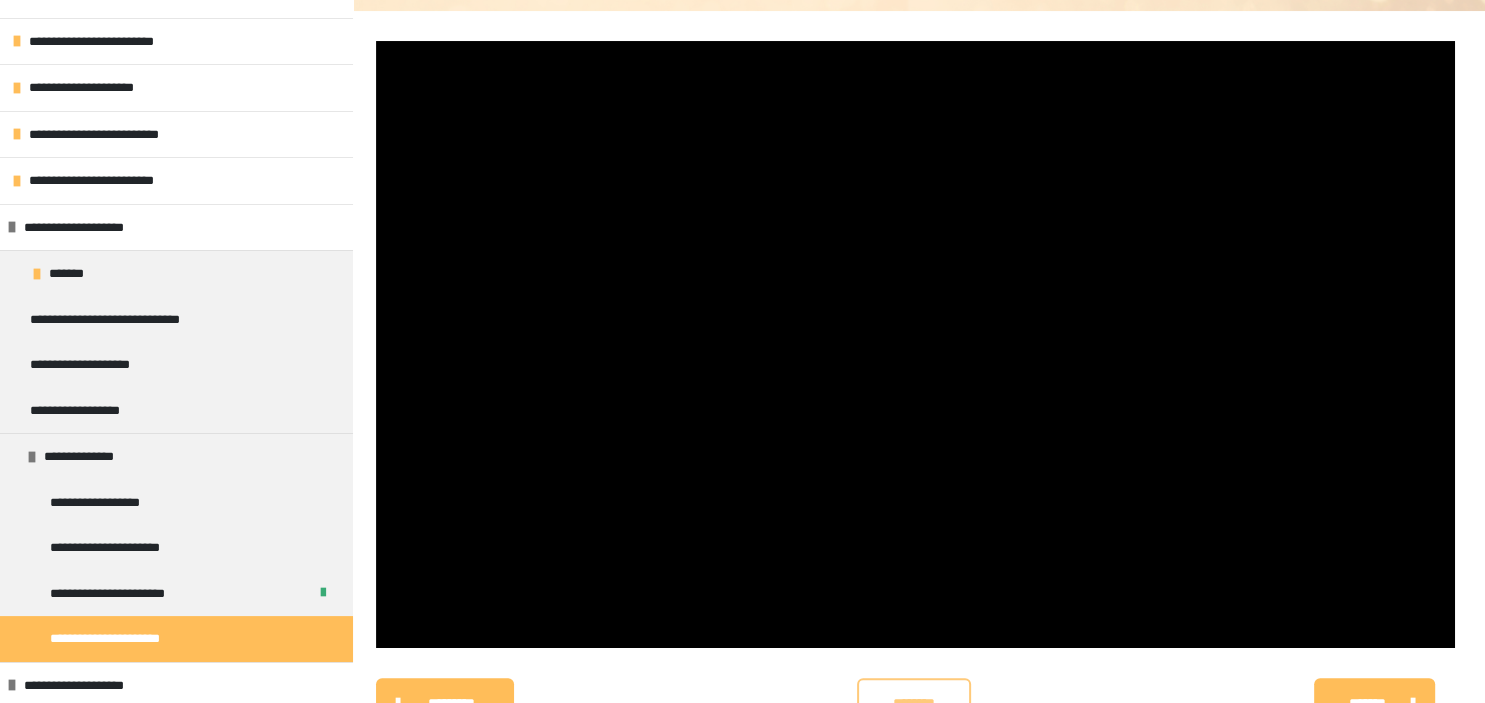 click on "********" at bounding box center [914, 702] 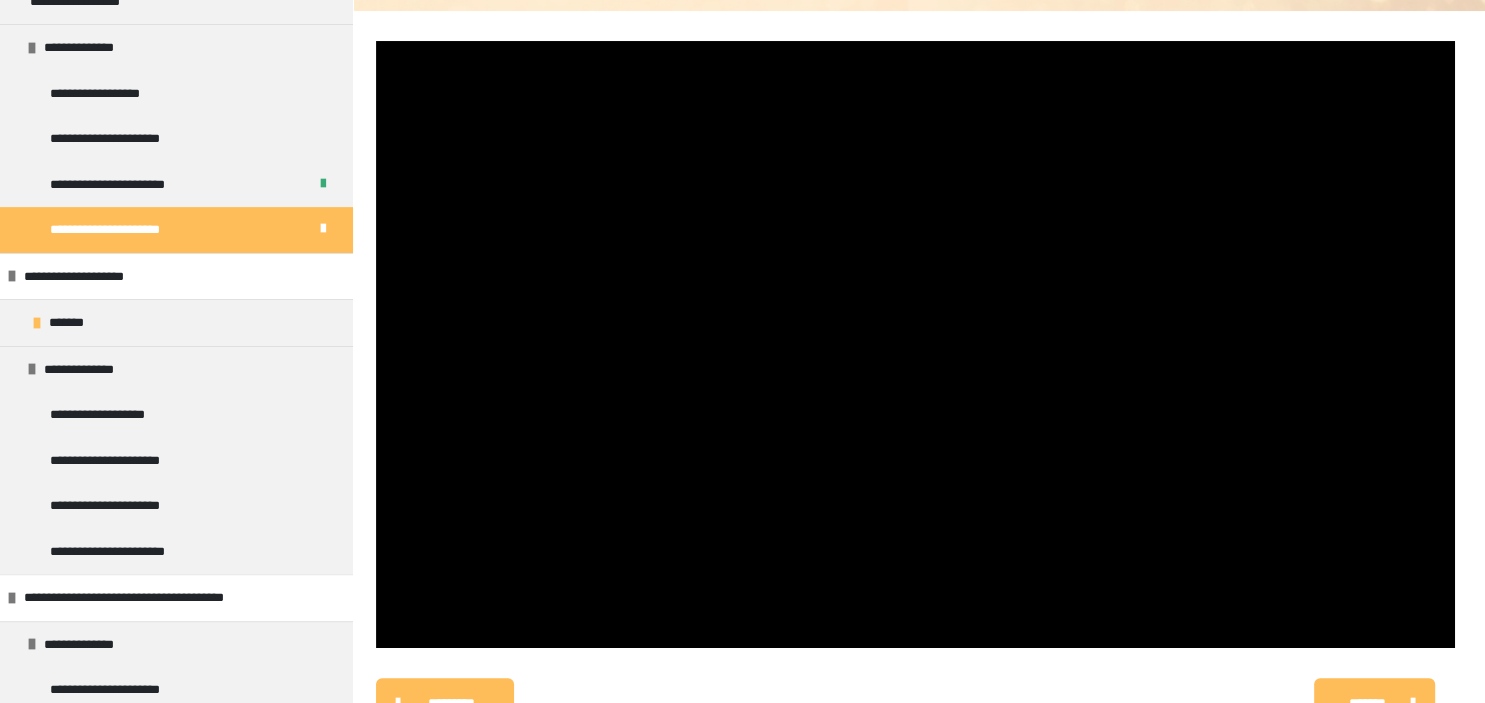 scroll, scrollTop: 502, scrollLeft: 0, axis: vertical 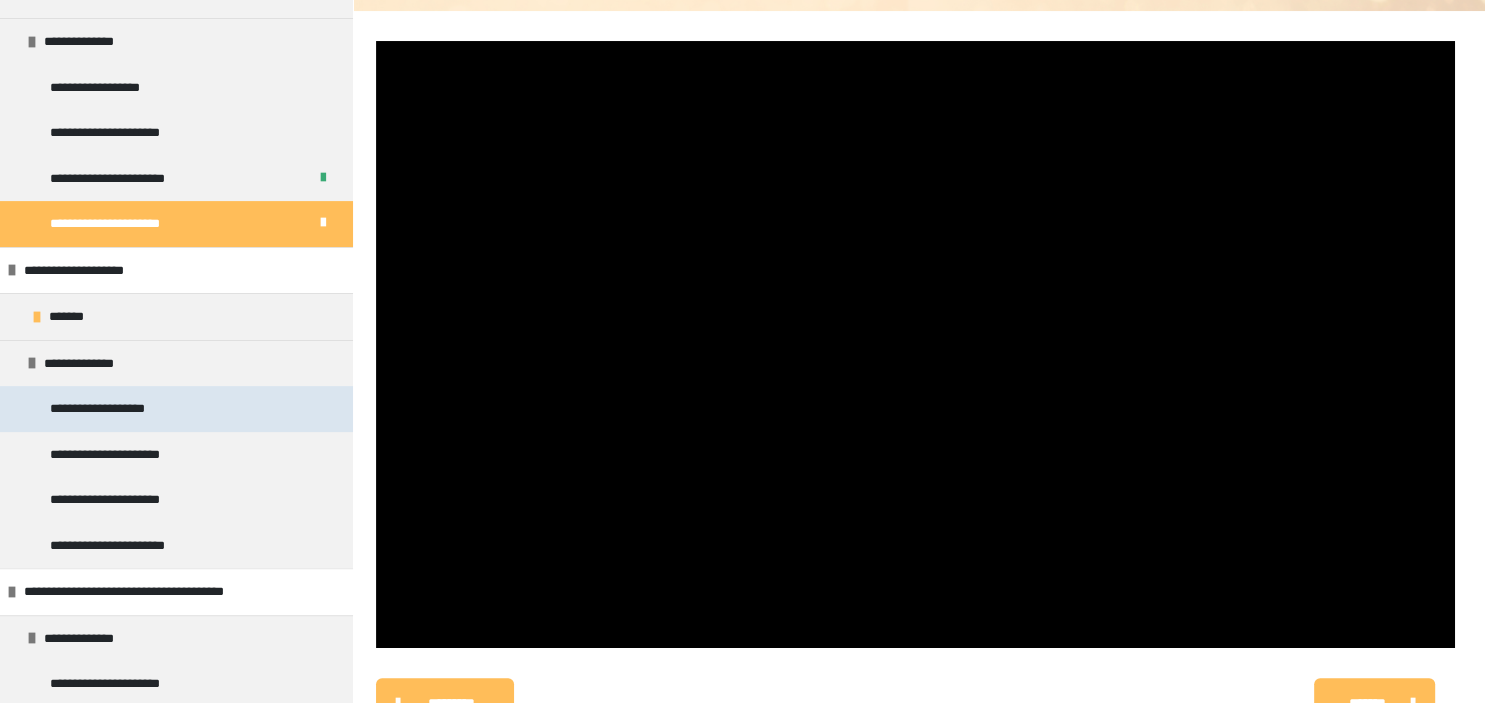 click on "**********" at bounding box center (115, 409) 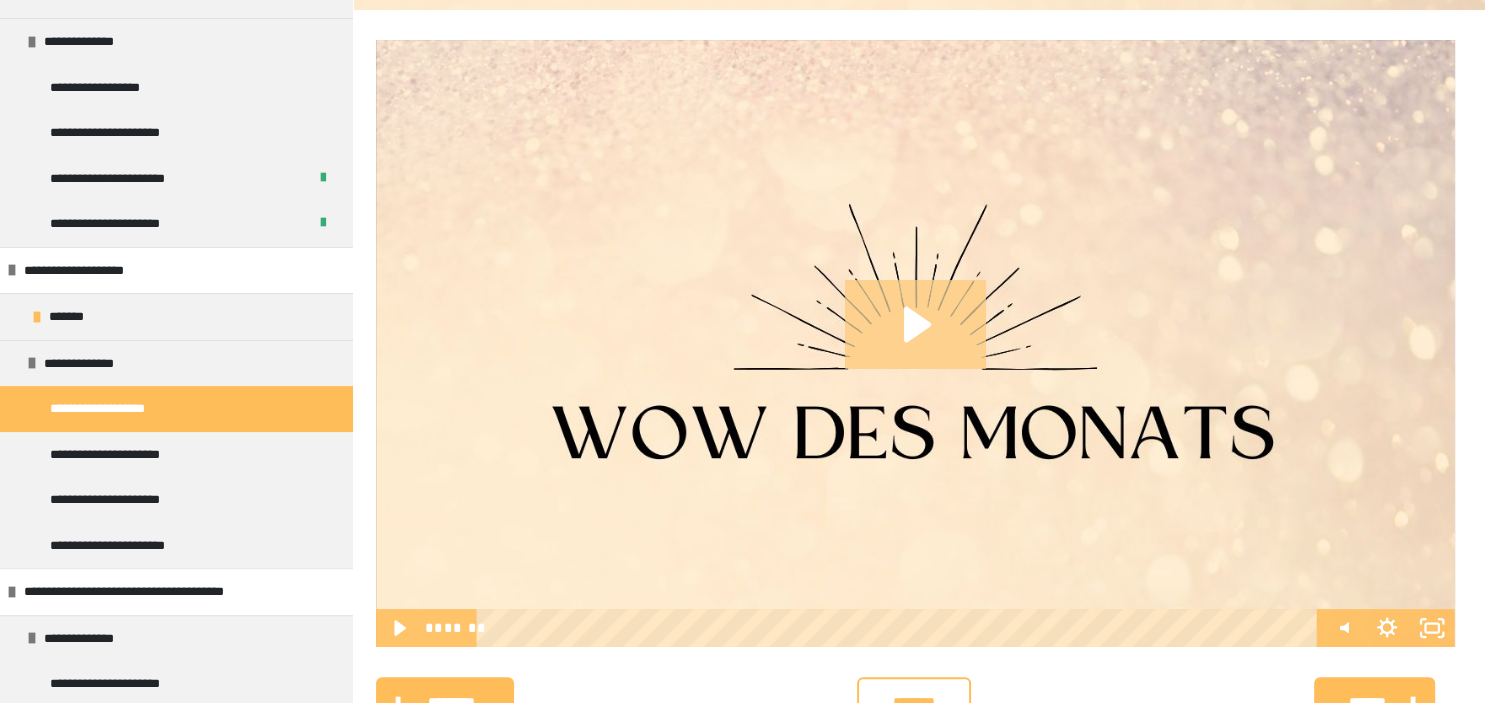 click 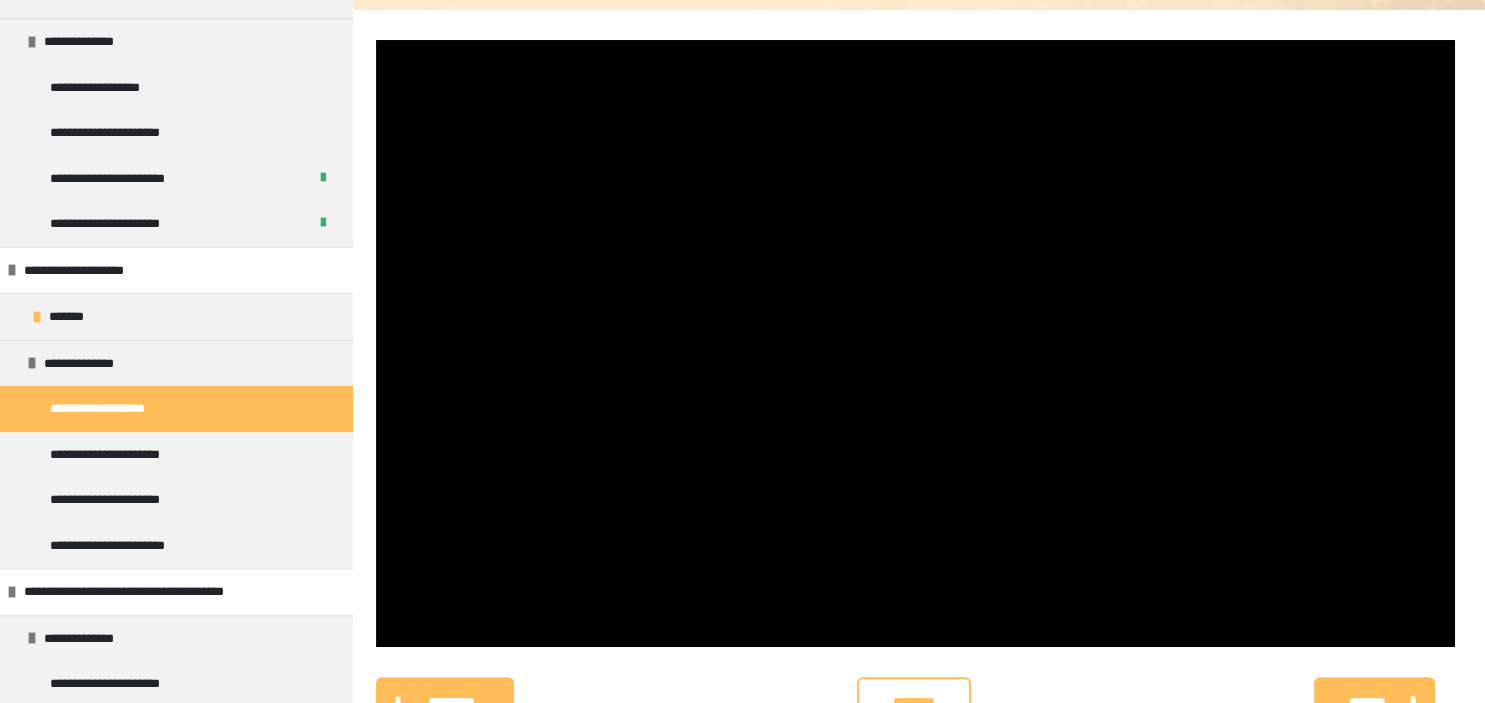 click at bounding box center [915, 343] 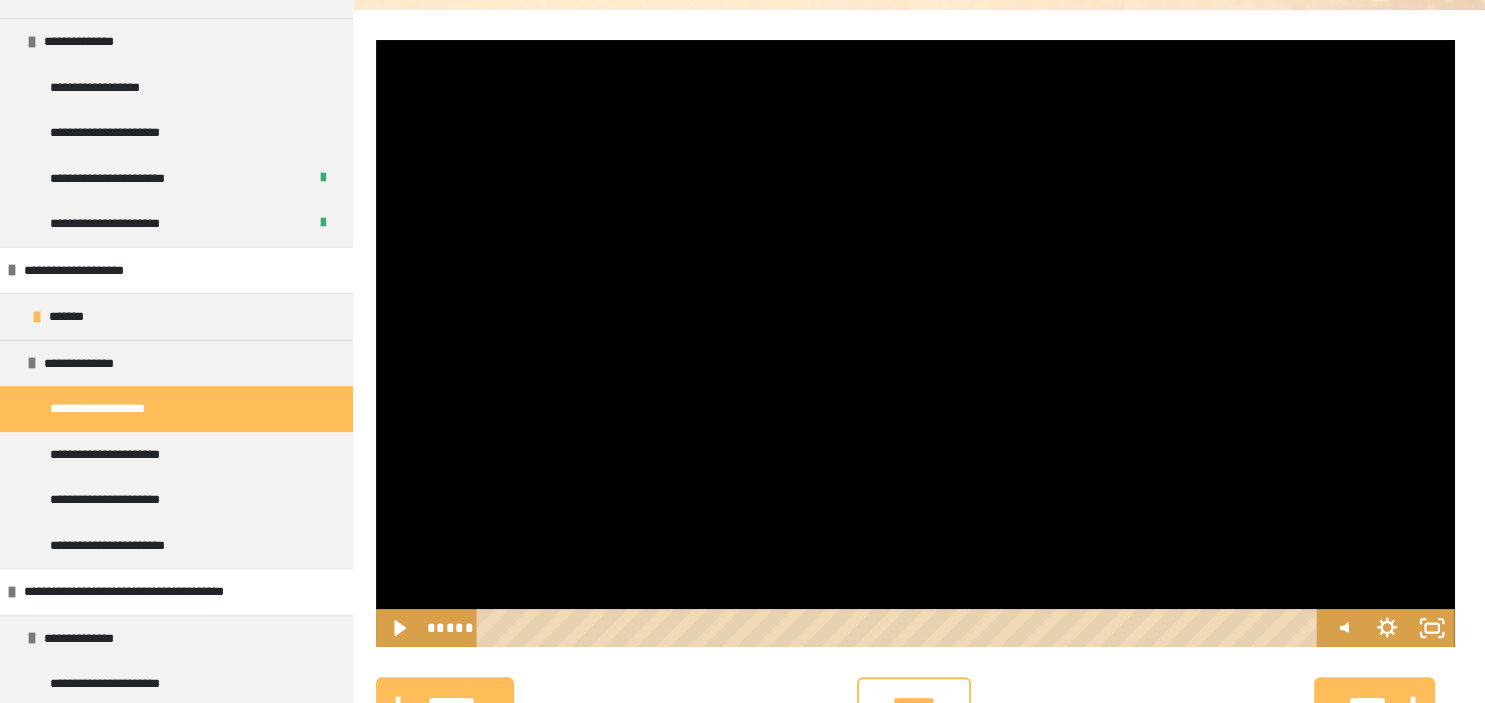 click at bounding box center [915, 343] 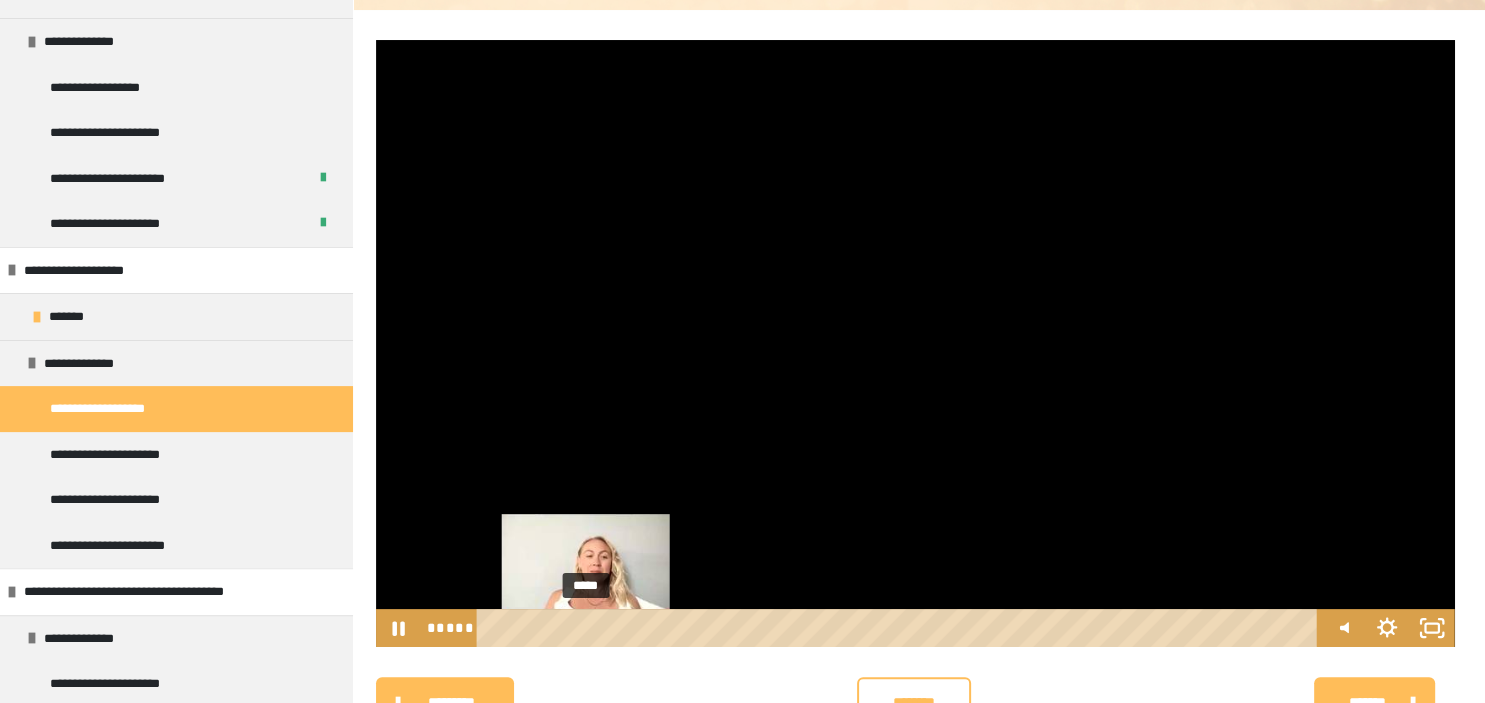 click on "*****" at bounding box center [900, 628] 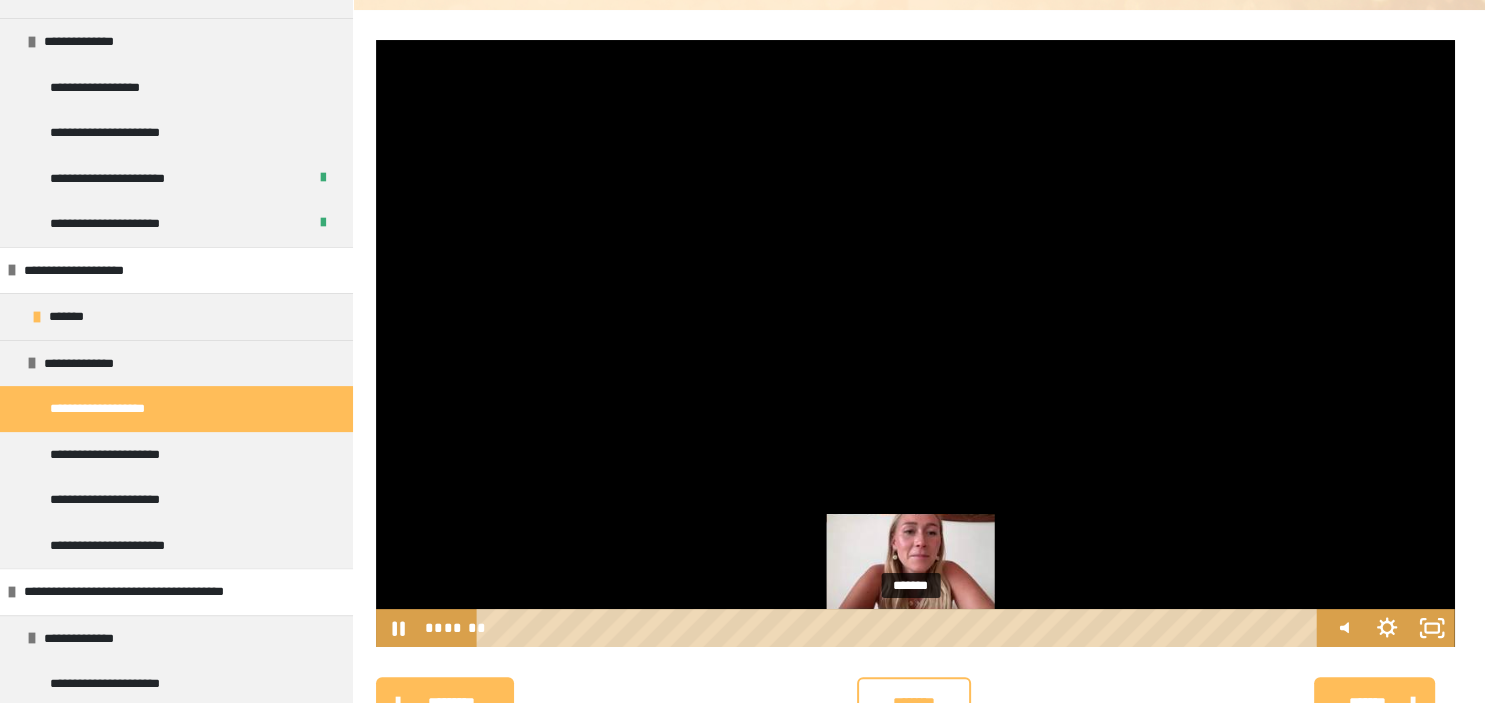 click on "*******" at bounding box center [900, 628] 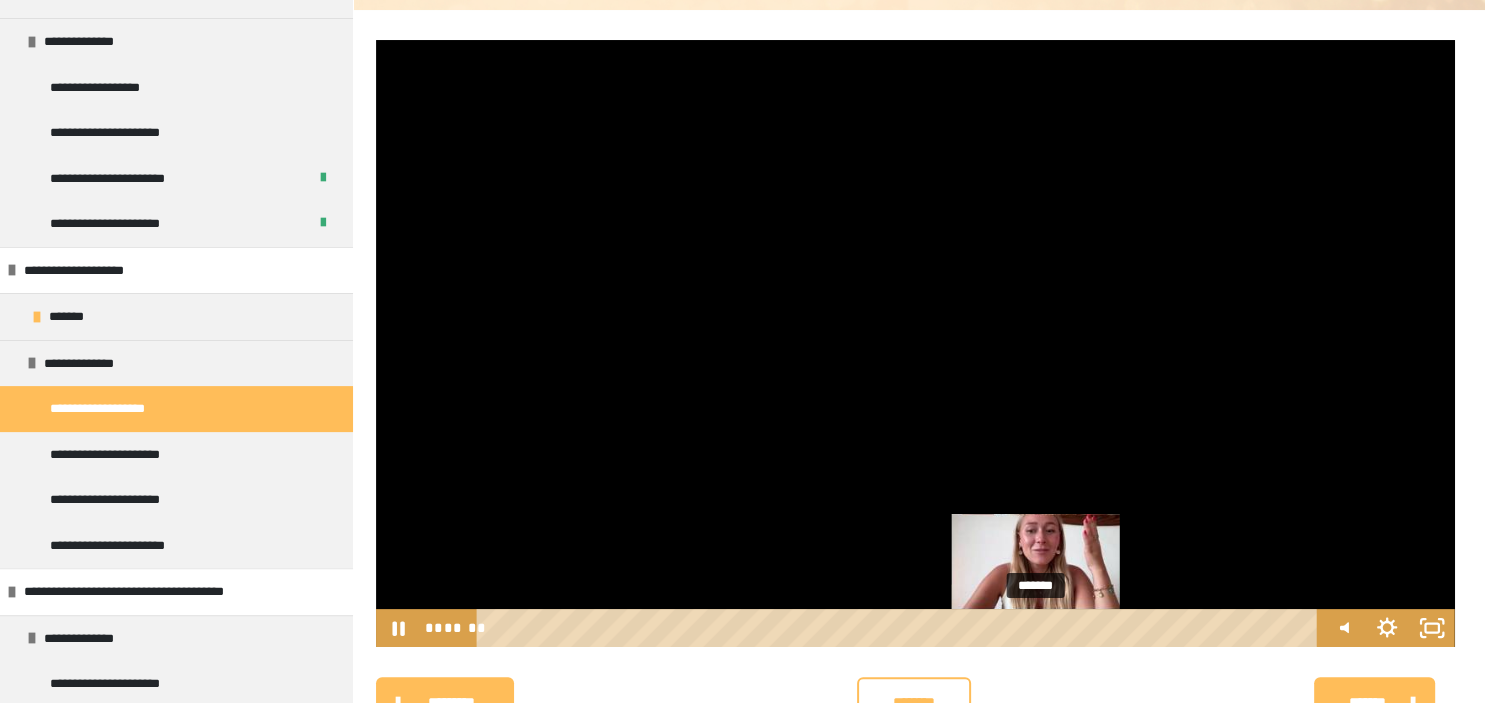 click on "*******" at bounding box center [900, 628] 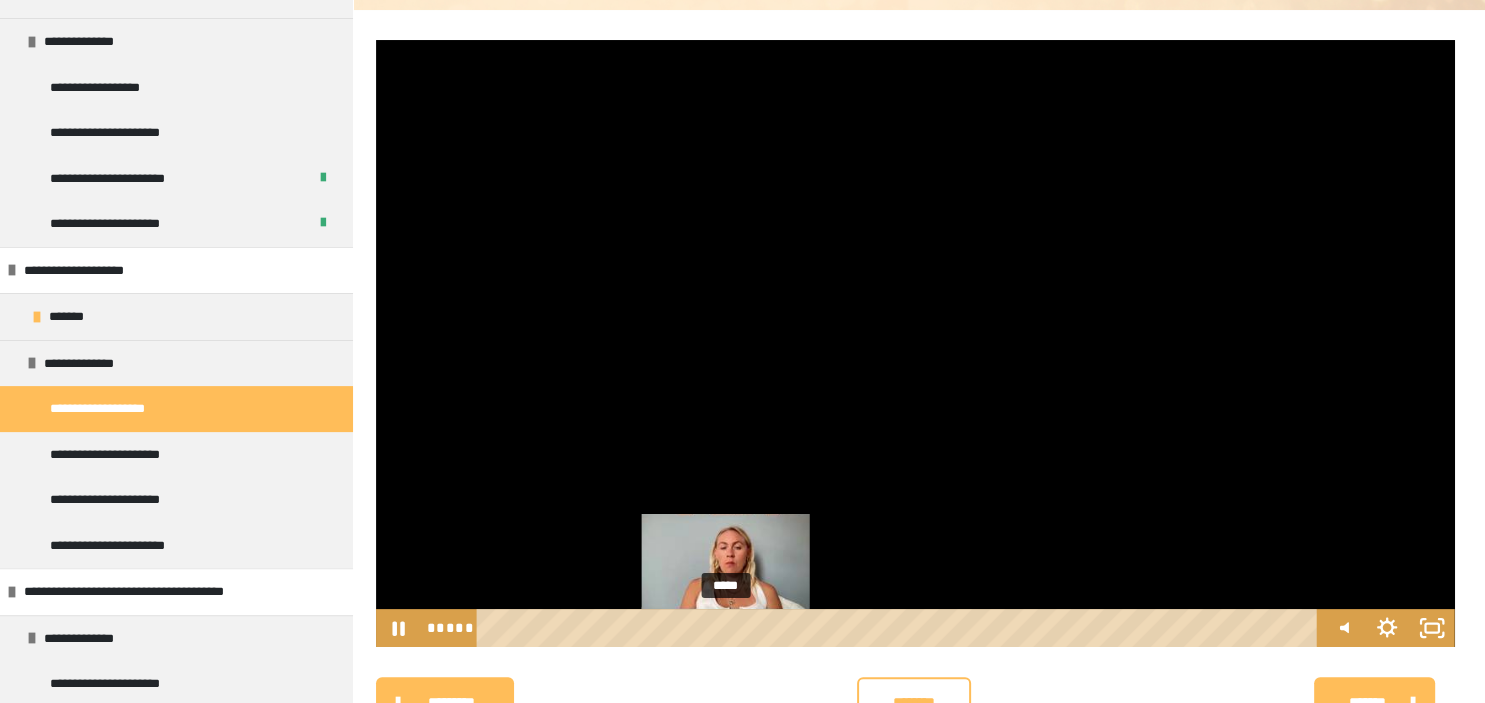 click on "*****" at bounding box center (900, 628) 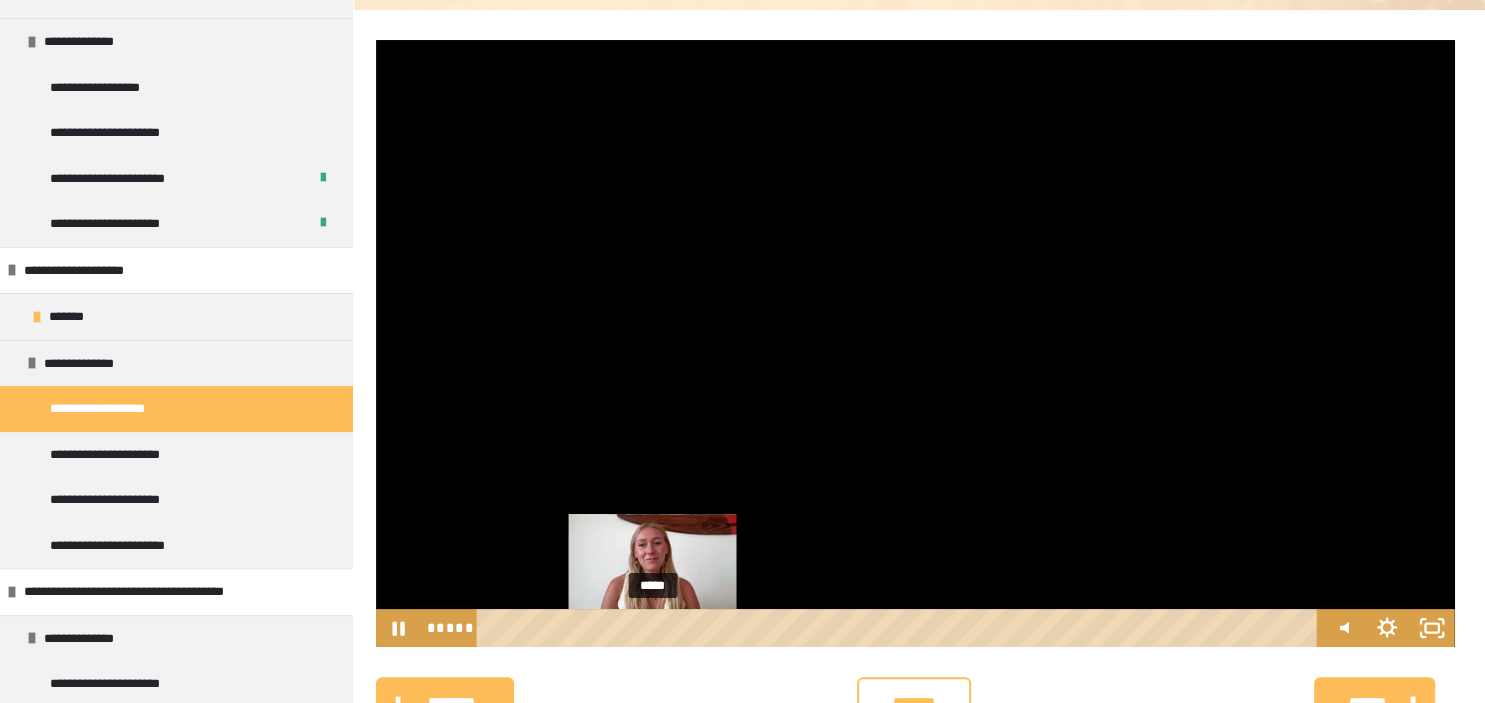 click on "*****" at bounding box center [900, 628] 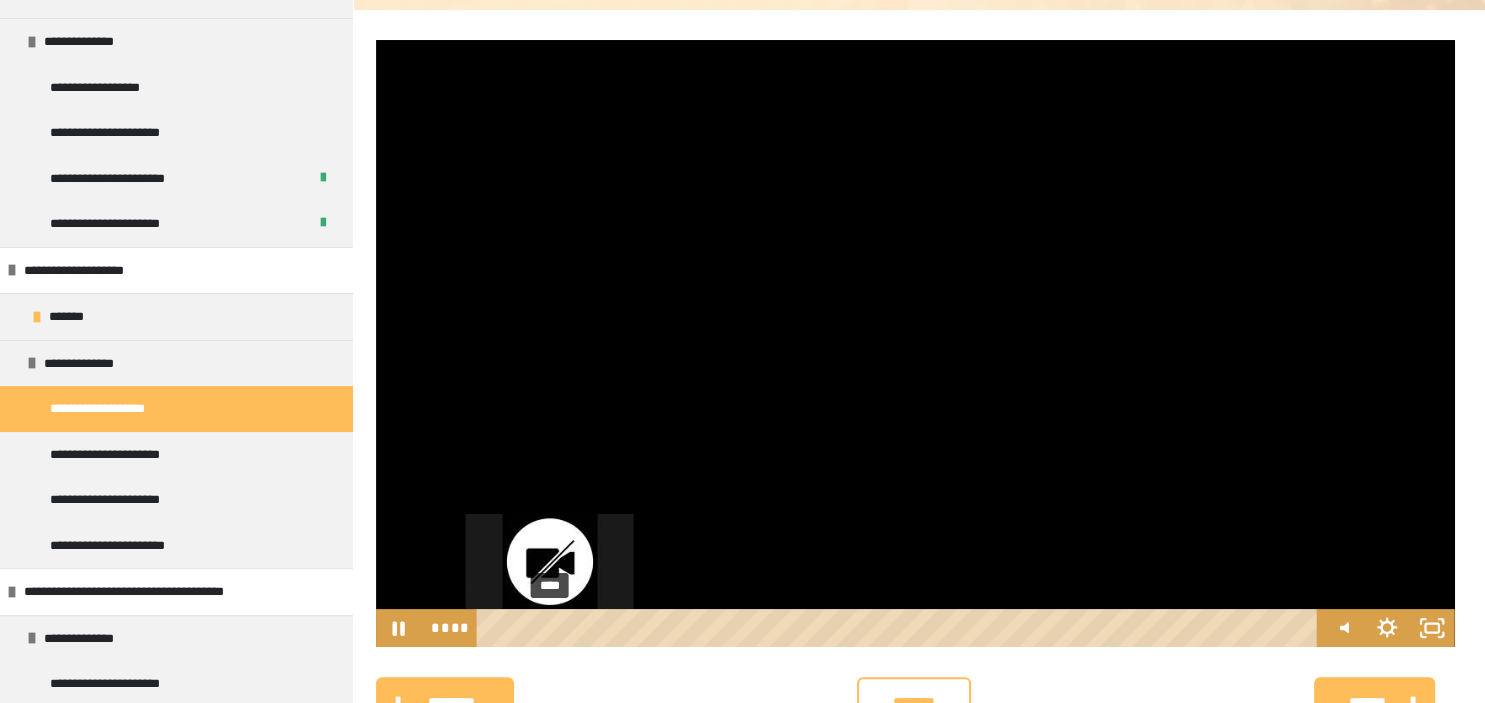 click on "****" at bounding box center [900, 628] 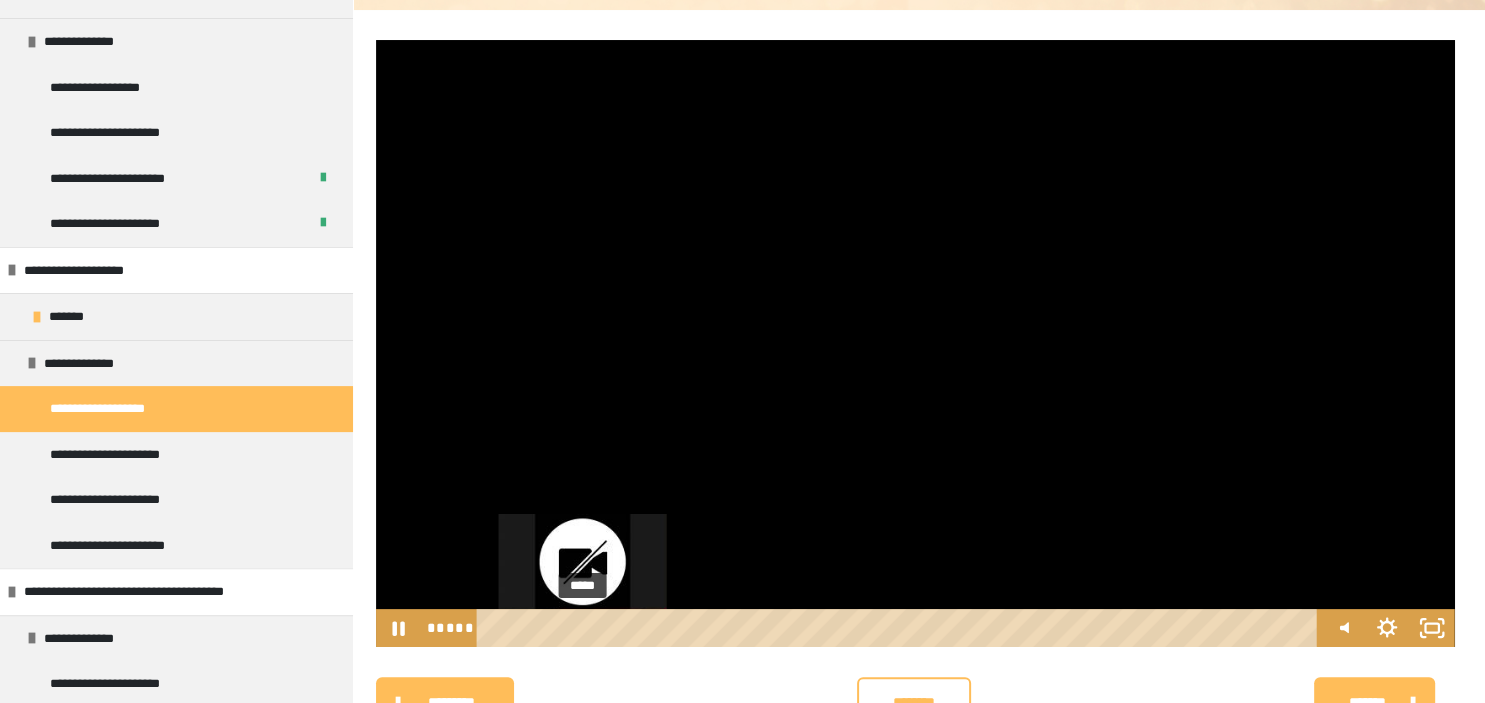 click on "*****" at bounding box center [900, 628] 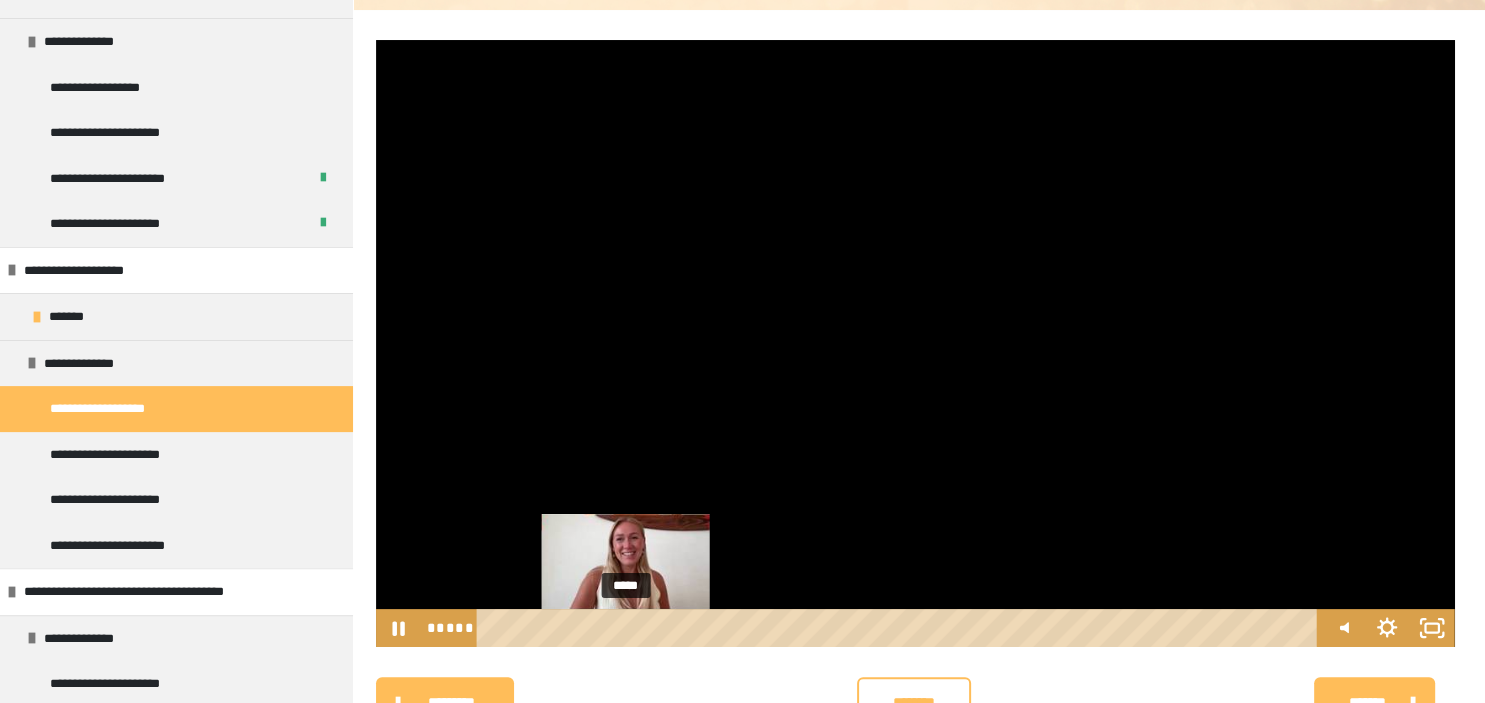 click on "*****" at bounding box center (900, 628) 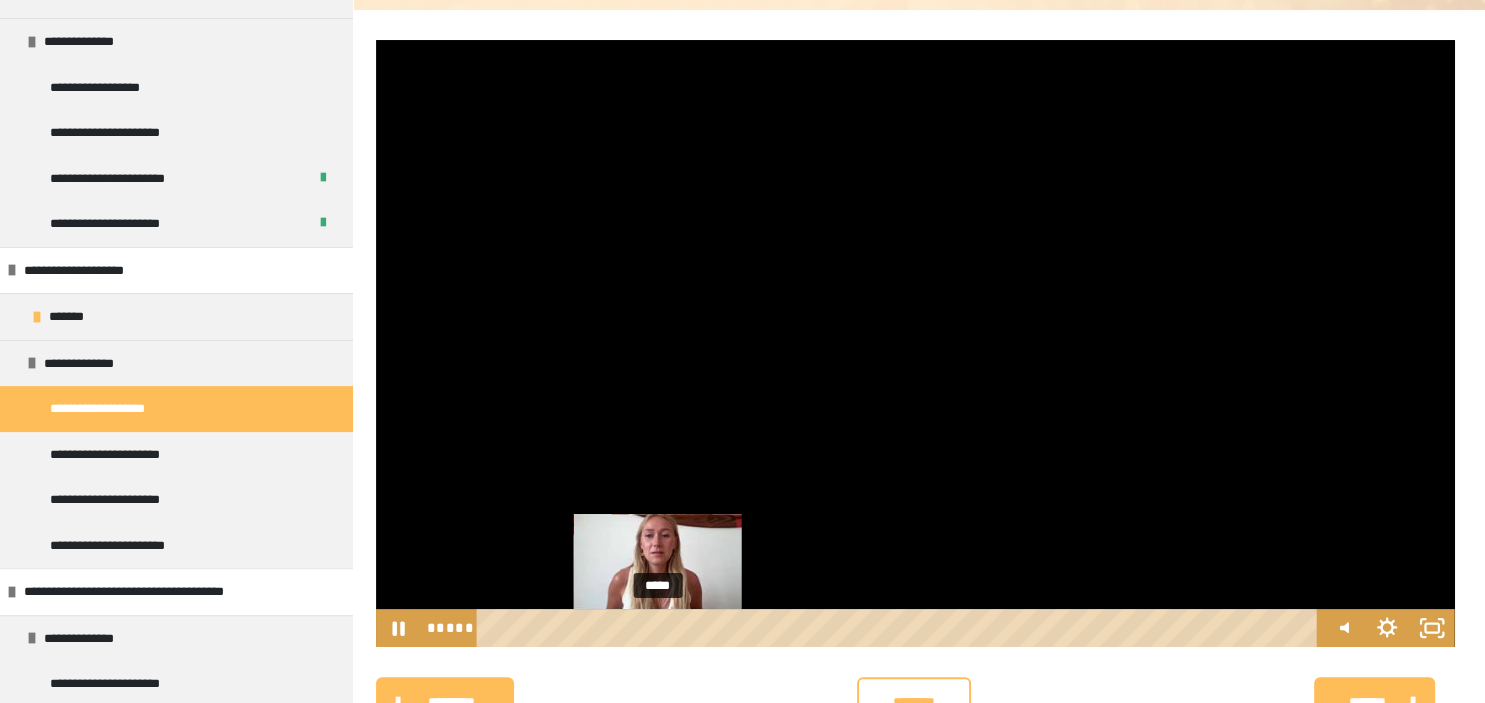 click on "*****" at bounding box center [900, 628] 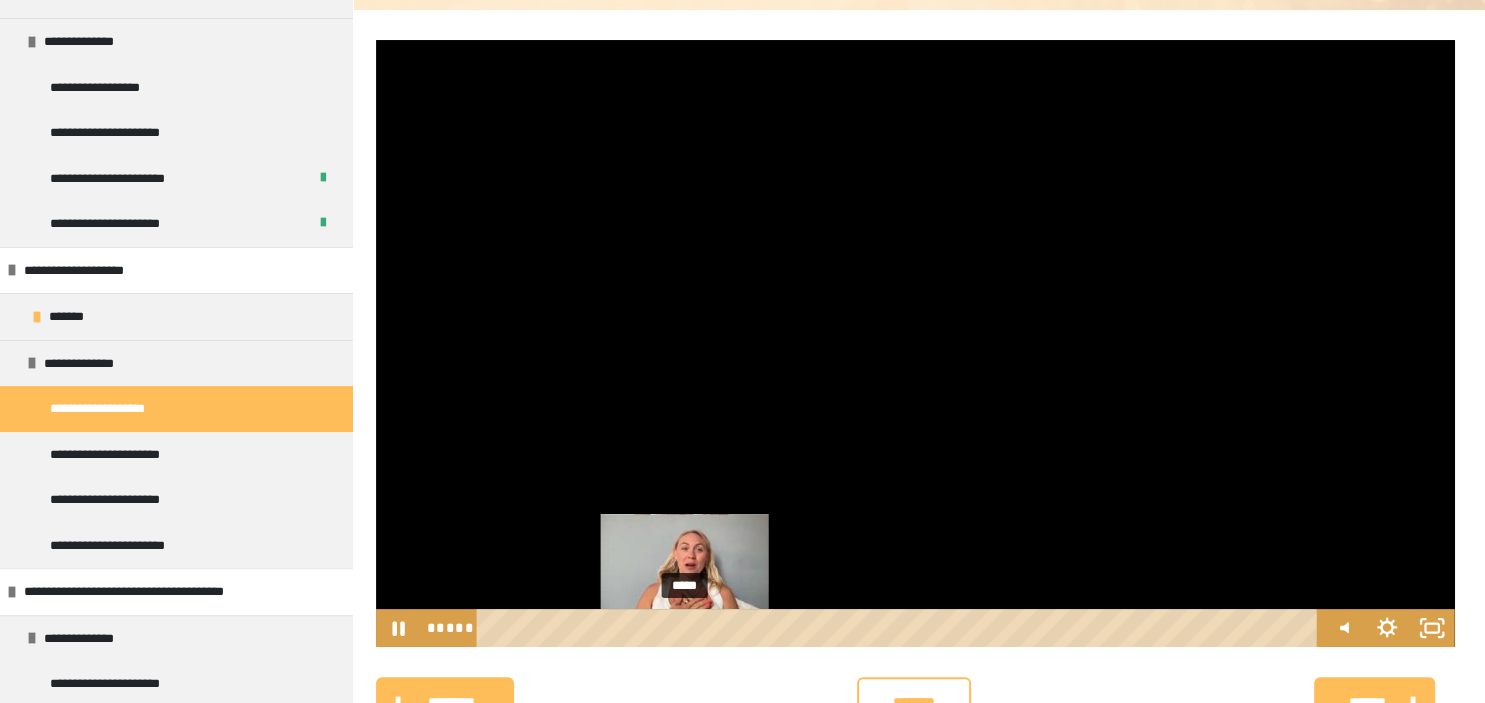 click on "*****" at bounding box center (900, 628) 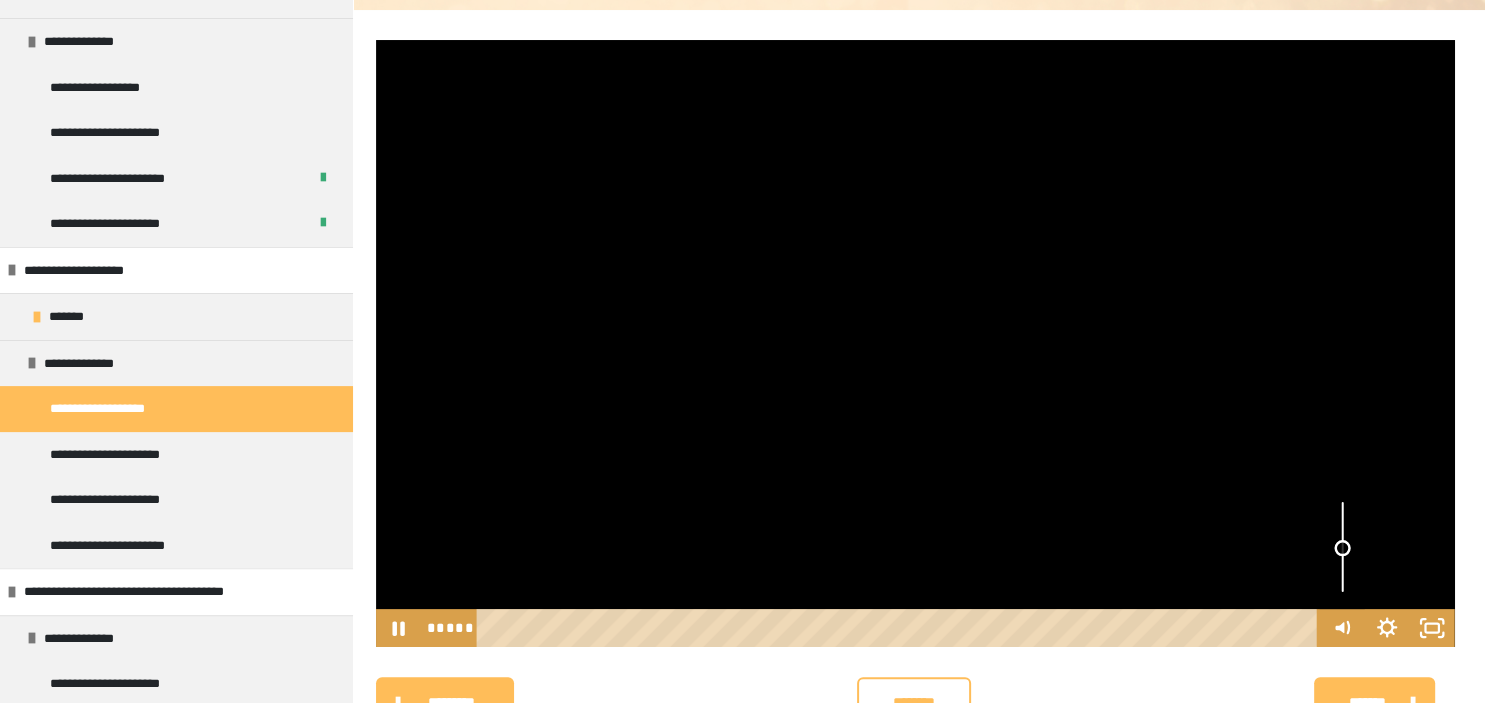 drag, startPoint x: 1342, startPoint y: 561, endPoint x: 1342, endPoint y: 548, distance: 13 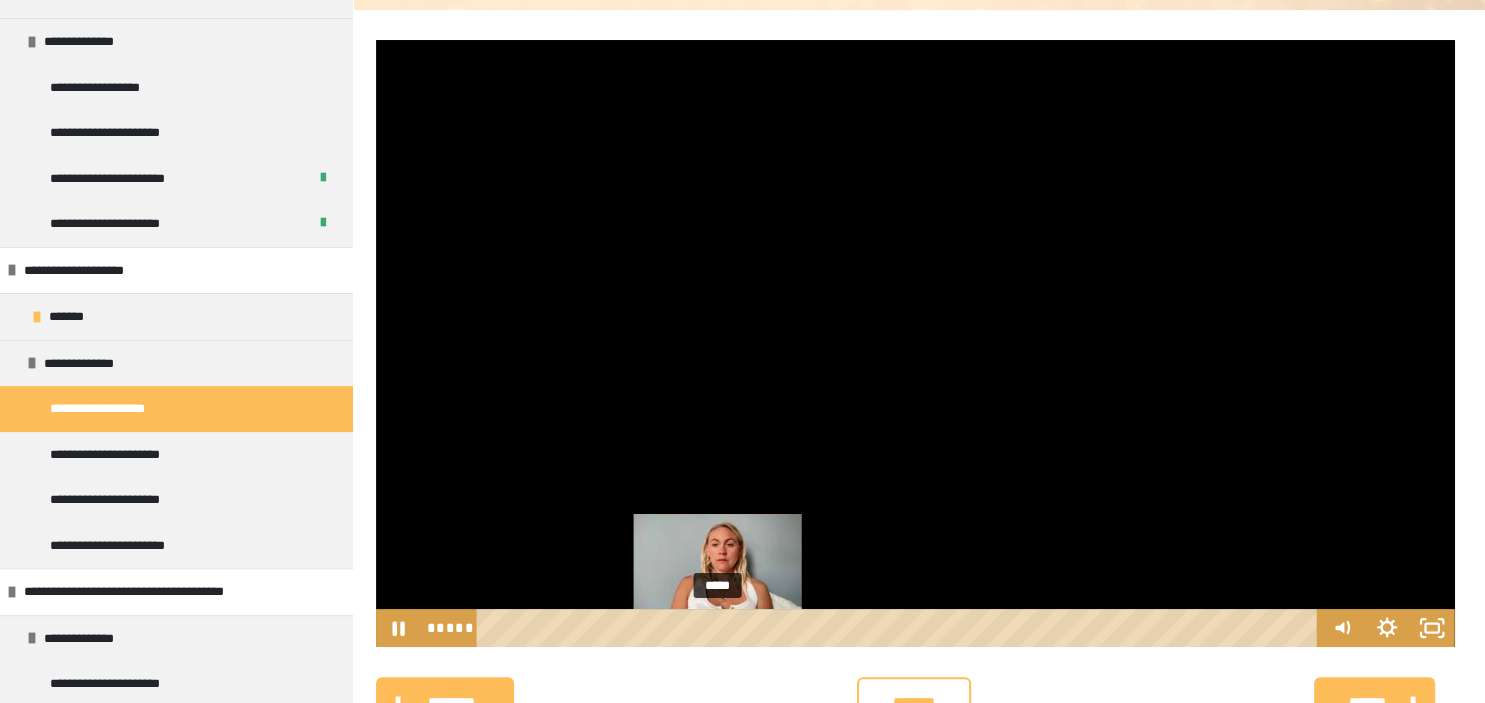 click on "*****" at bounding box center (900, 628) 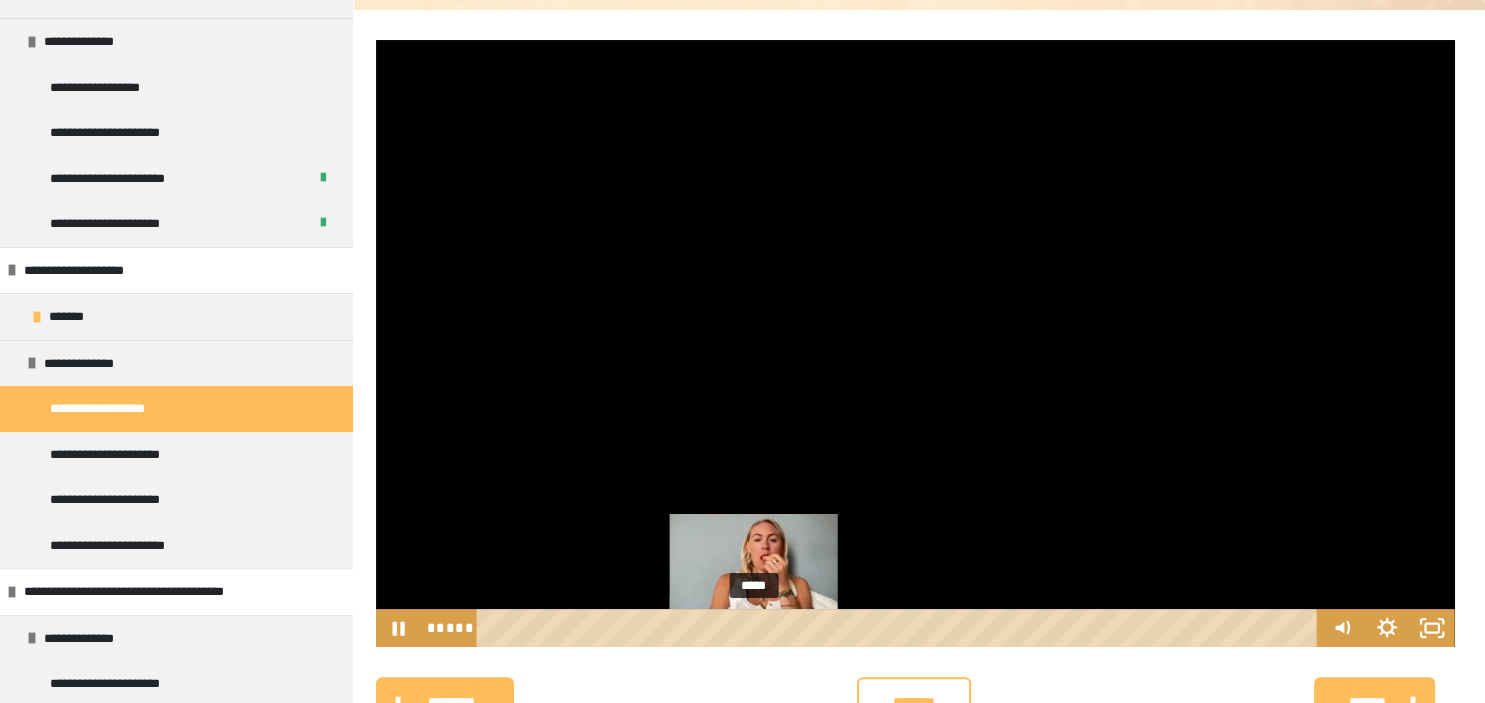 click on "*****" at bounding box center [900, 628] 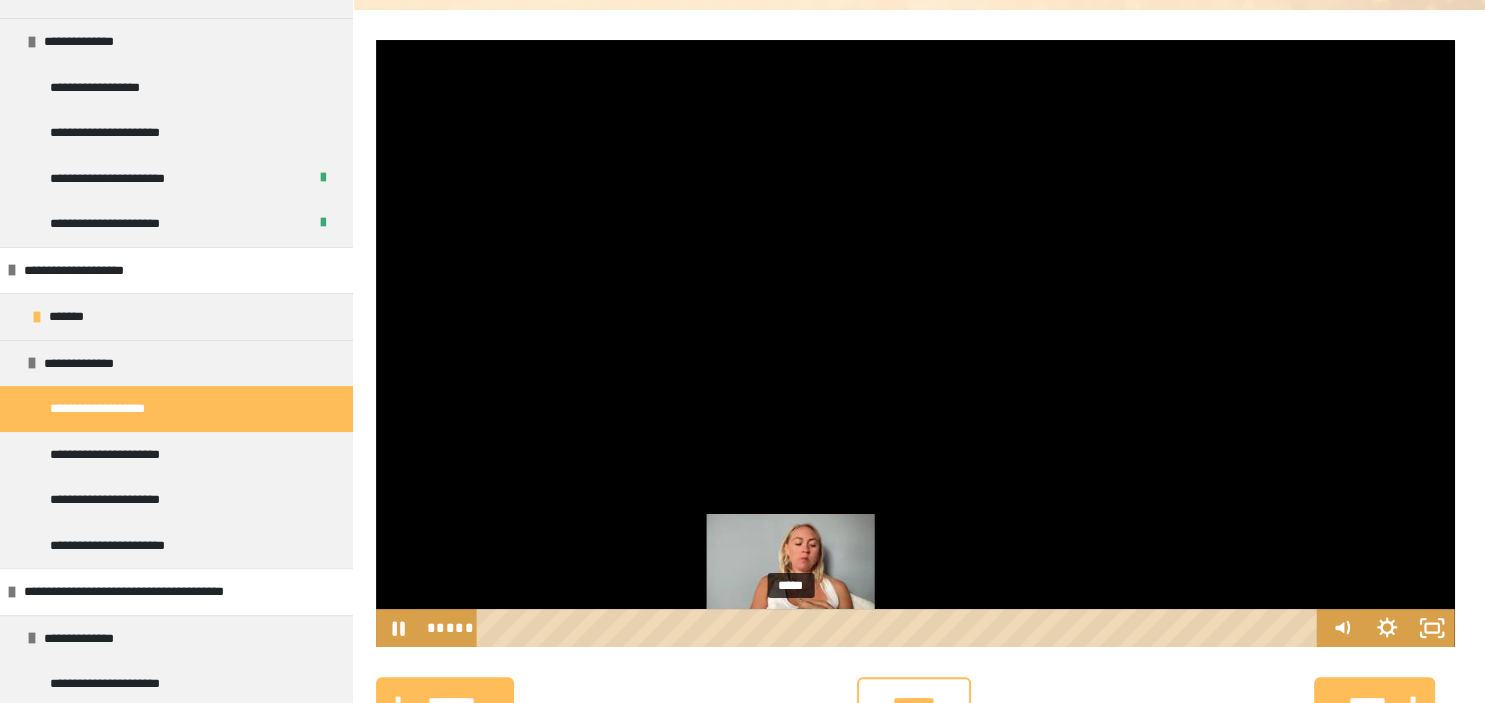 click on "*****" at bounding box center [900, 628] 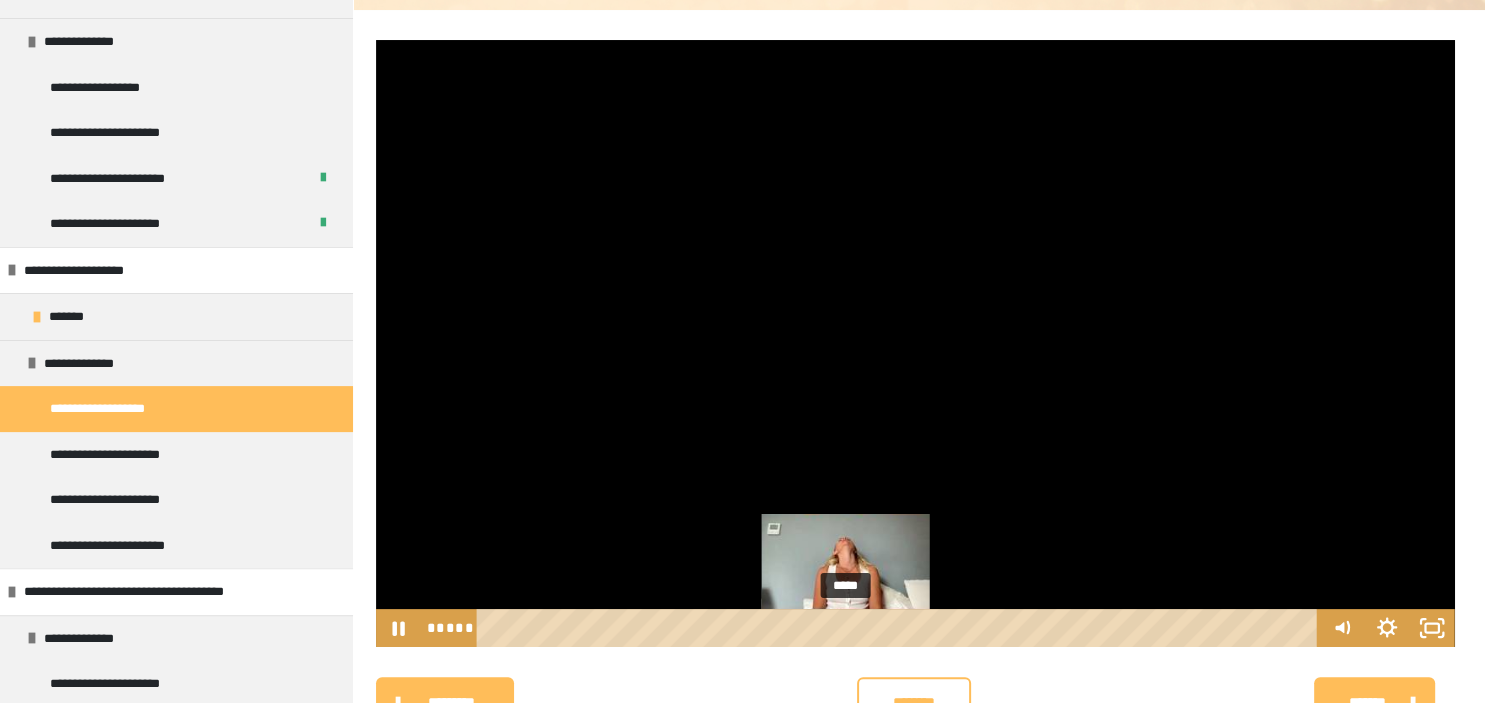 click on "*****" at bounding box center [900, 628] 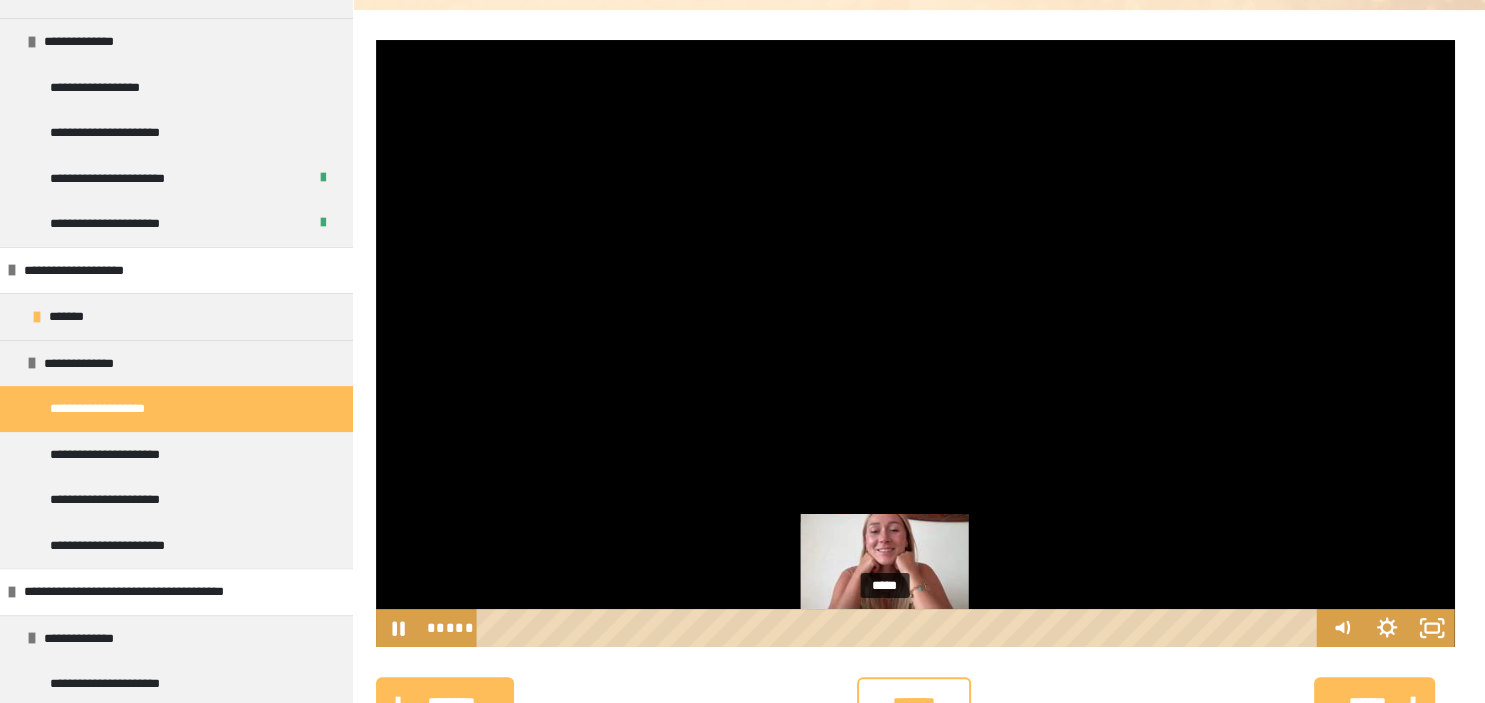 click on "*****" at bounding box center [900, 628] 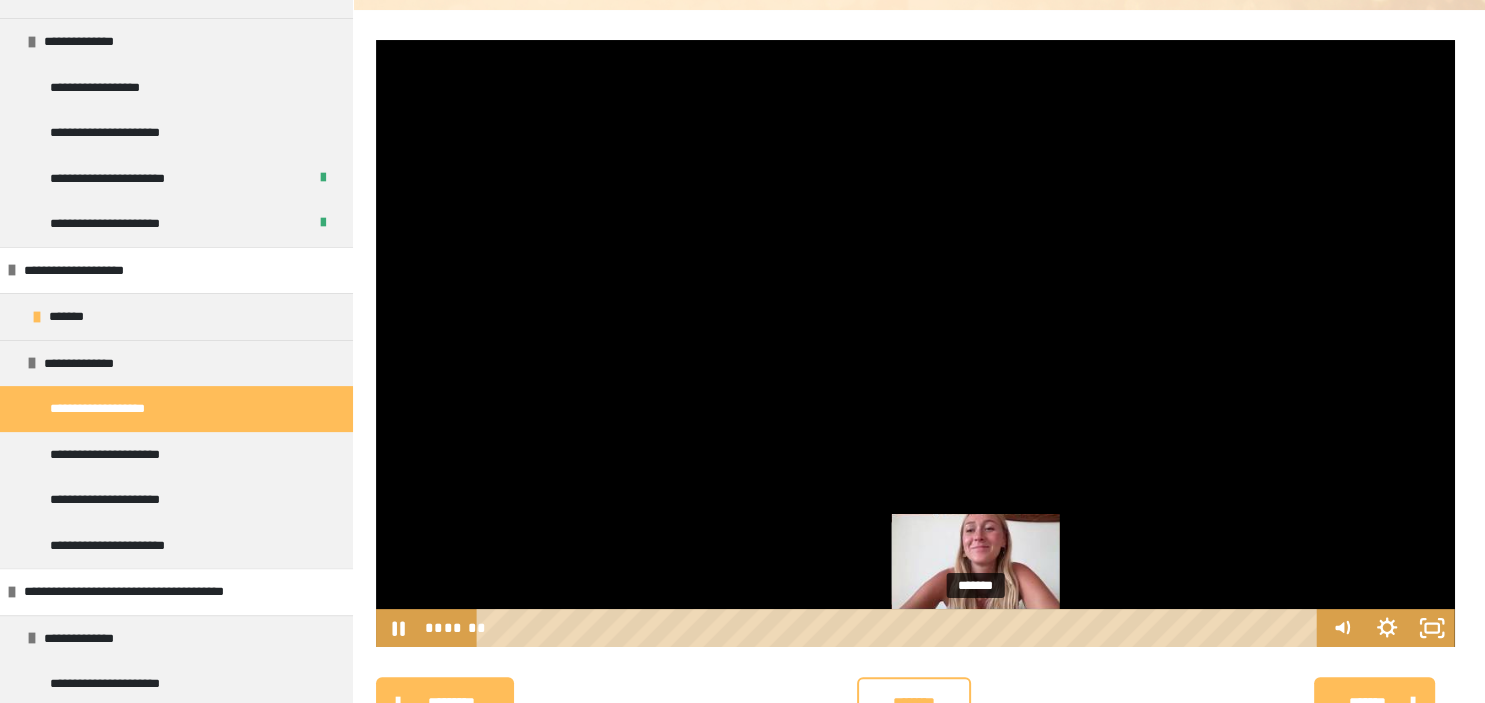 click on "*******" at bounding box center (900, 628) 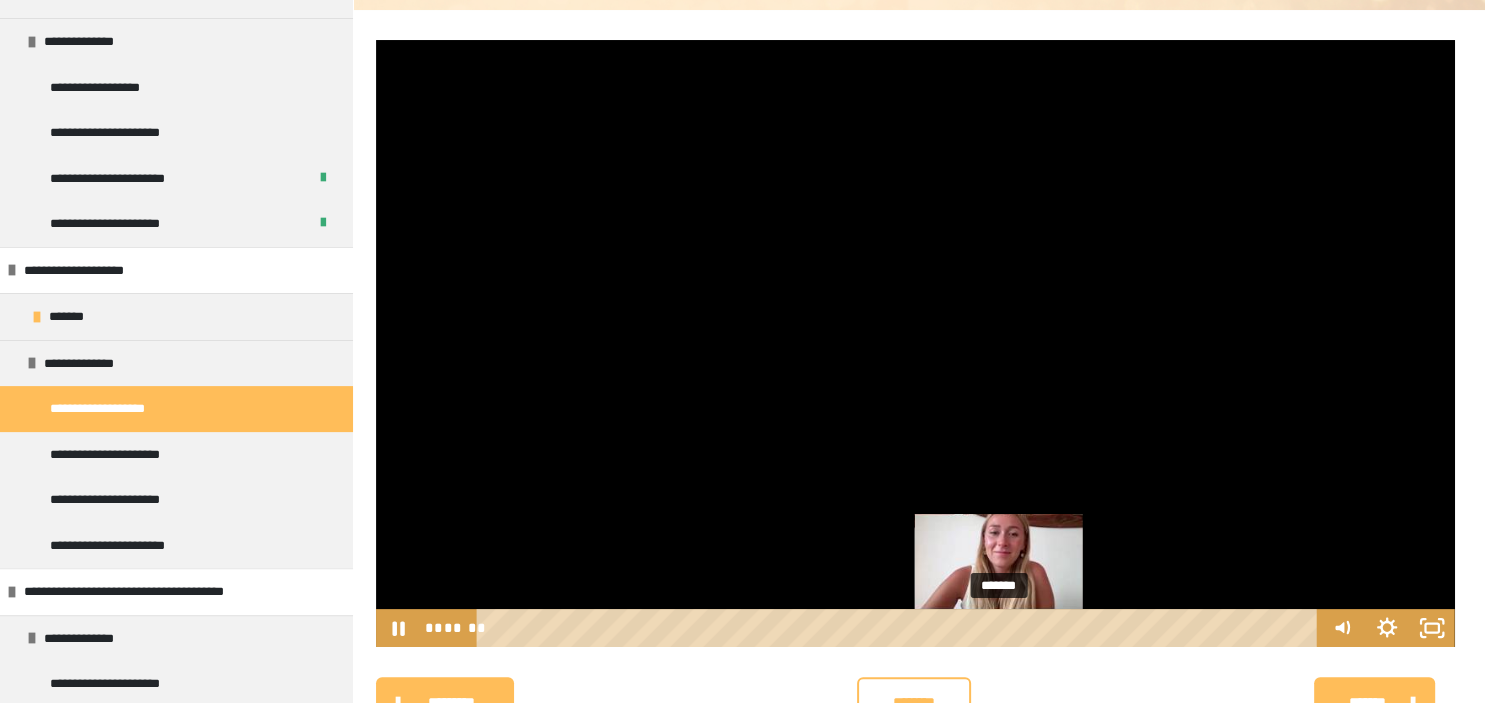 click on "*******" at bounding box center [900, 628] 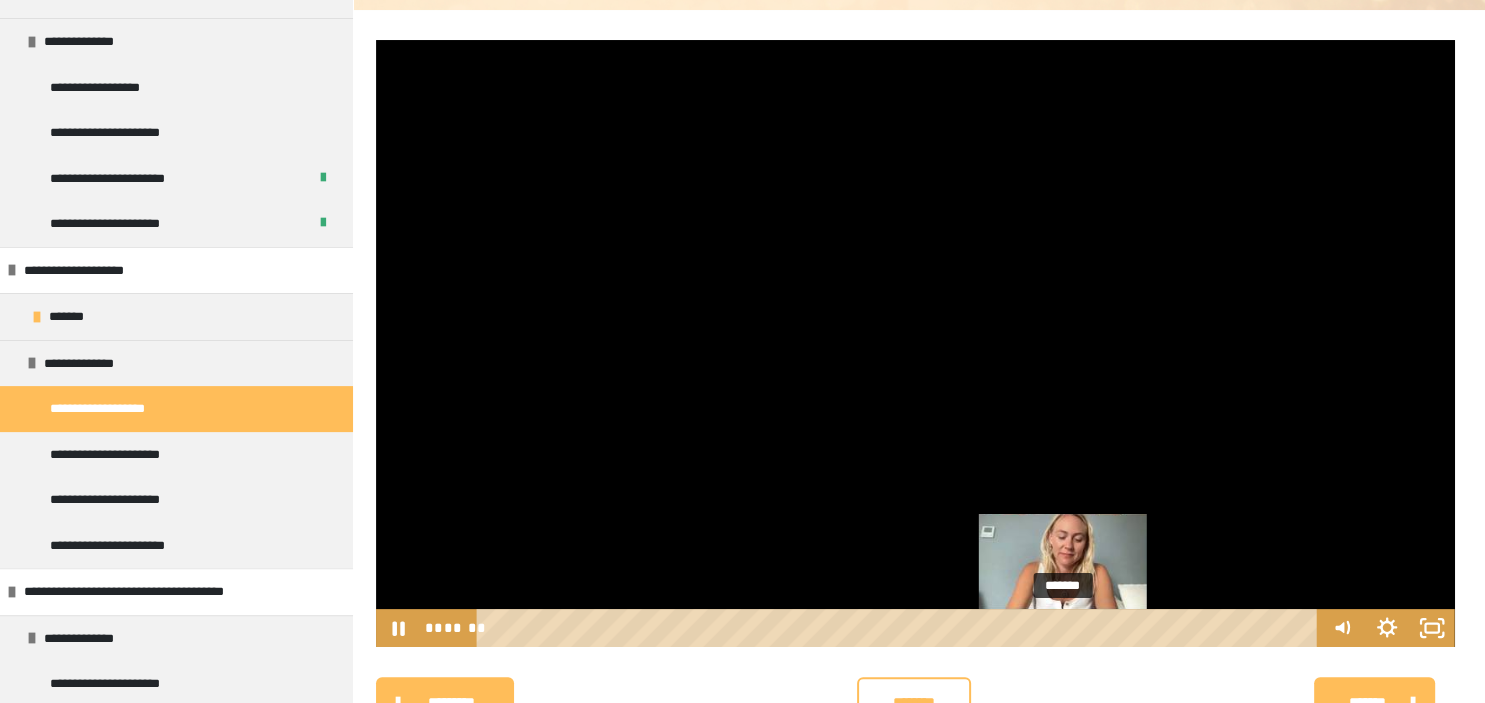 click on "*******" at bounding box center (900, 628) 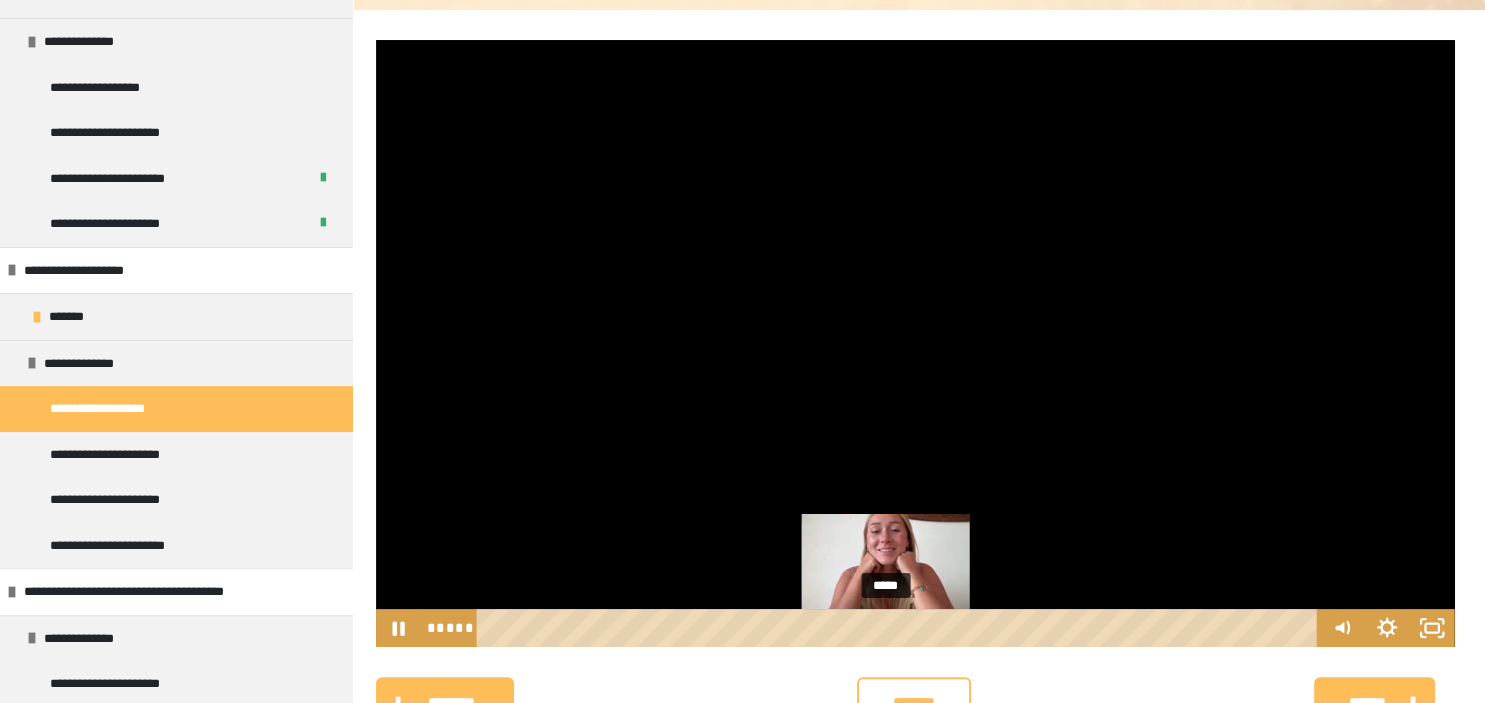 click on "*****" at bounding box center (900, 628) 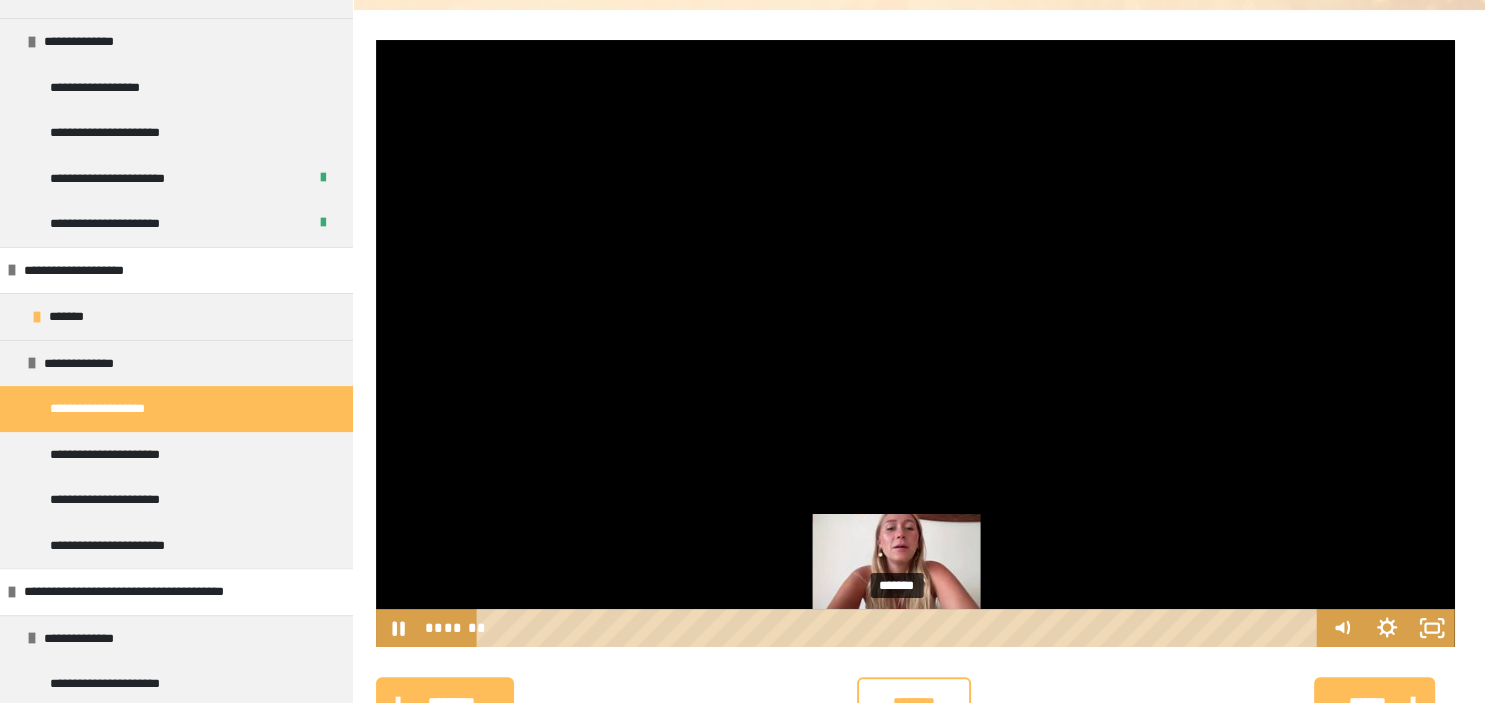 click on "*******" at bounding box center (900, 628) 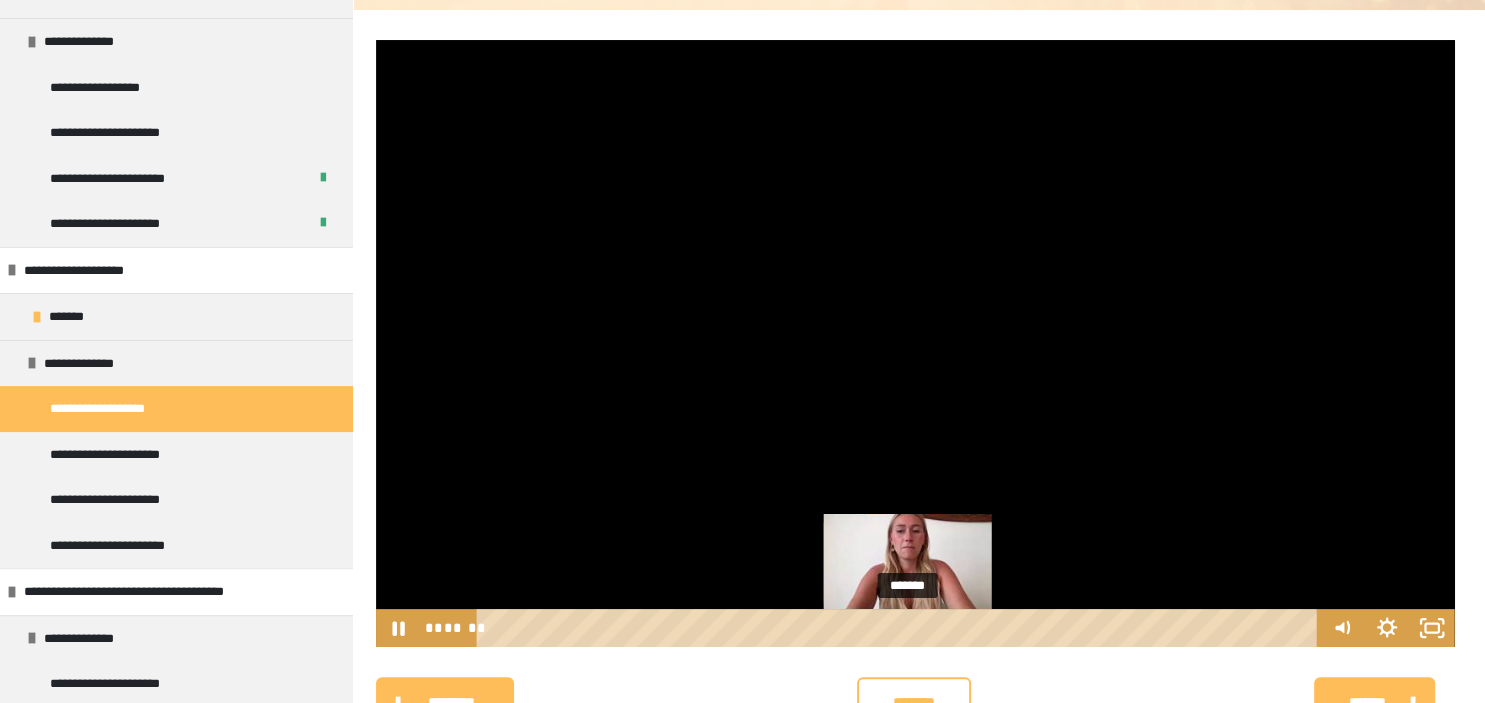click on "*******" at bounding box center [900, 628] 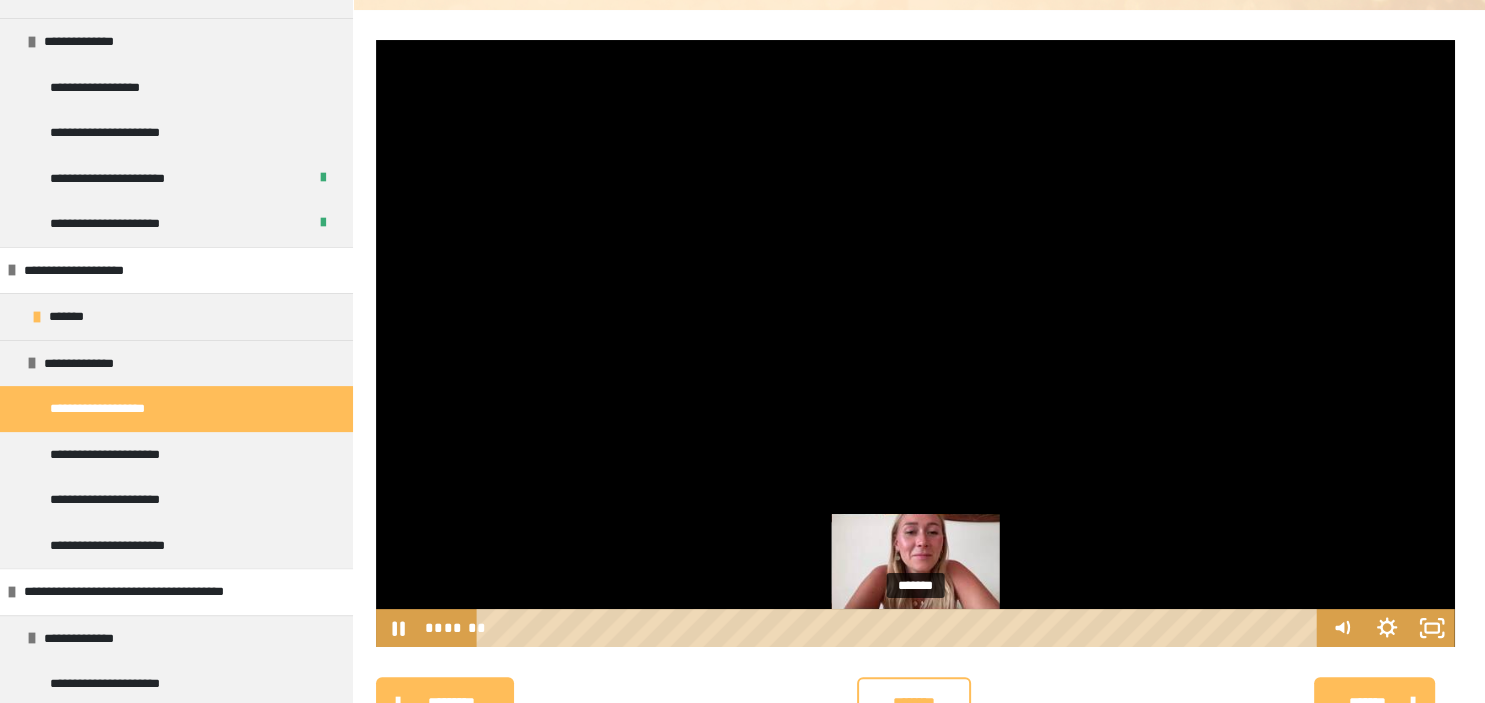 click on "*******" at bounding box center (900, 628) 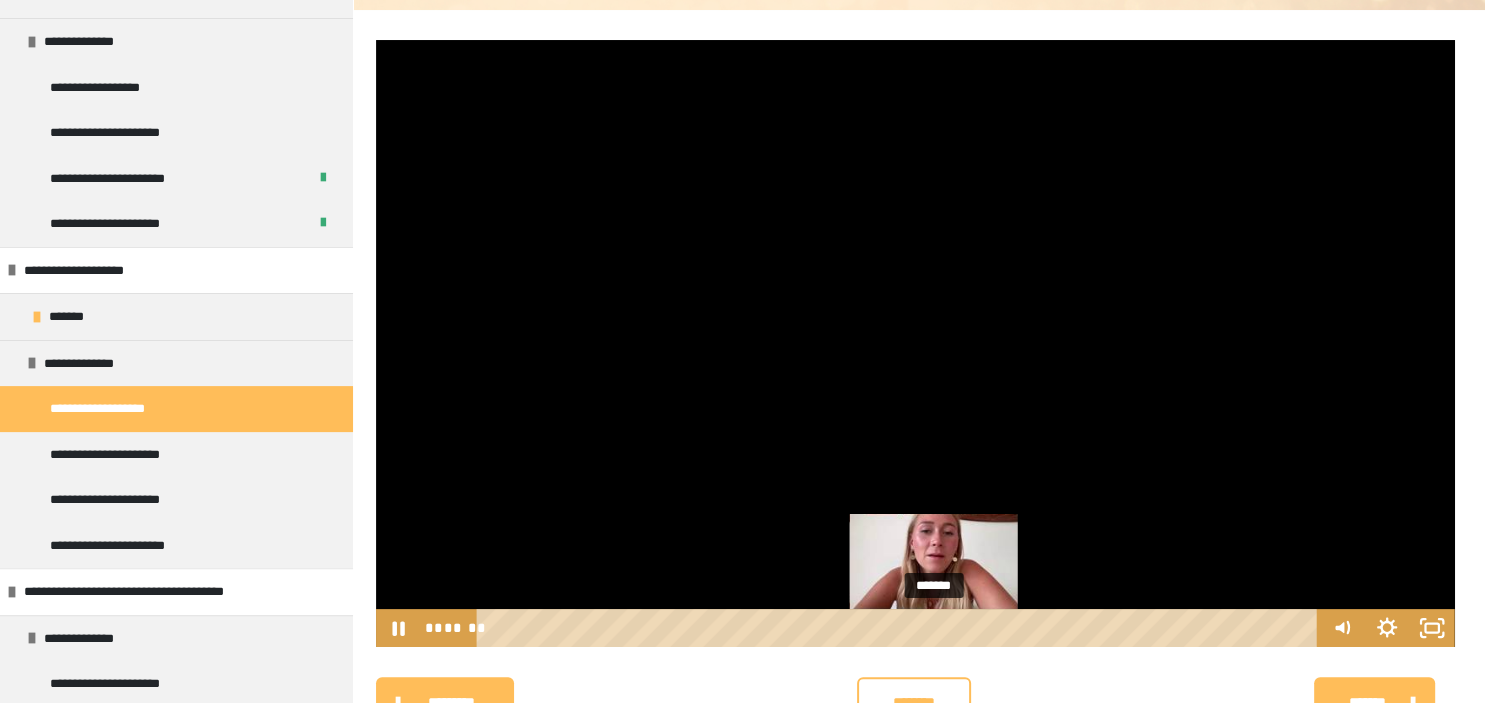 click on "*******" at bounding box center [900, 628] 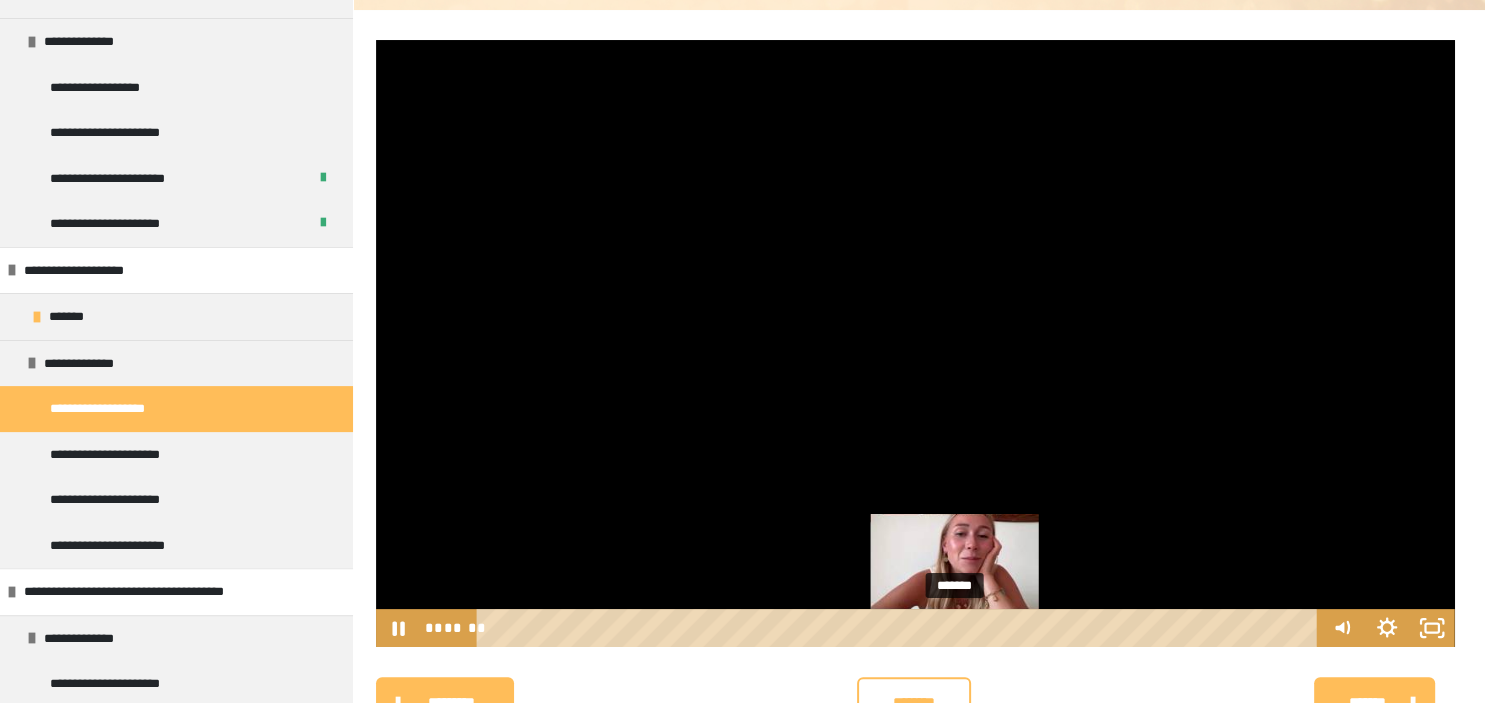 click on "*******" at bounding box center (900, 628) 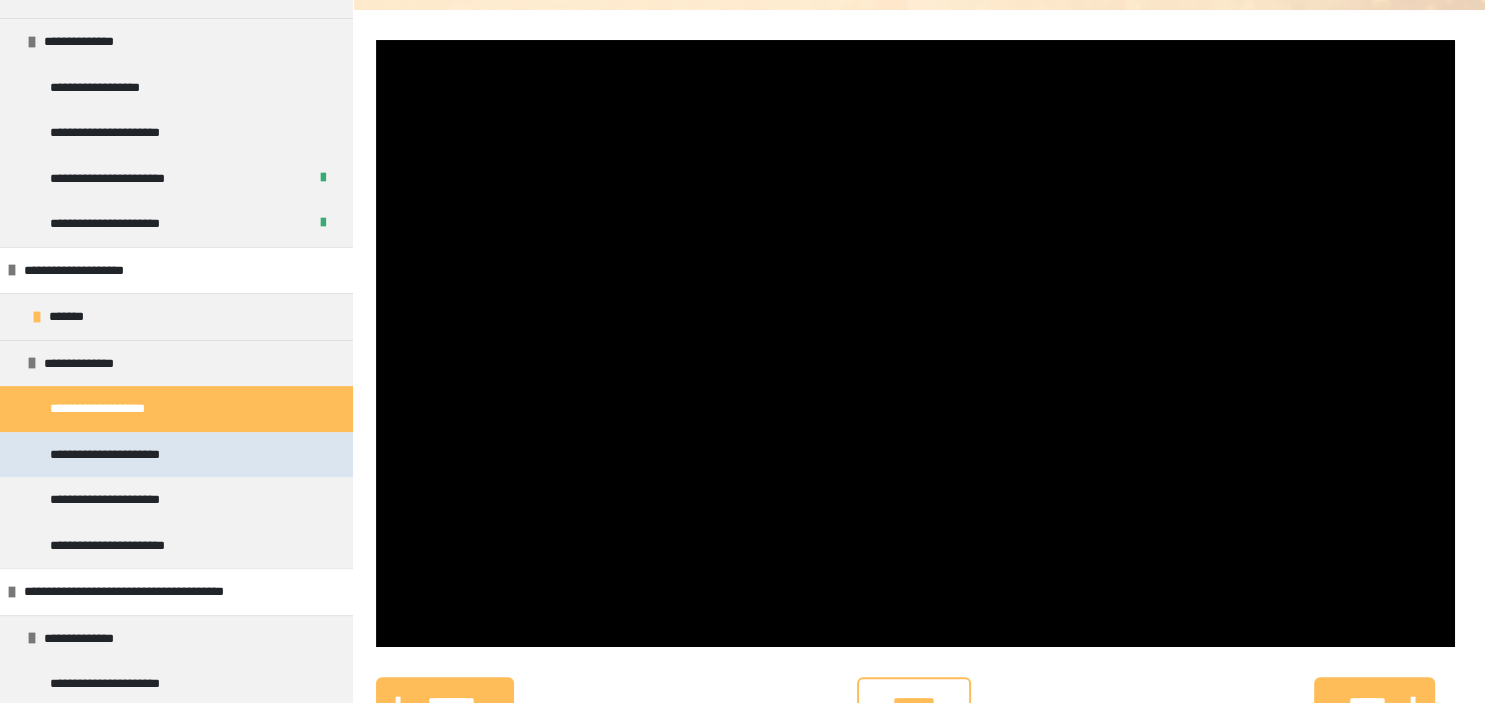 click on "**********" at bounding box center (176, 455) 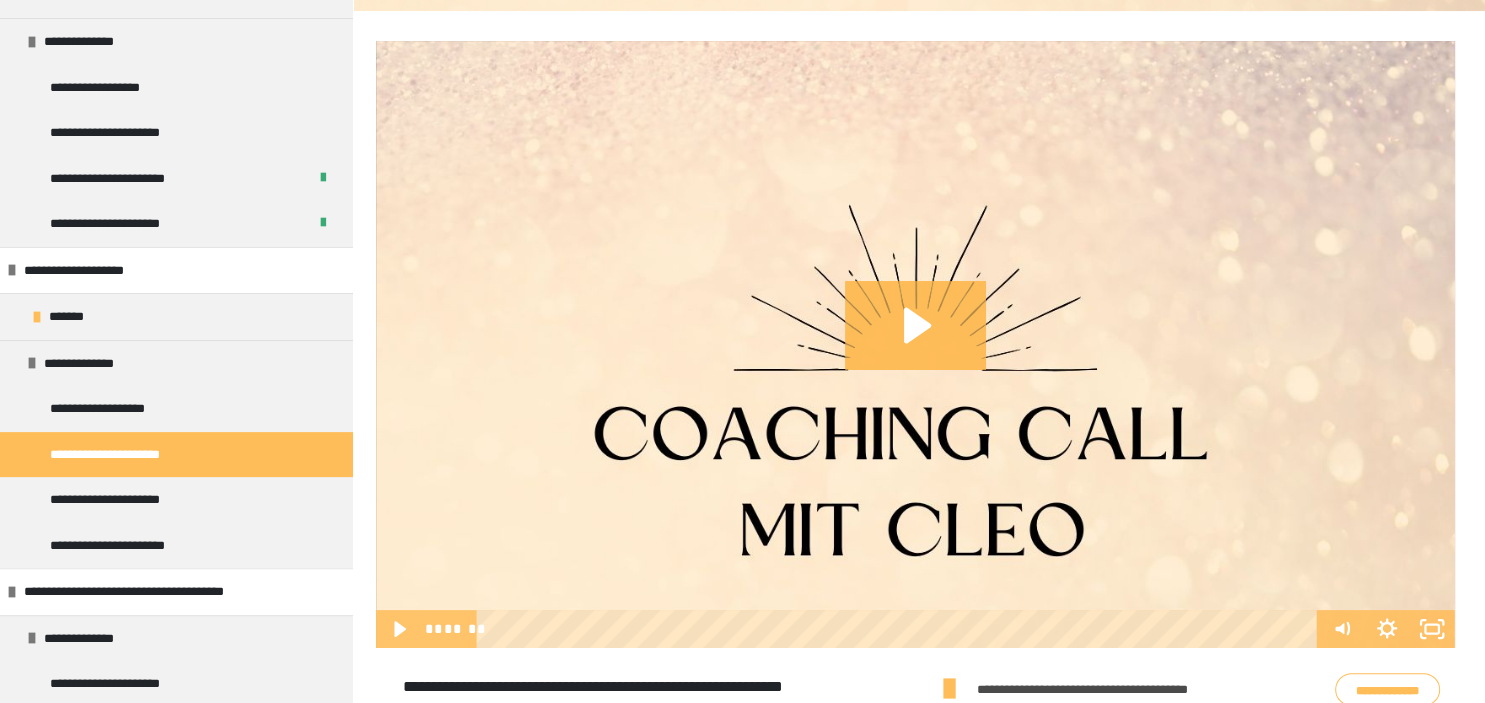 click at bounding box center (915, 344) 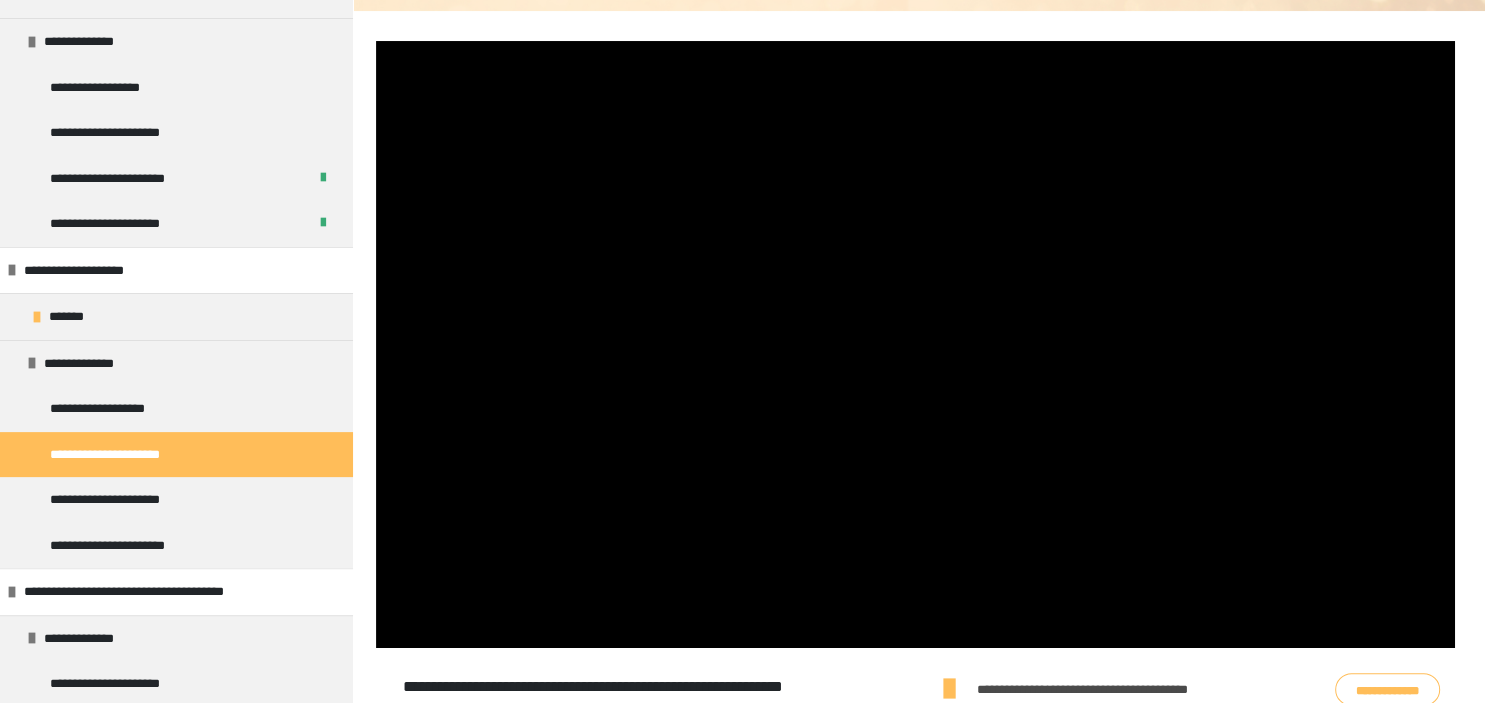 click at bounding box center (915, 344) 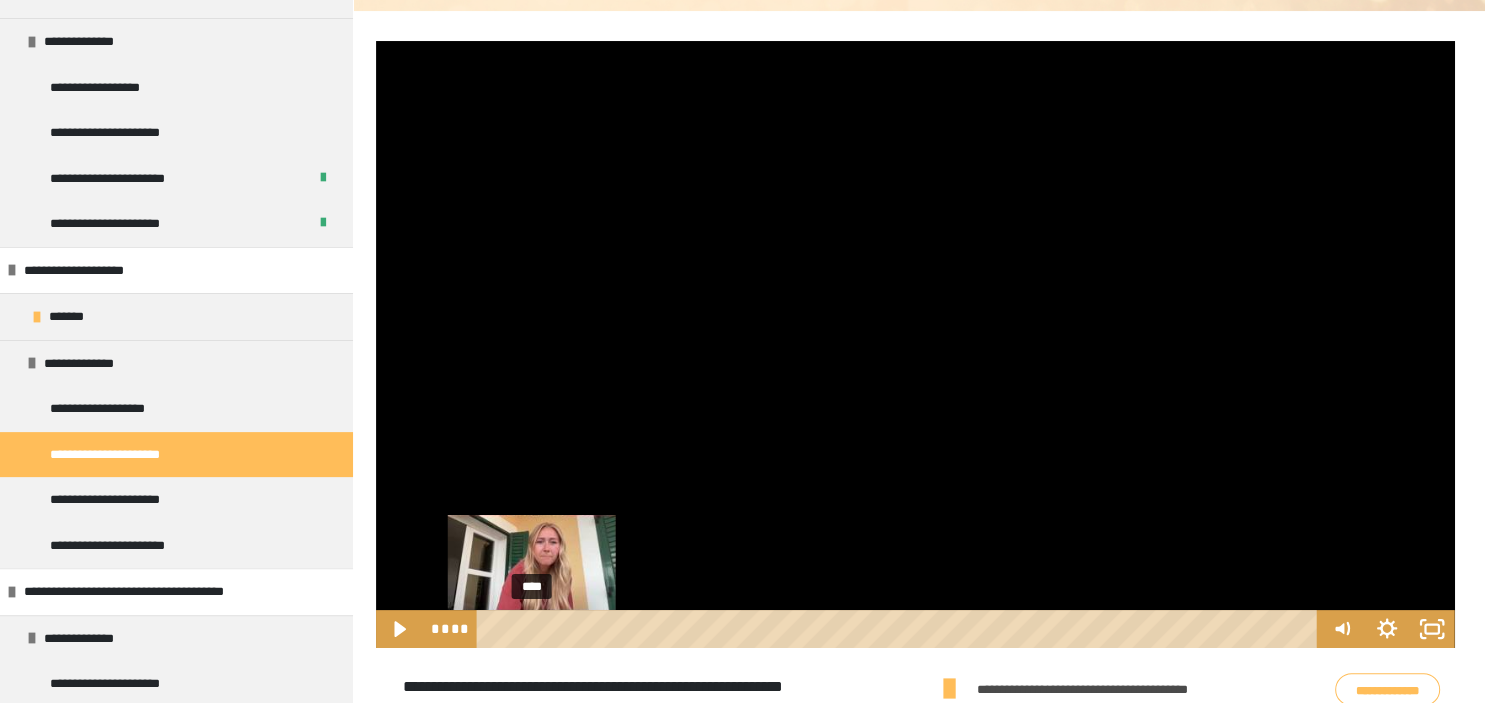 click on "****" at bounding box center [900, 629] 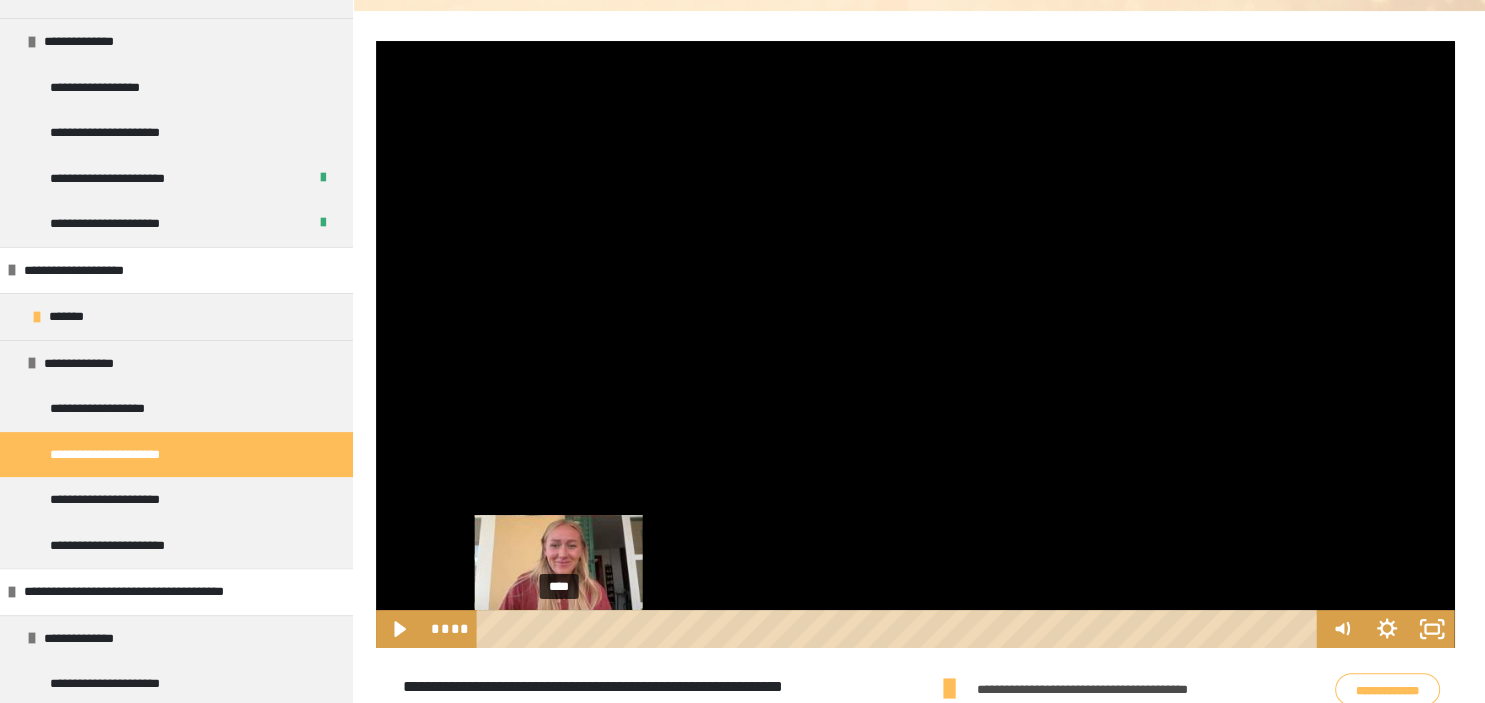 click on "****" at bounding box center [900, 629] 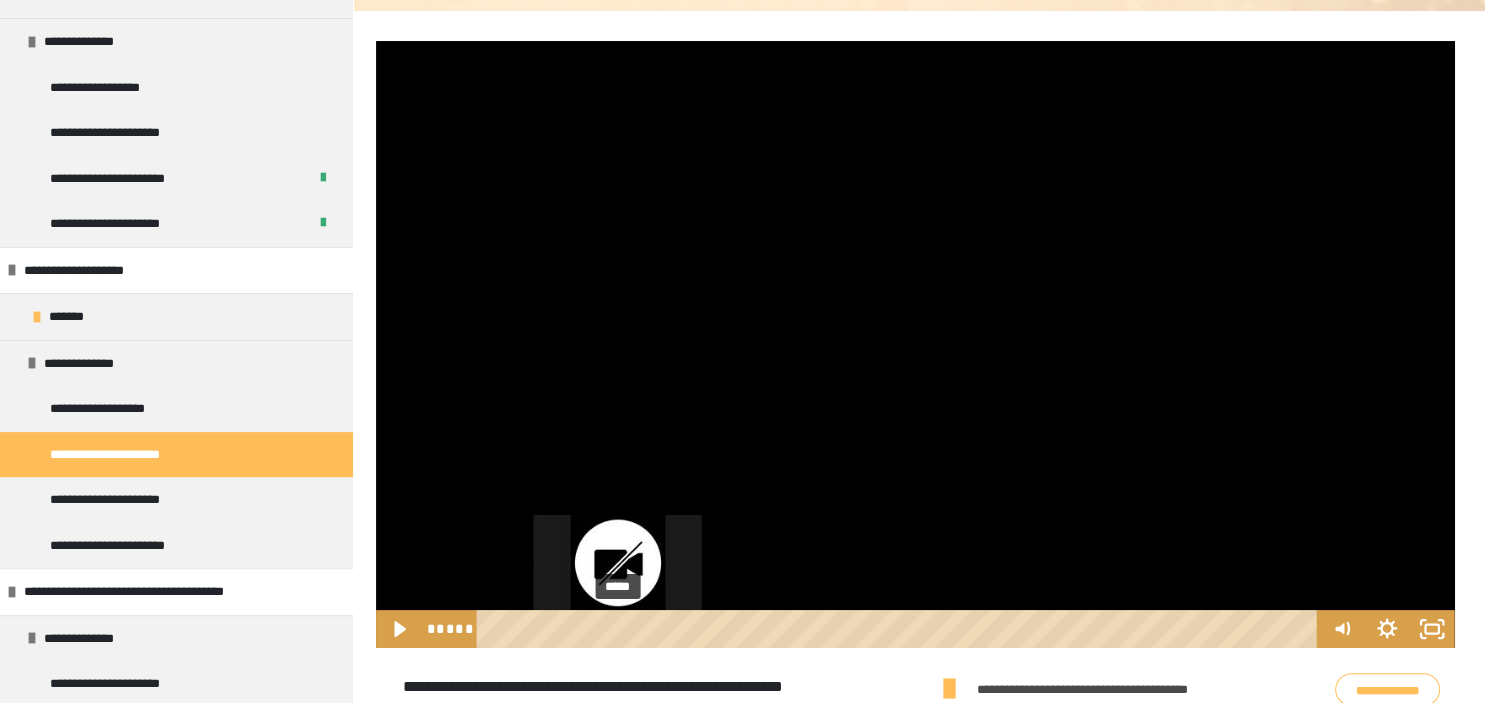 click on "*****" at bounding box center (900, 629) 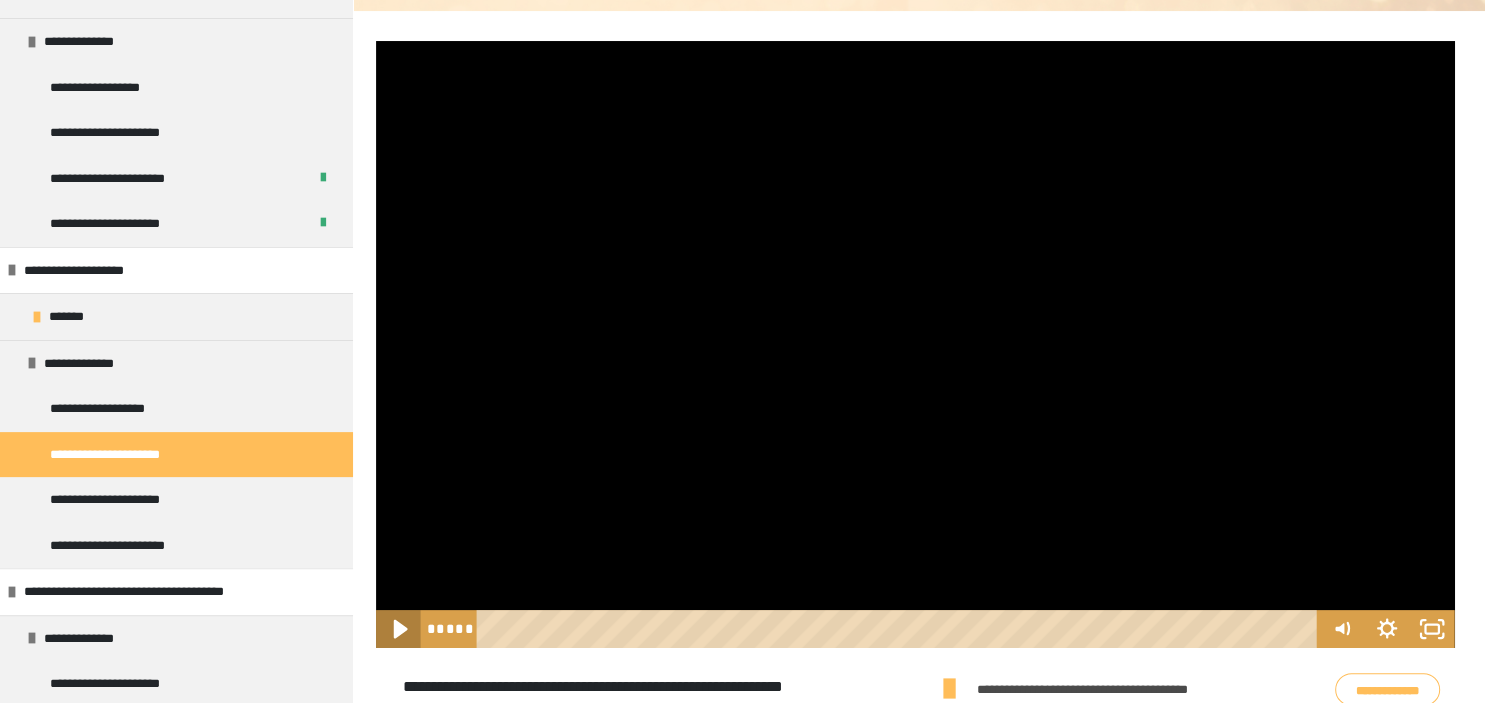click 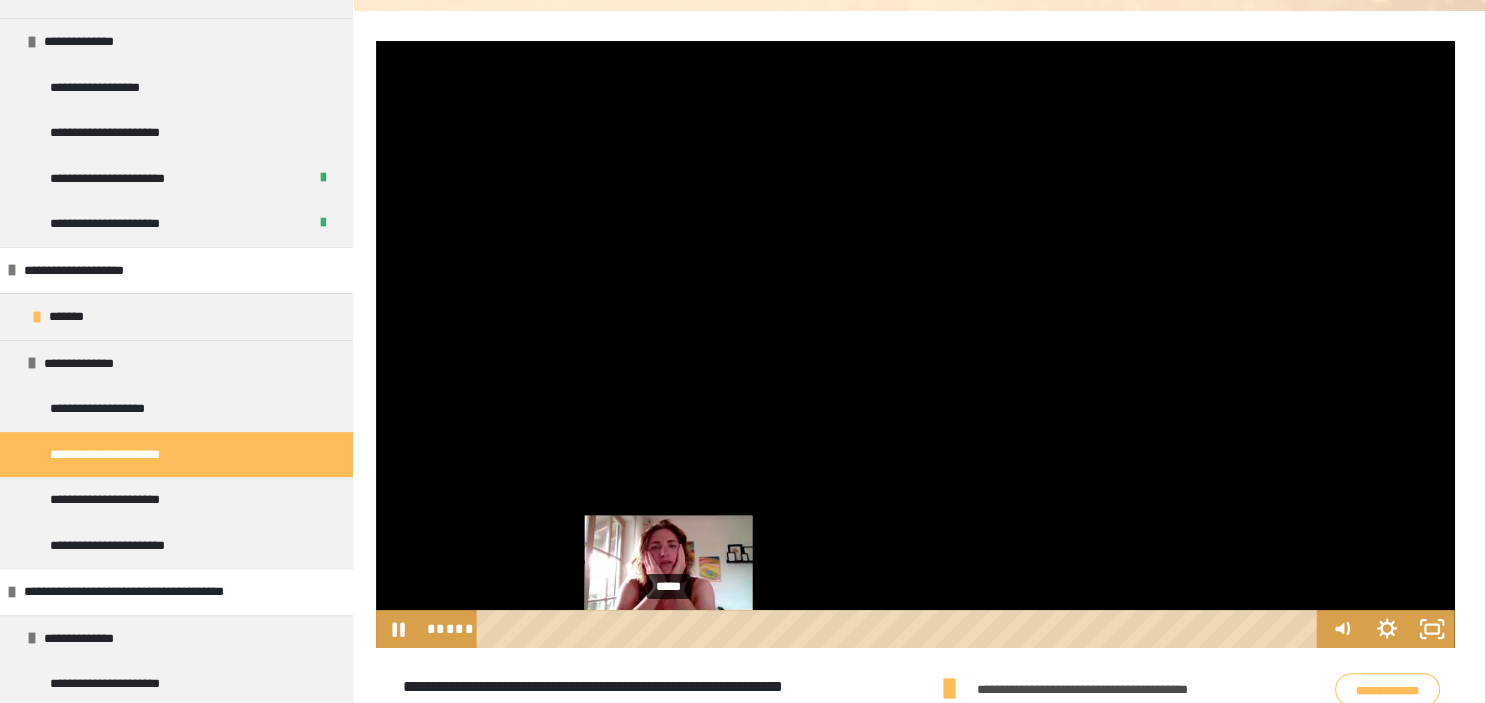 click on "*****" at bounding box center (900, 629) 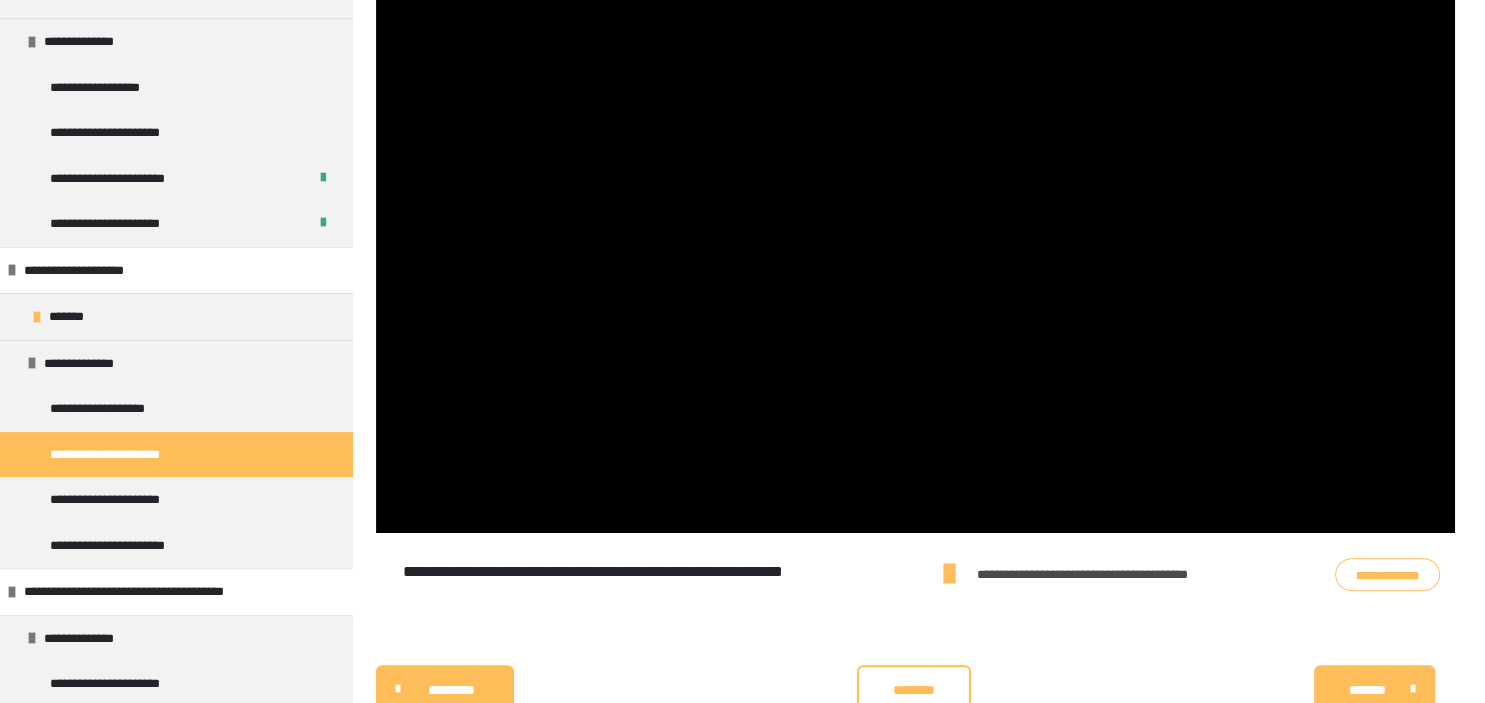scroll, scrollTop: 401, scrollLeft: 0, axis: vertical 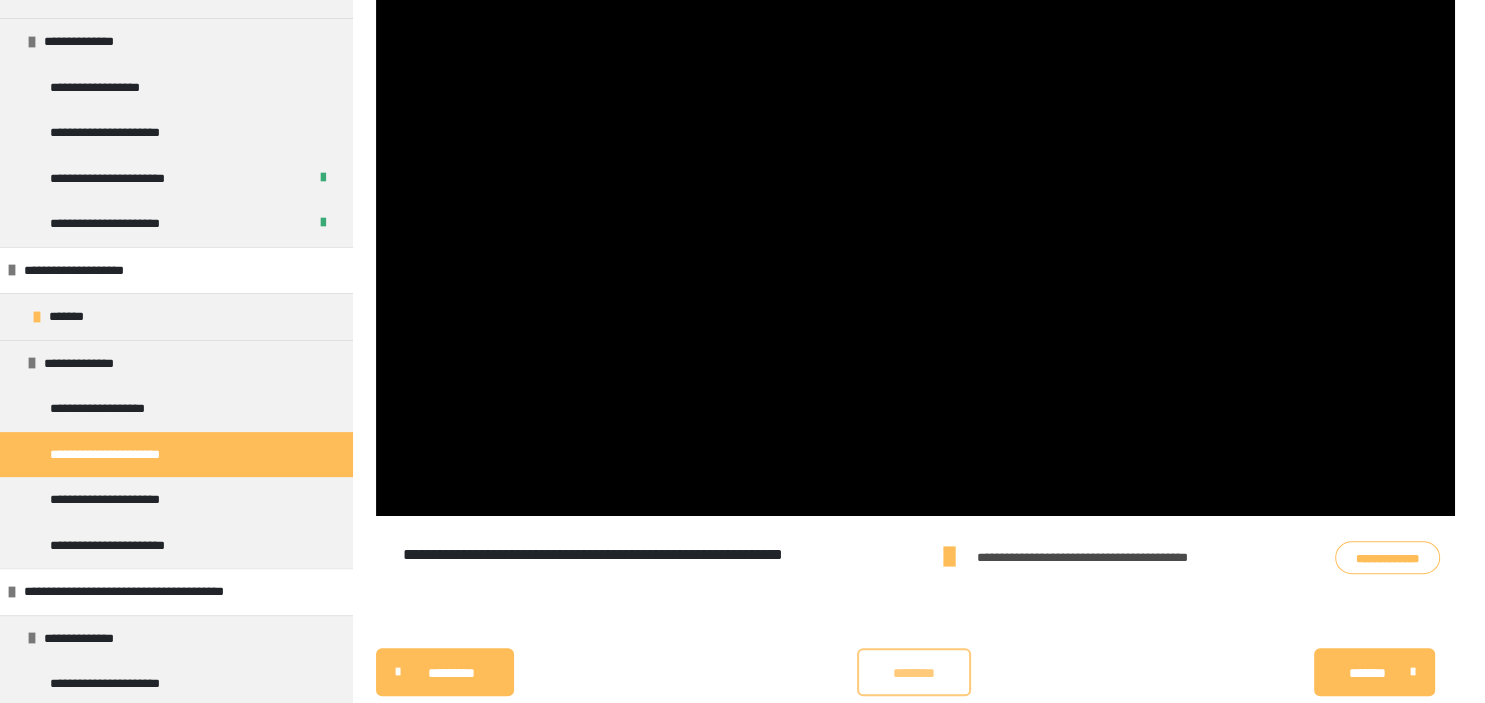 click on "********" at bounding box center (914, 673) 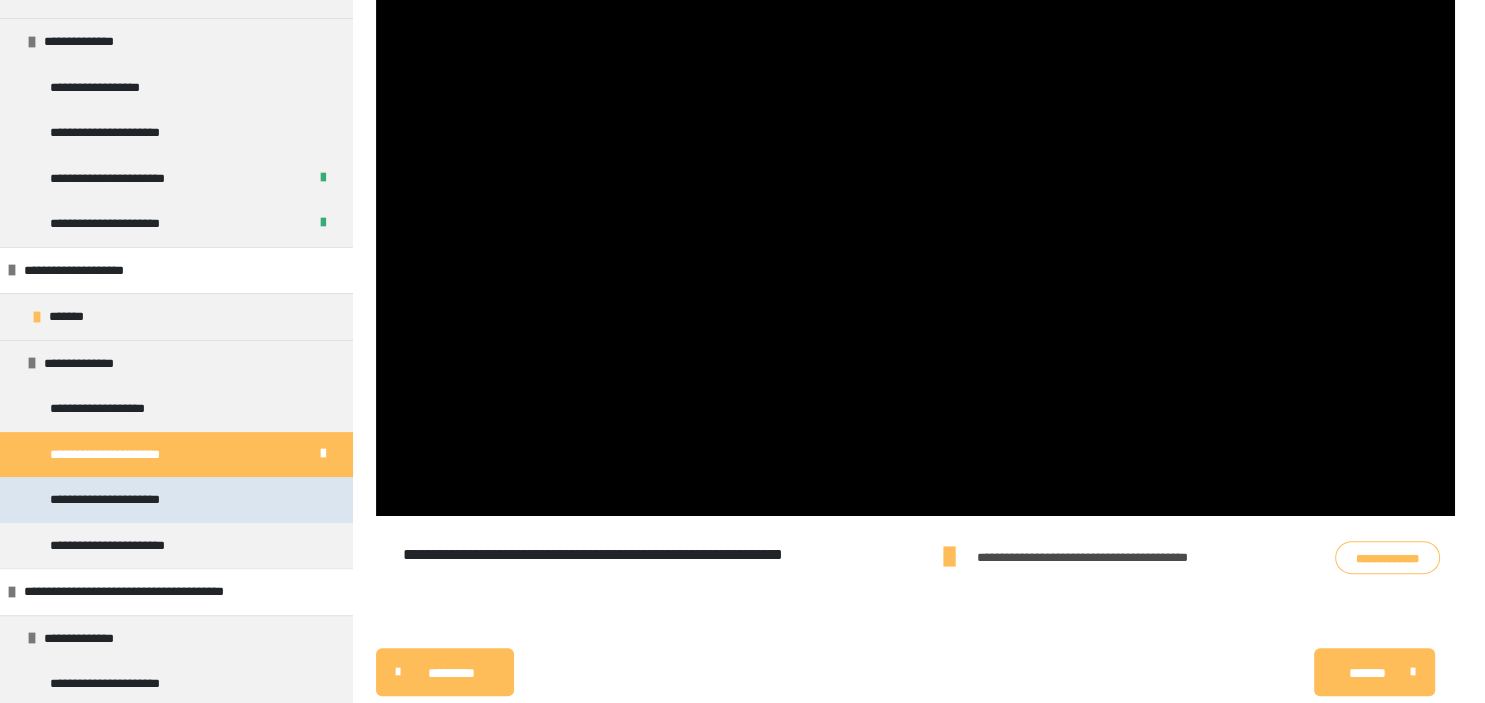 click on "**********" at bounding box center (176, 500) 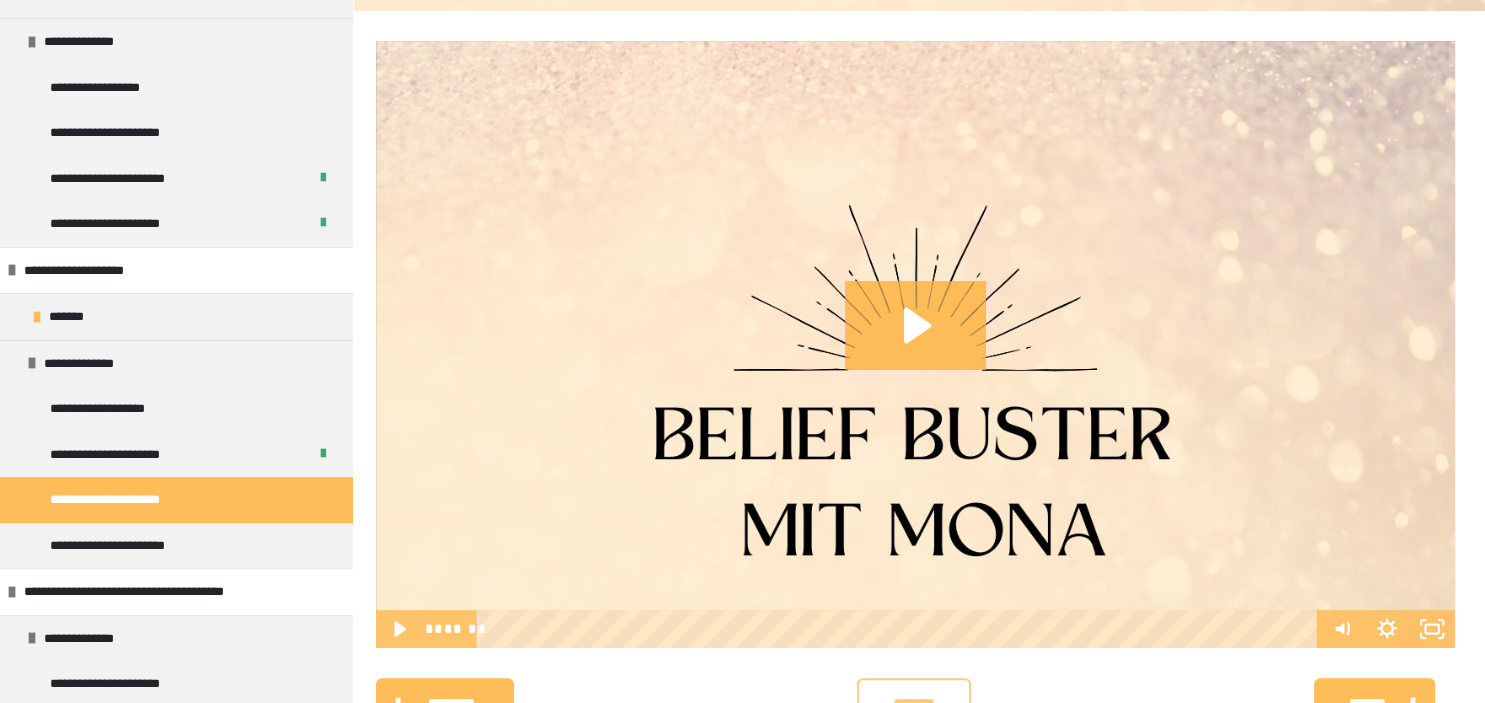 click on "********" at bounding box center (914, 702) 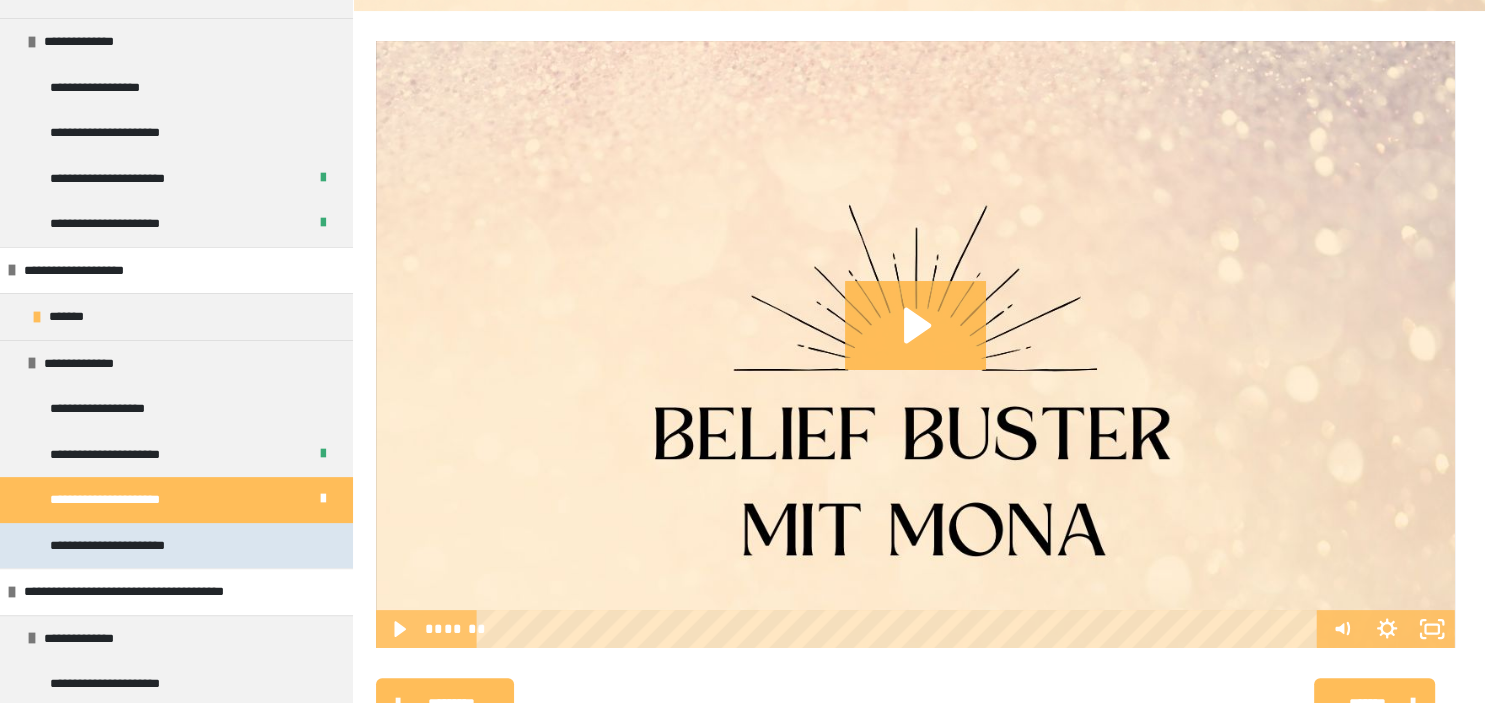 click on "**********" at bounding box center [118, 546] 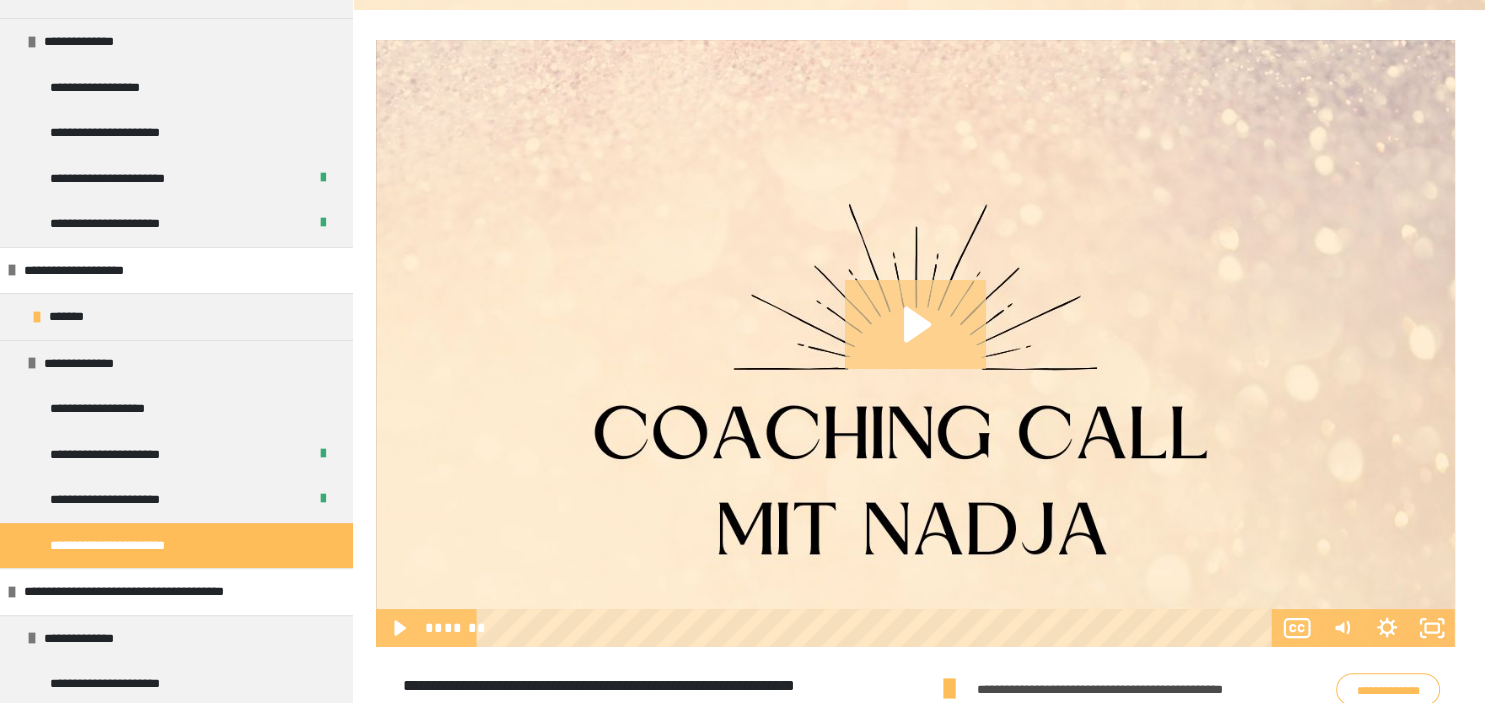 click 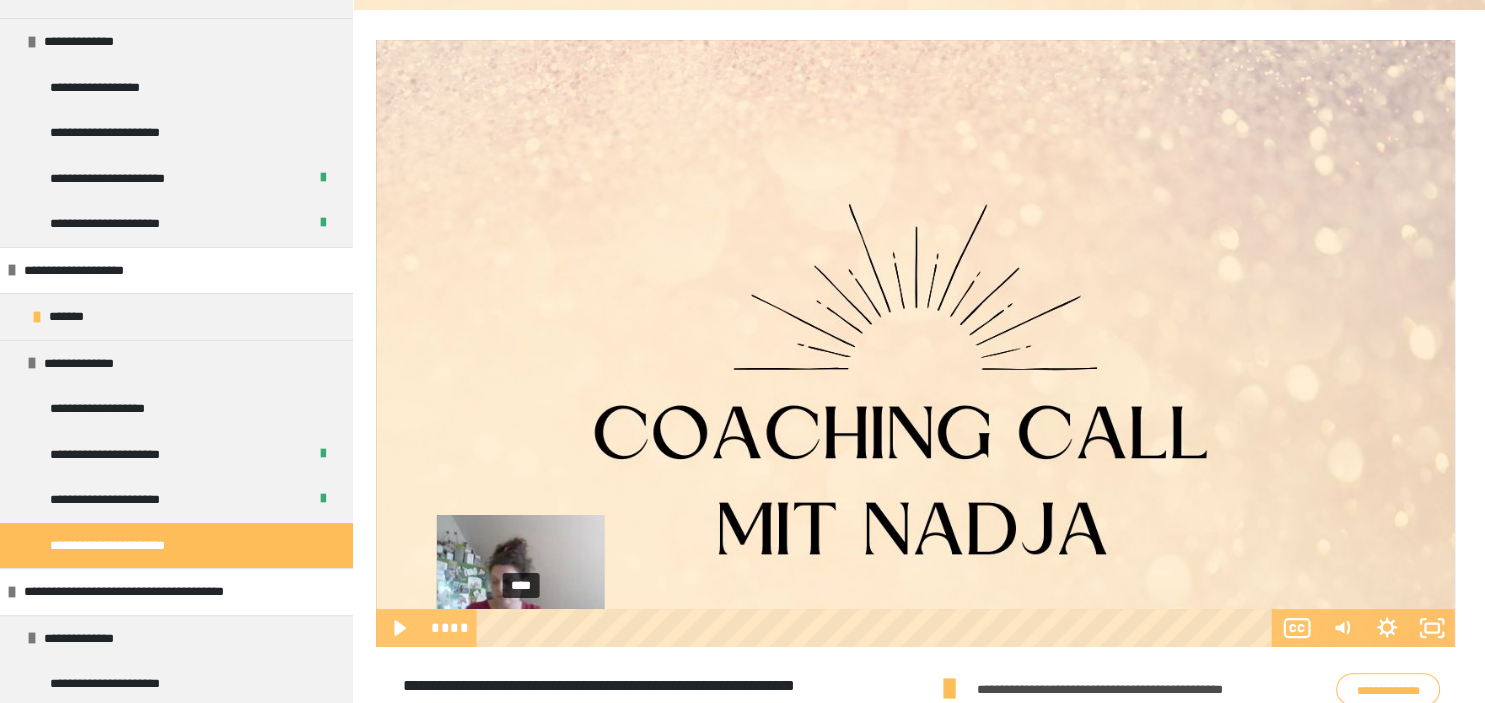 click on "****" at bounding box center [877, 628] 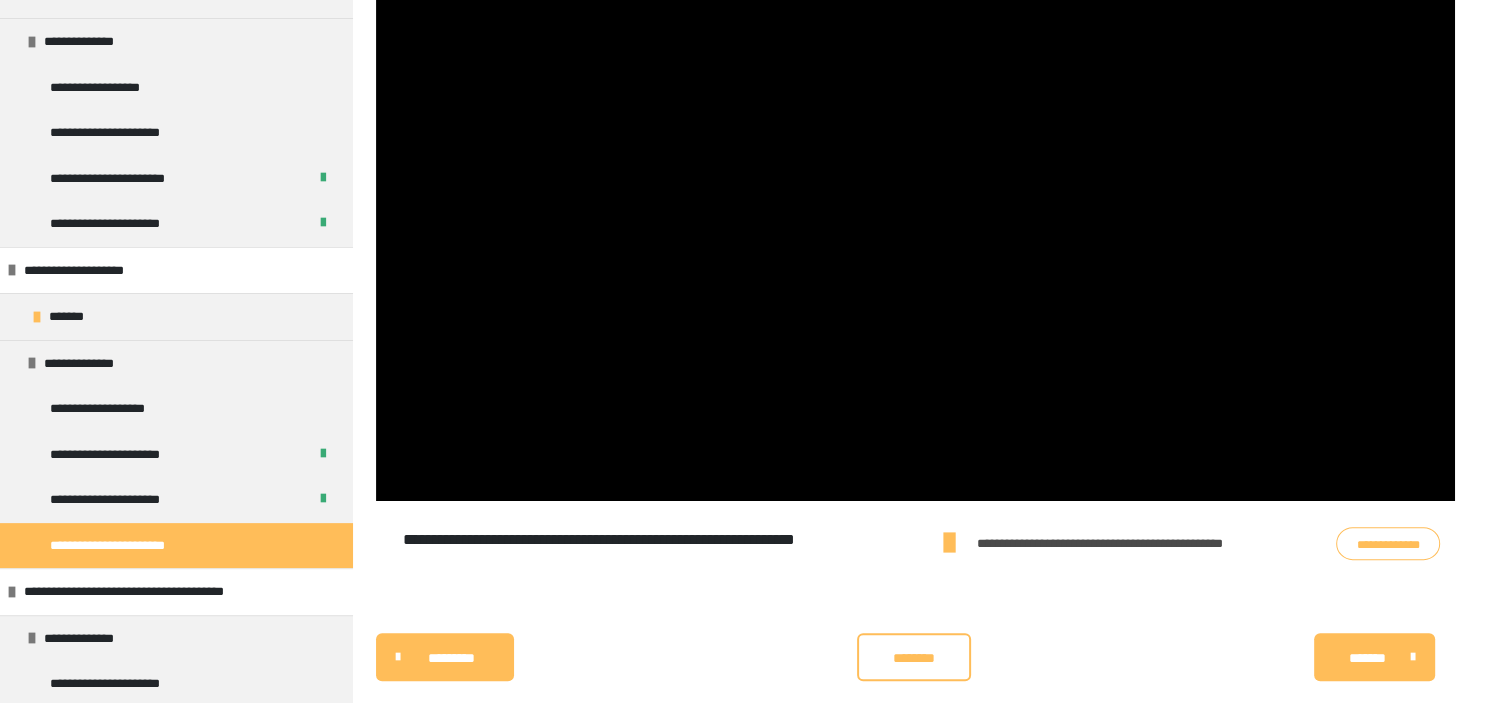 scroll, scrollTop: 422, scrollLeft: 0, axis: vertical 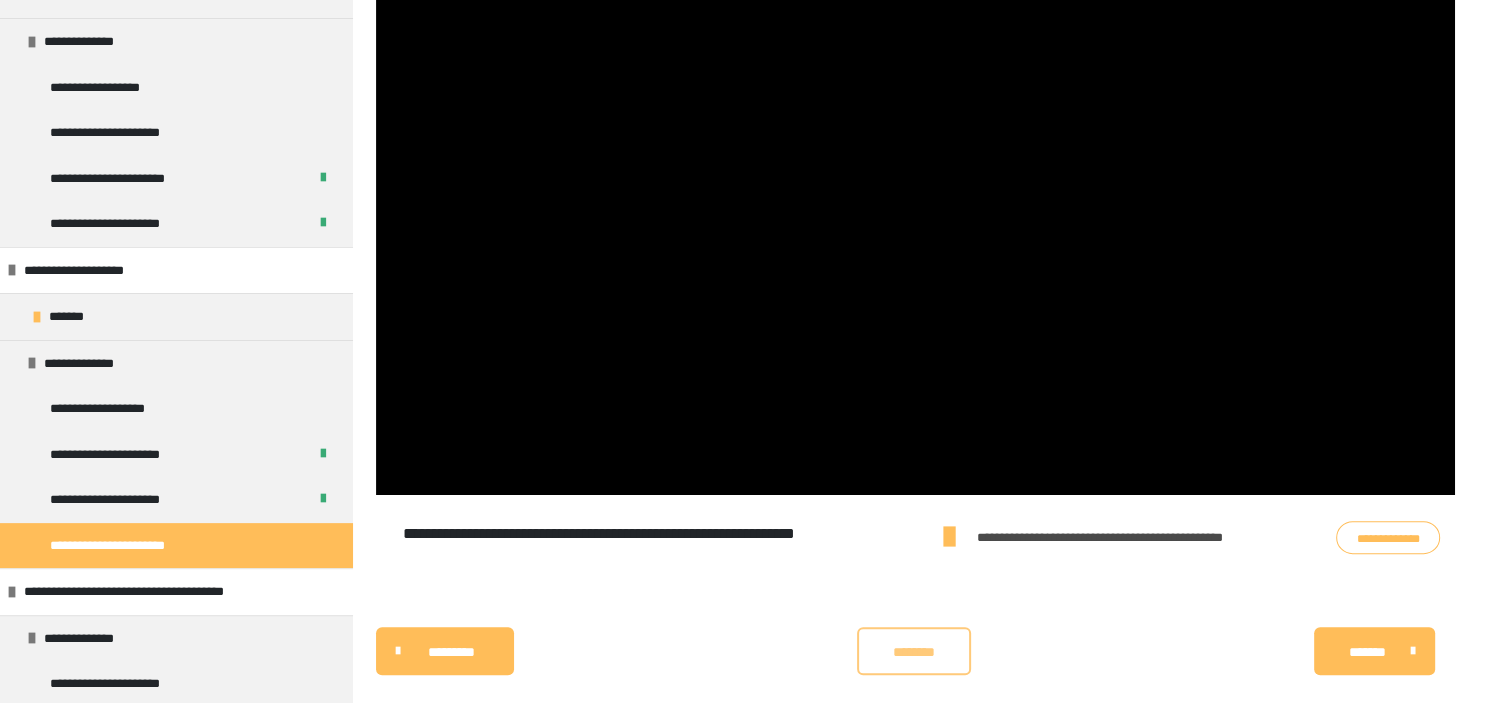 click on "********" at bounding box center [914, 652] 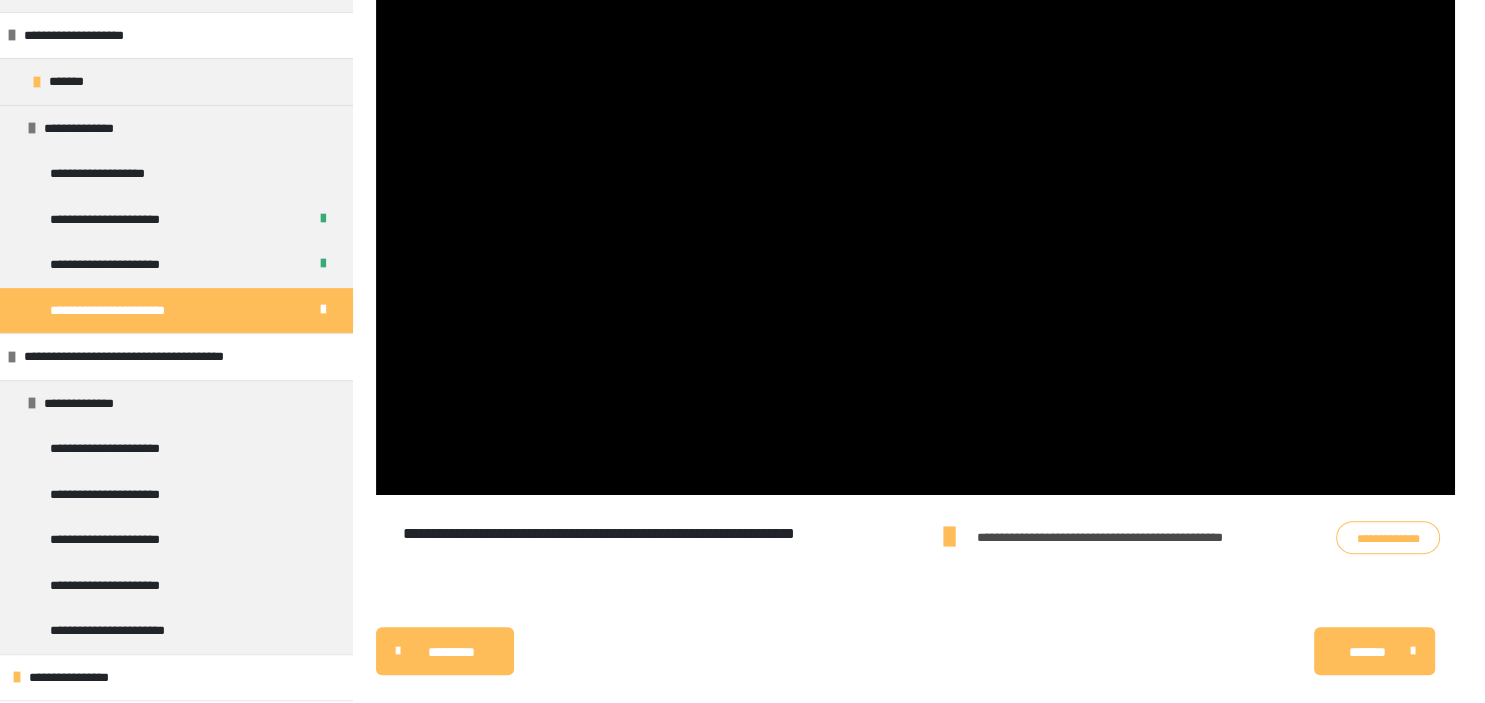 scroll, scrollTop: 739, scrollLeft: 0, axis: vertical 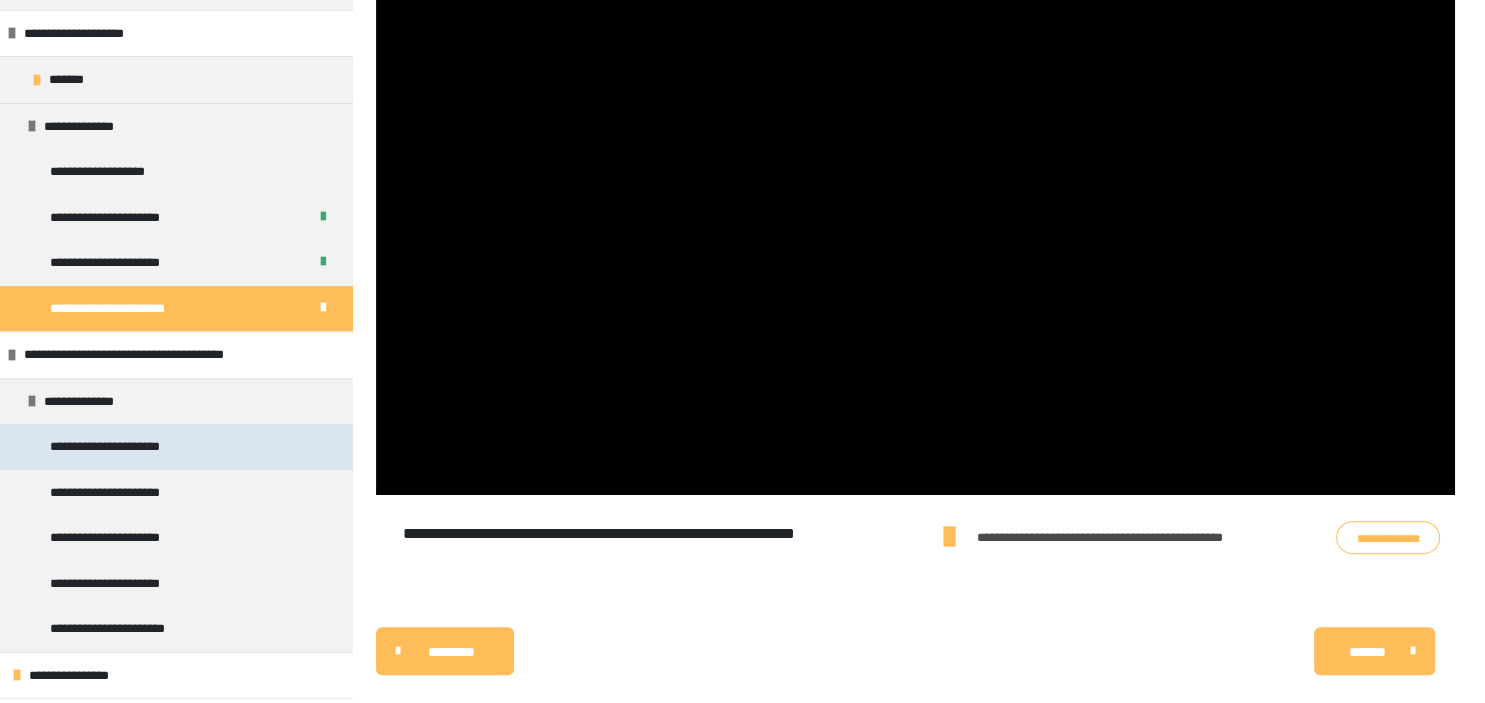 click on "**********" at bounding box center [176, 447] 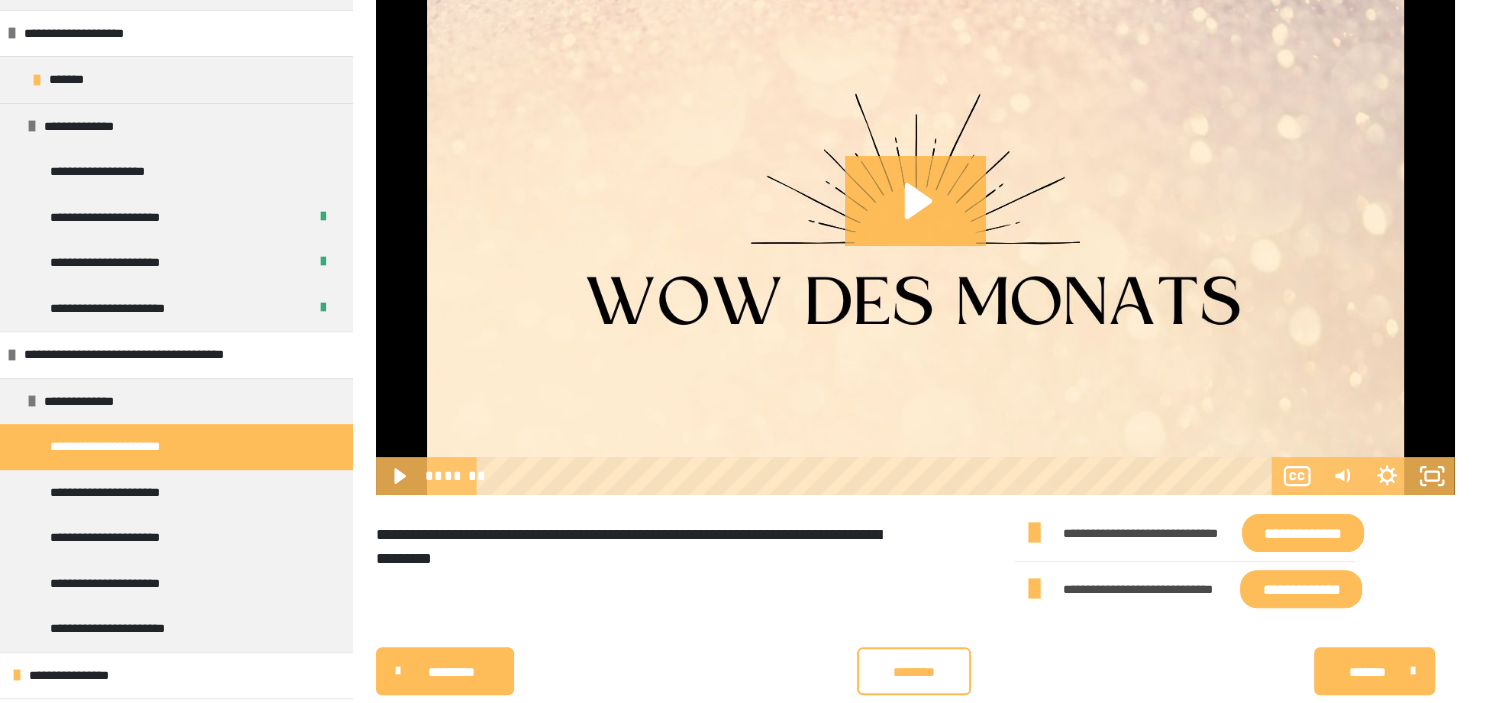 scroll, scrollTop: 400, scrollLeft: 0, axis: vertical 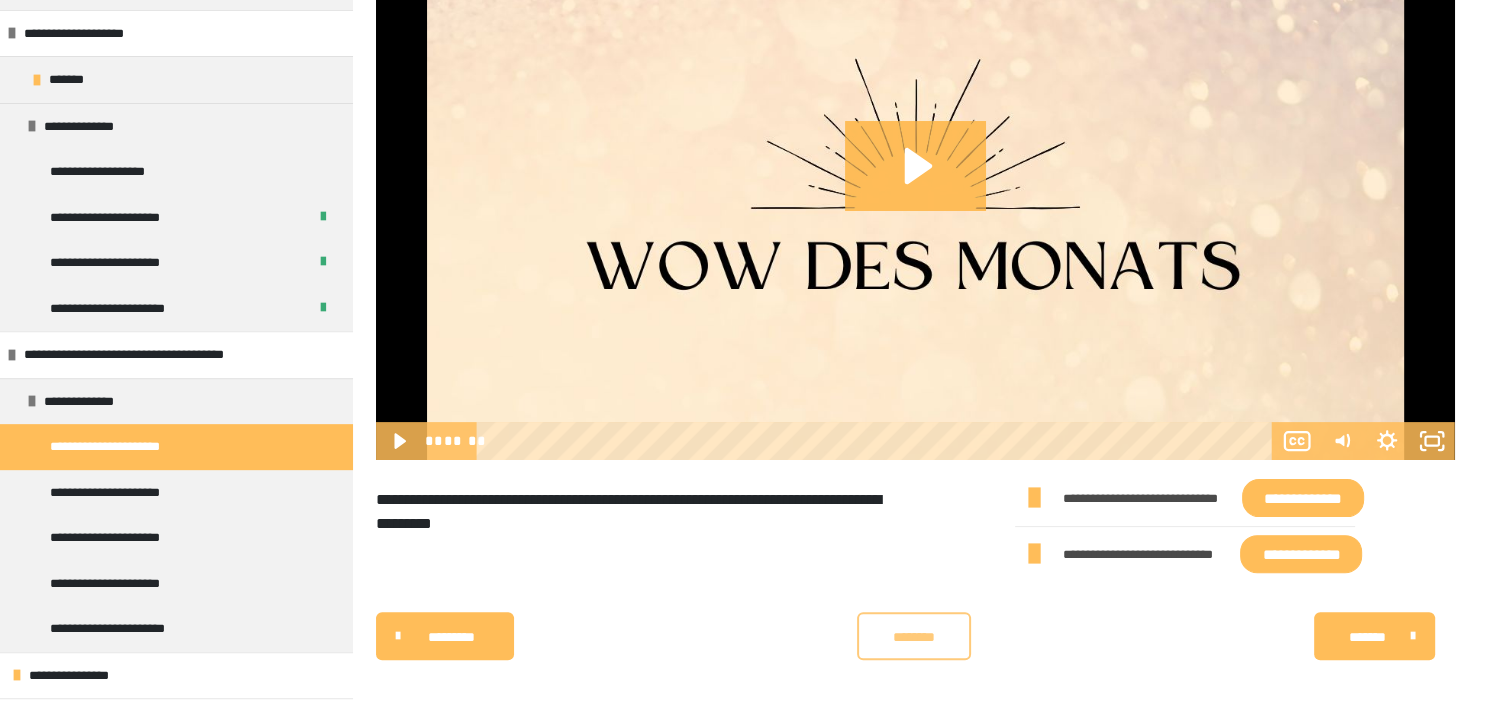 click on "********" at bounding box center (914, 636) 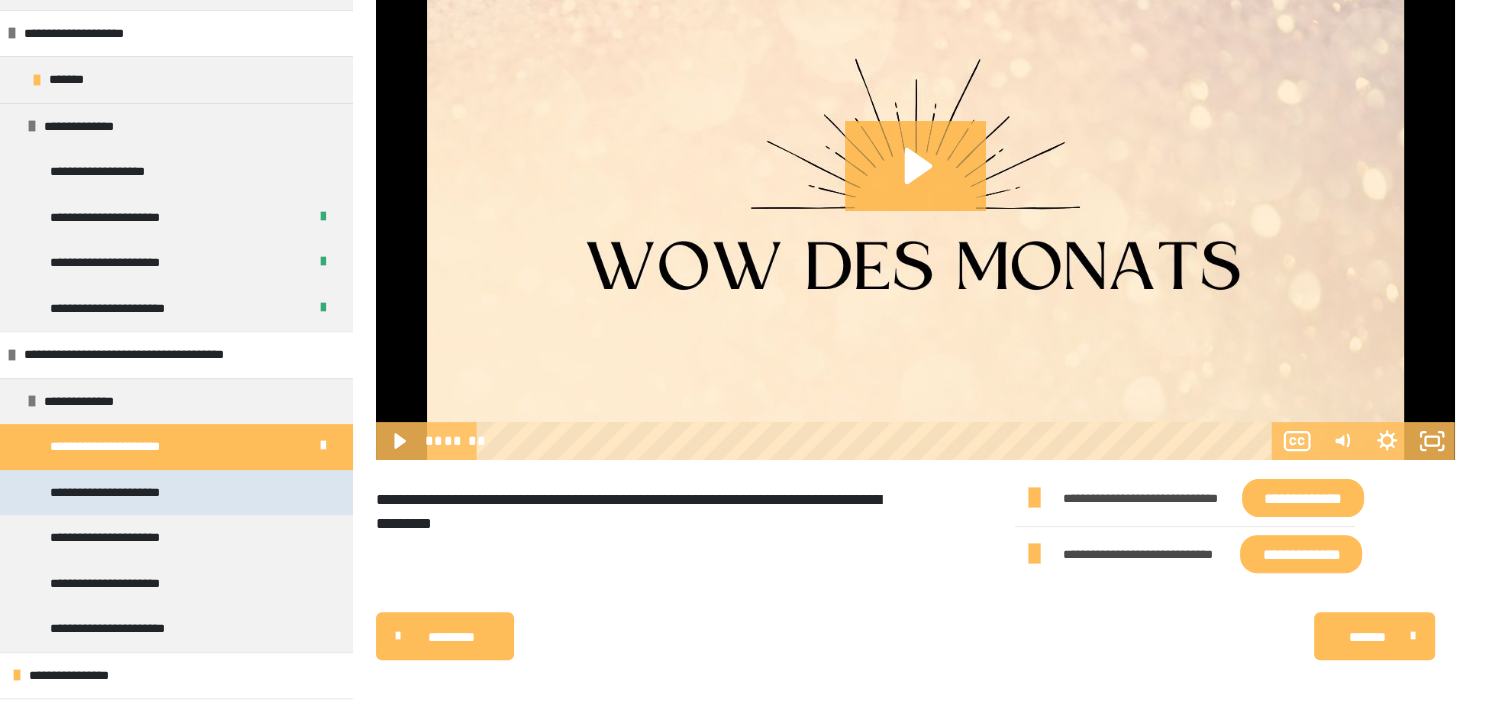 click on "**********" at bounding box center (176, 493) 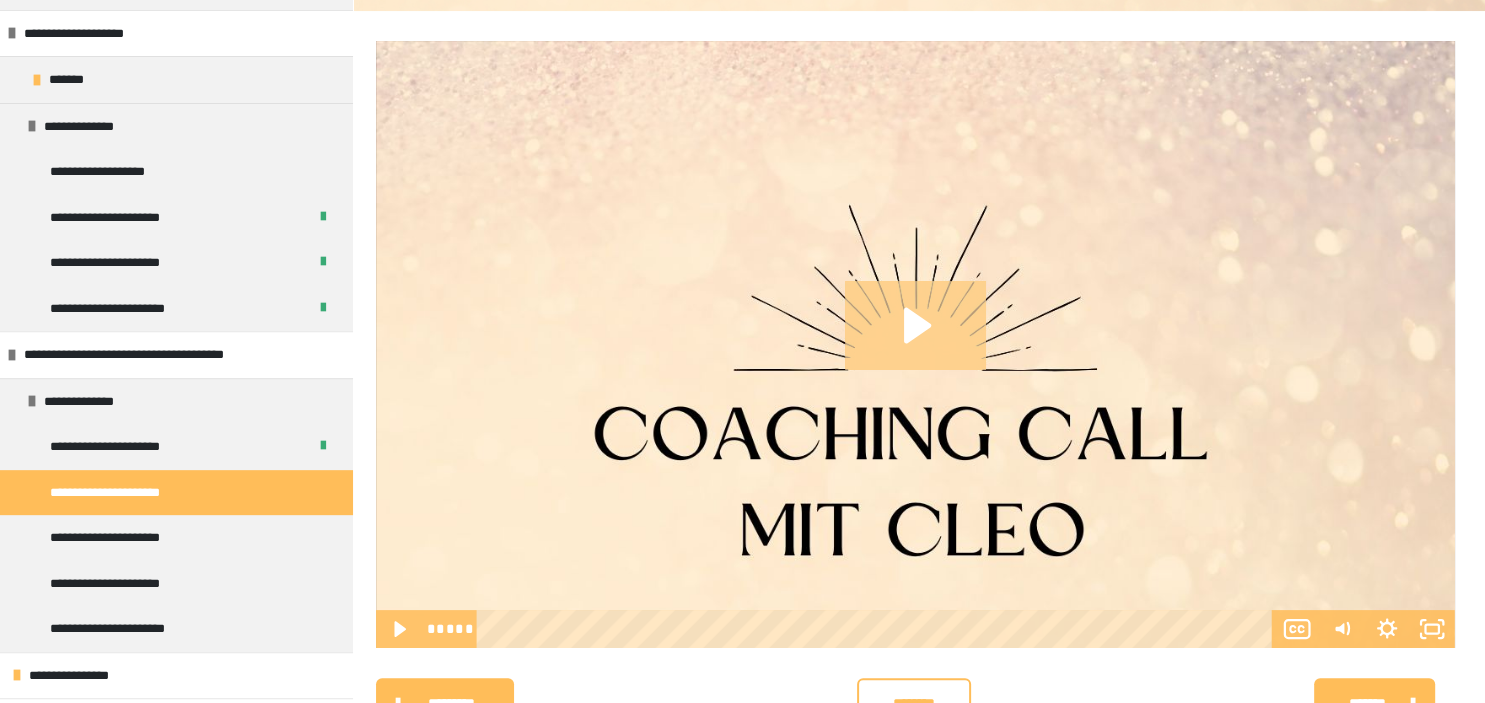 click 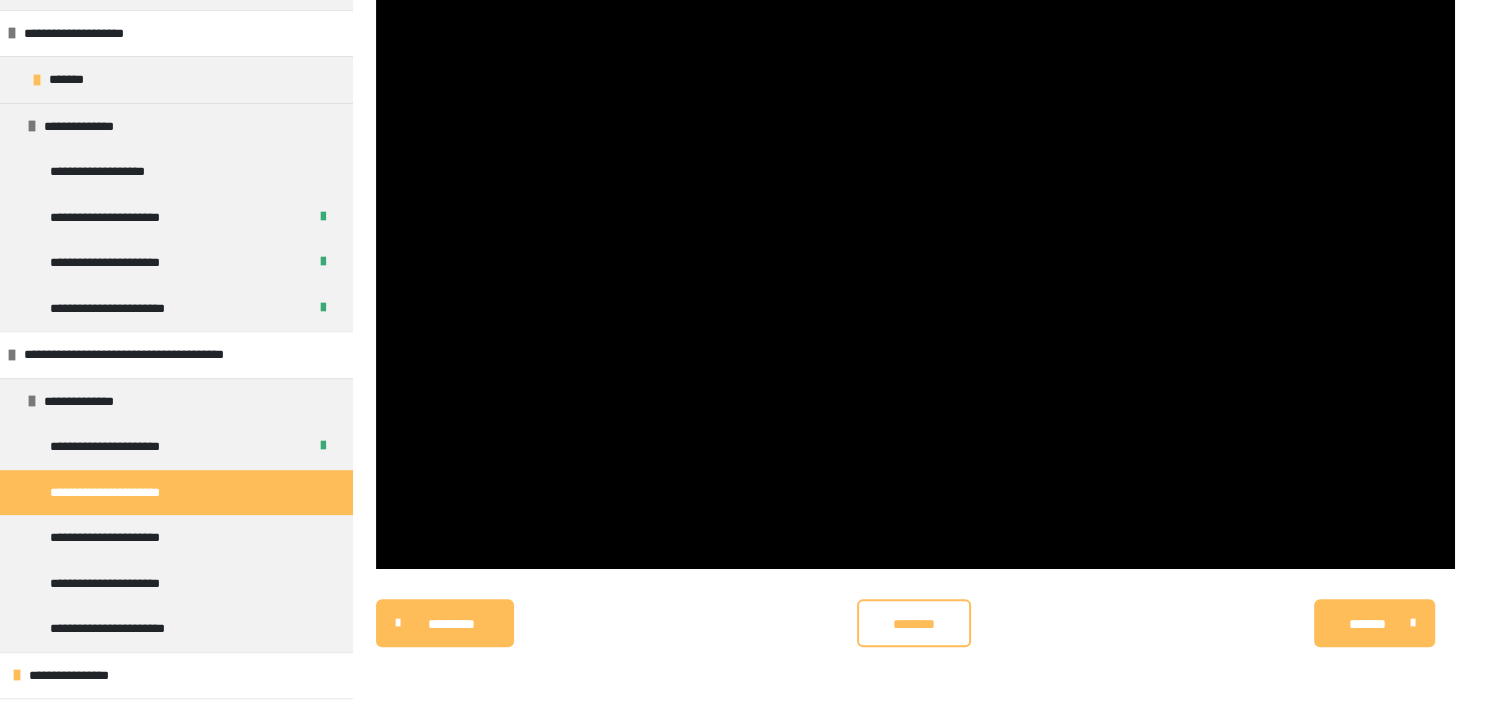 scroll, scrollTop: 352, scrollLeft: 0, axis: vertical 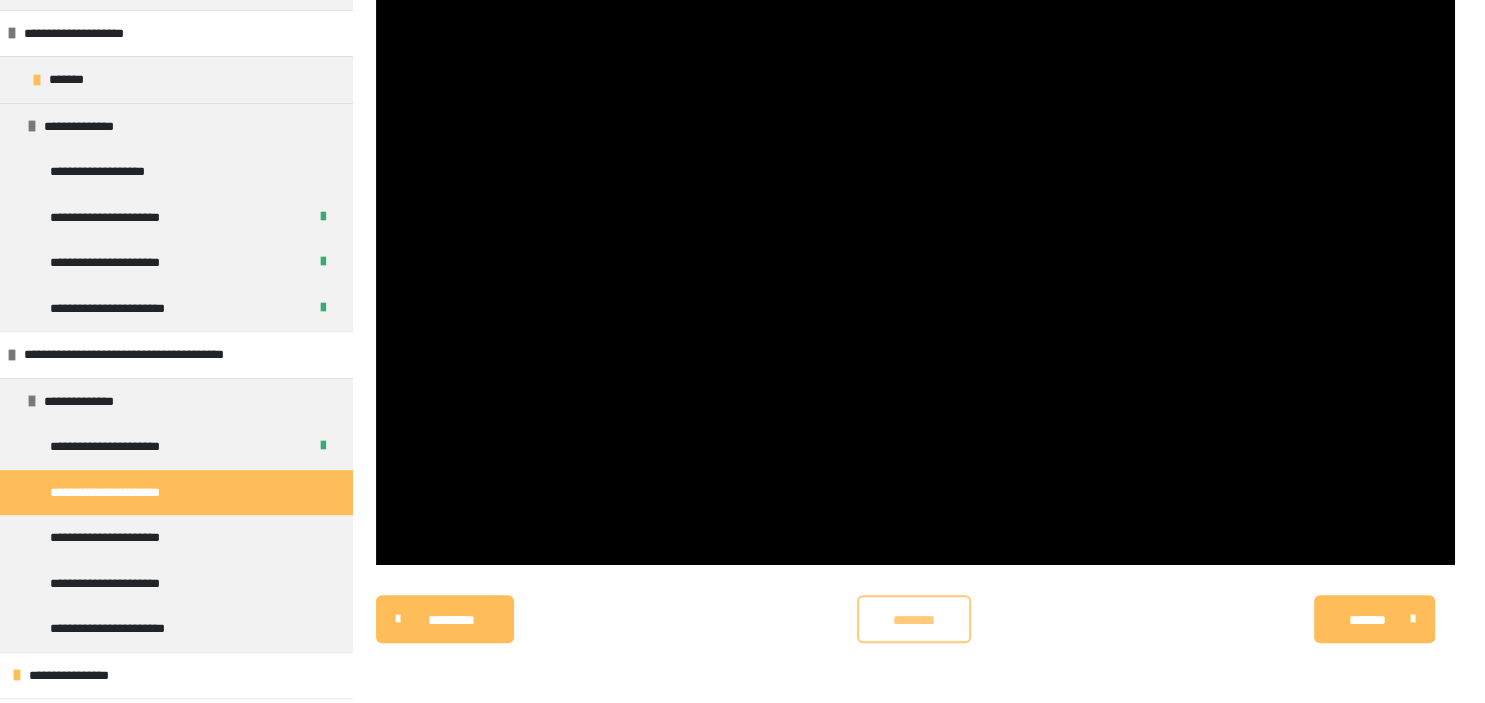 click on "********" at bounding box center [914, 620] 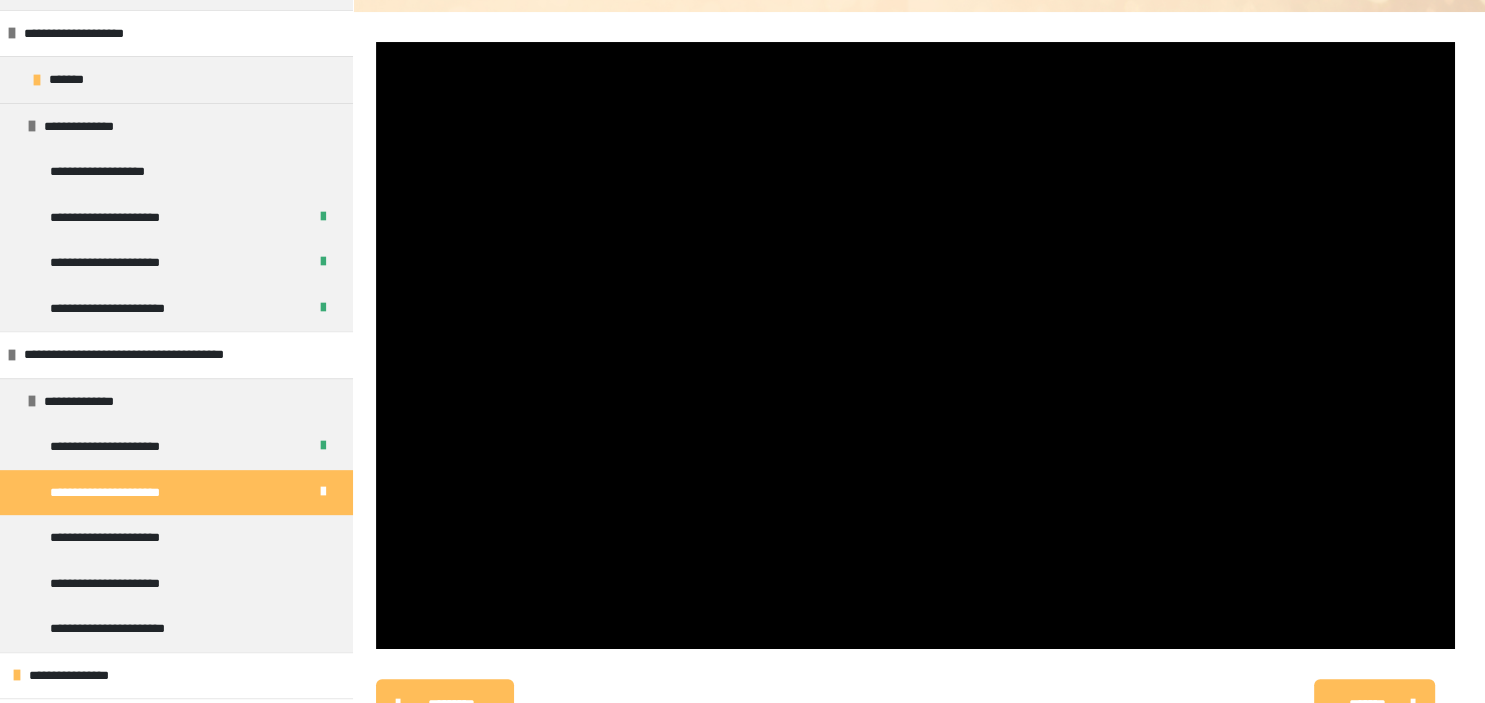 scroll, scrollTop: 352, scrollLeft: 0, axis: vertical 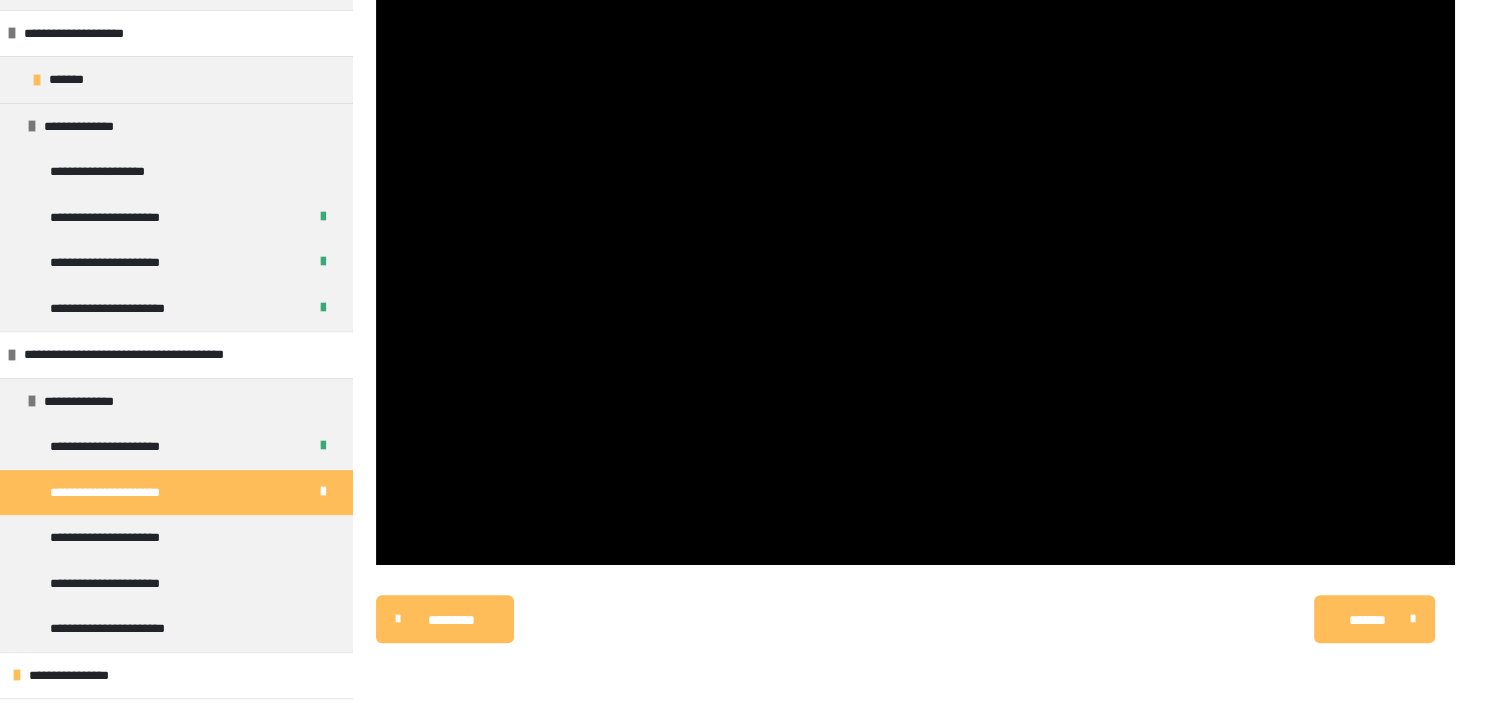 click on "**********" at bounding box center (176, -565) 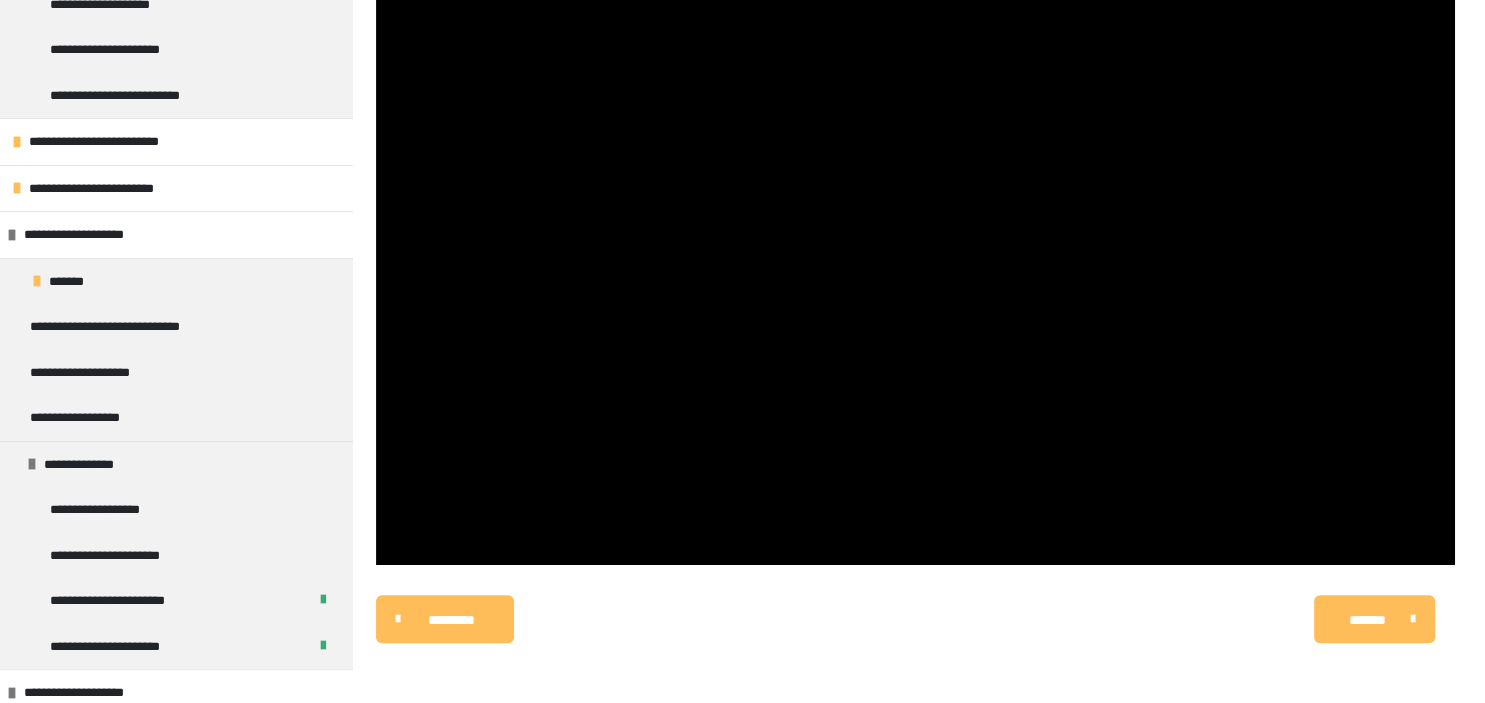click at bounding box center (12, -564) 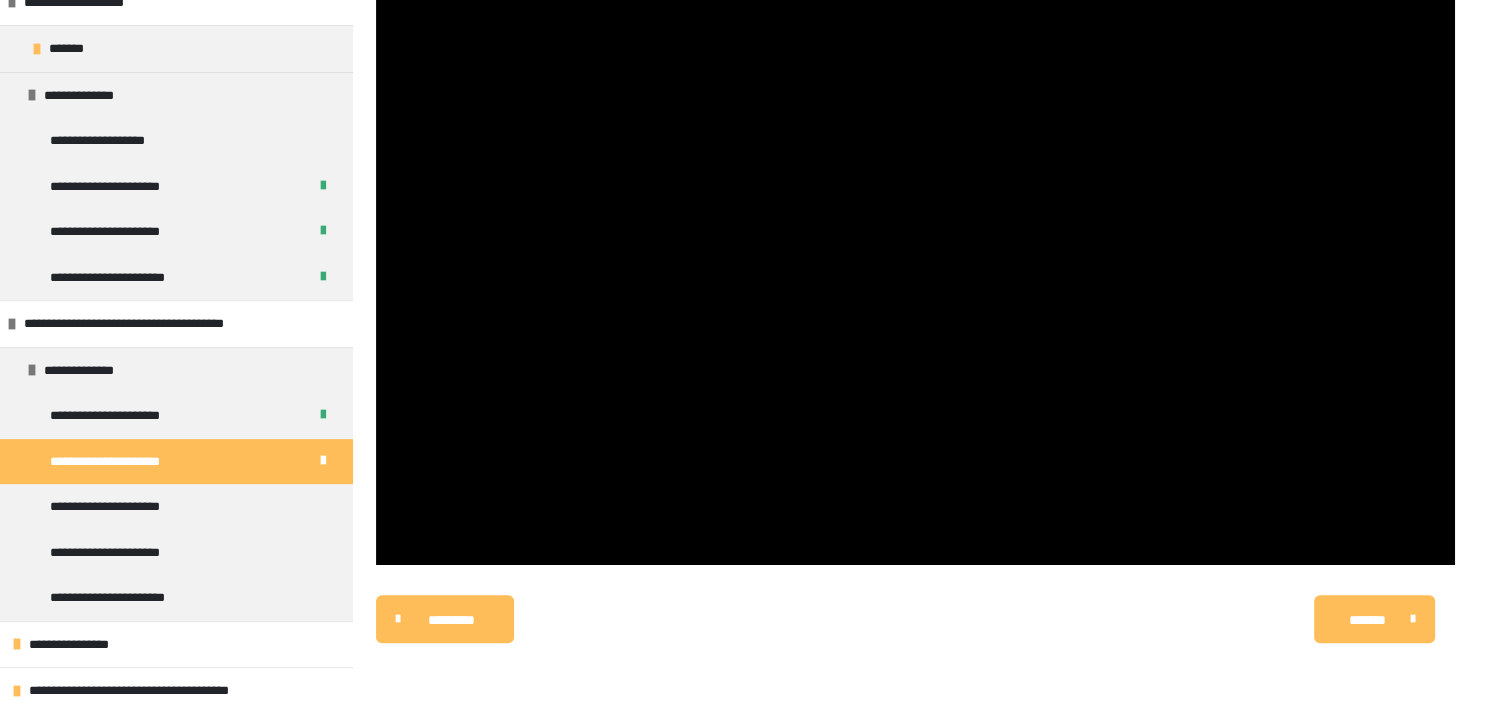 scroll, scrollTop: 772, scrollLeft: 0, axis: vertical 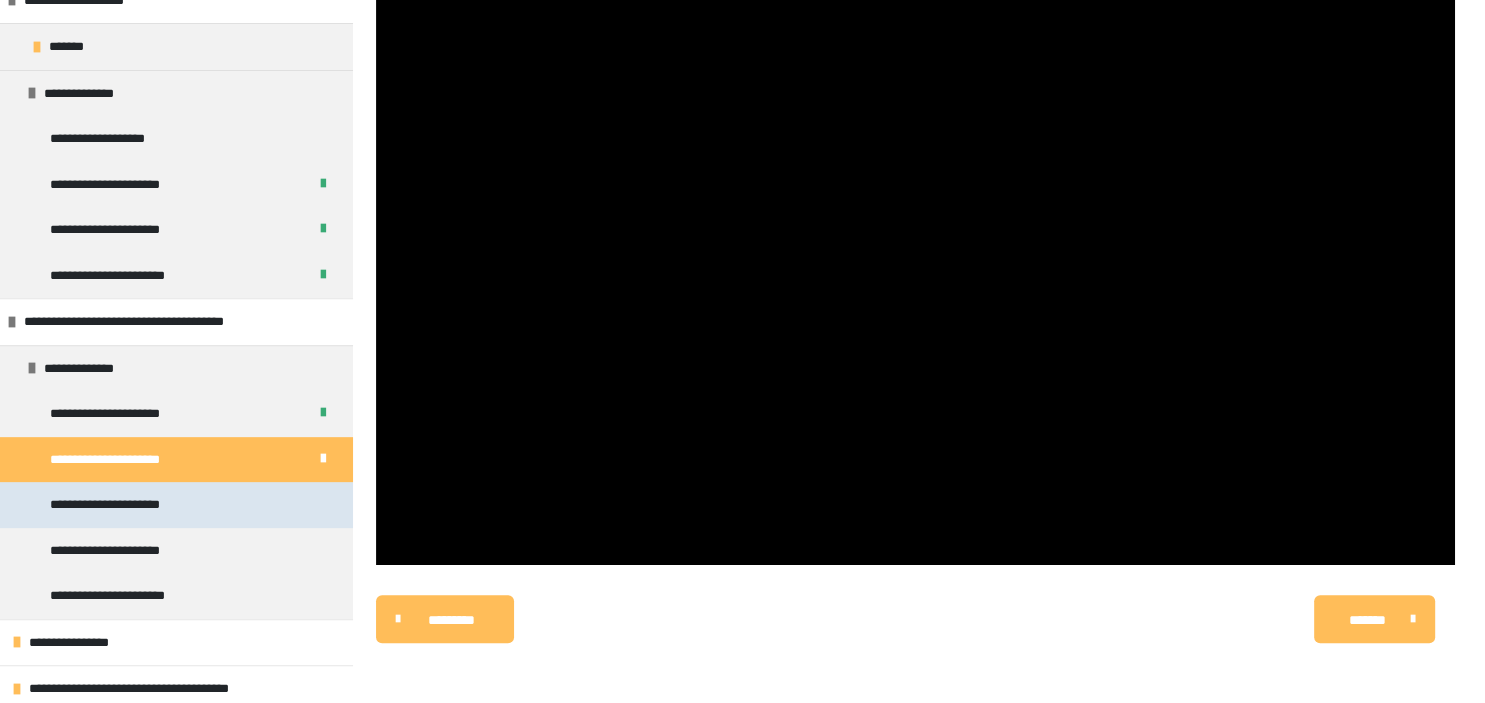 click on "**********" at bounding box center [114, 505] 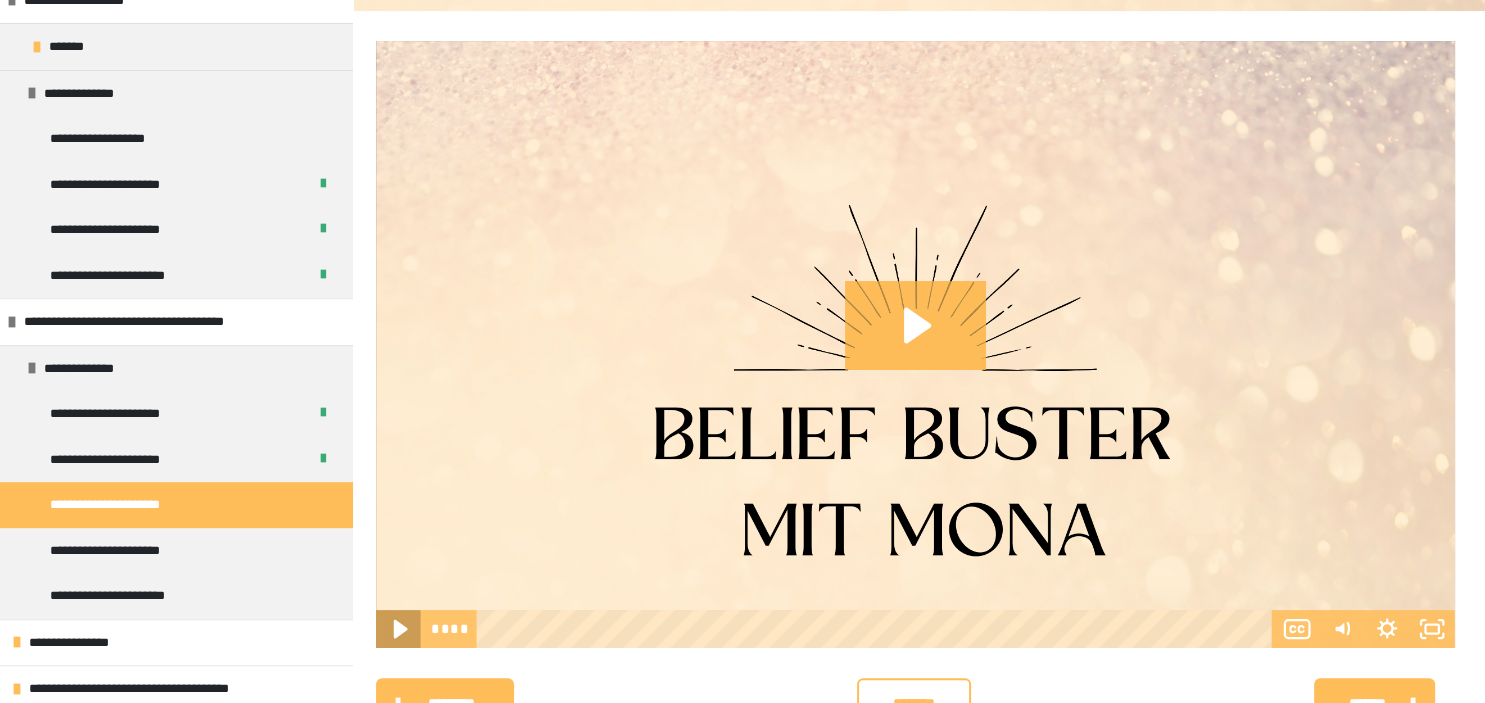 click 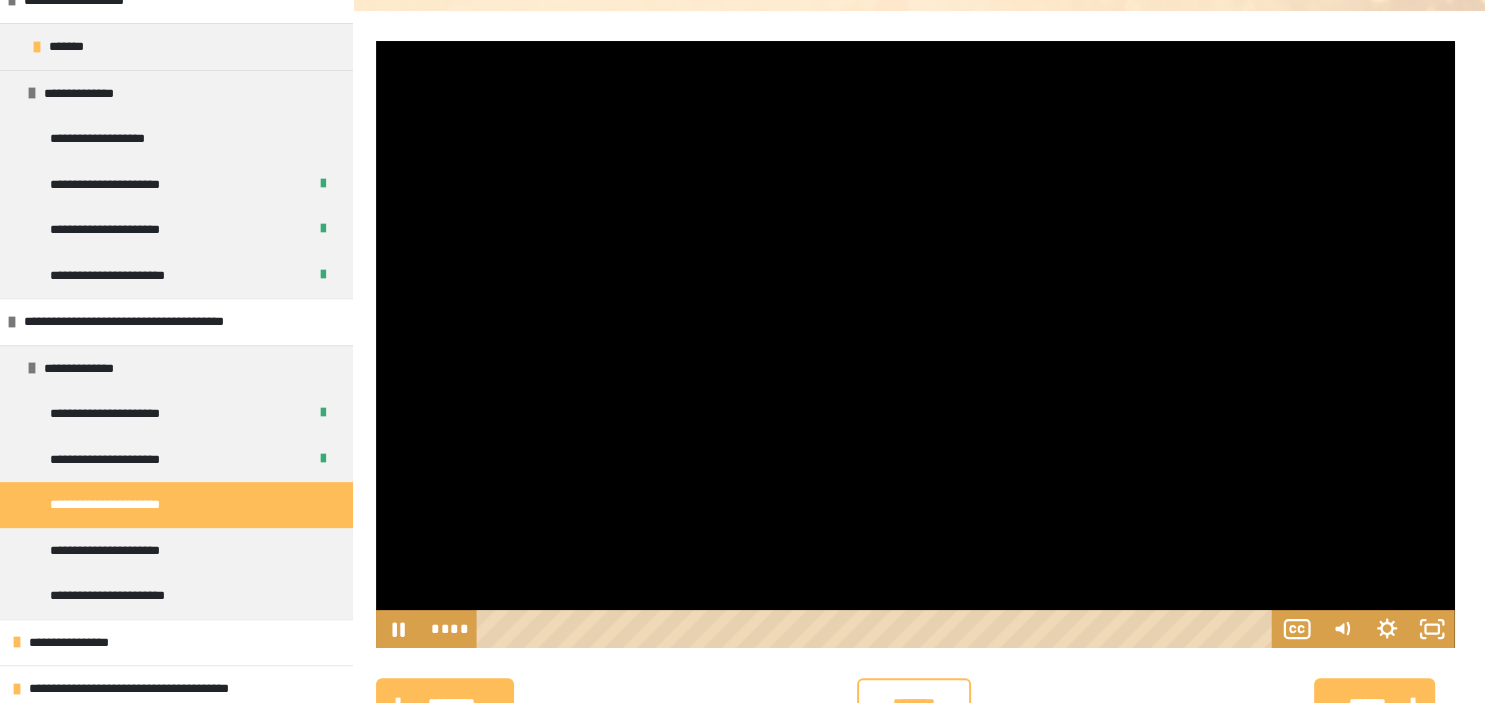 click at bounding box center (915, 344) 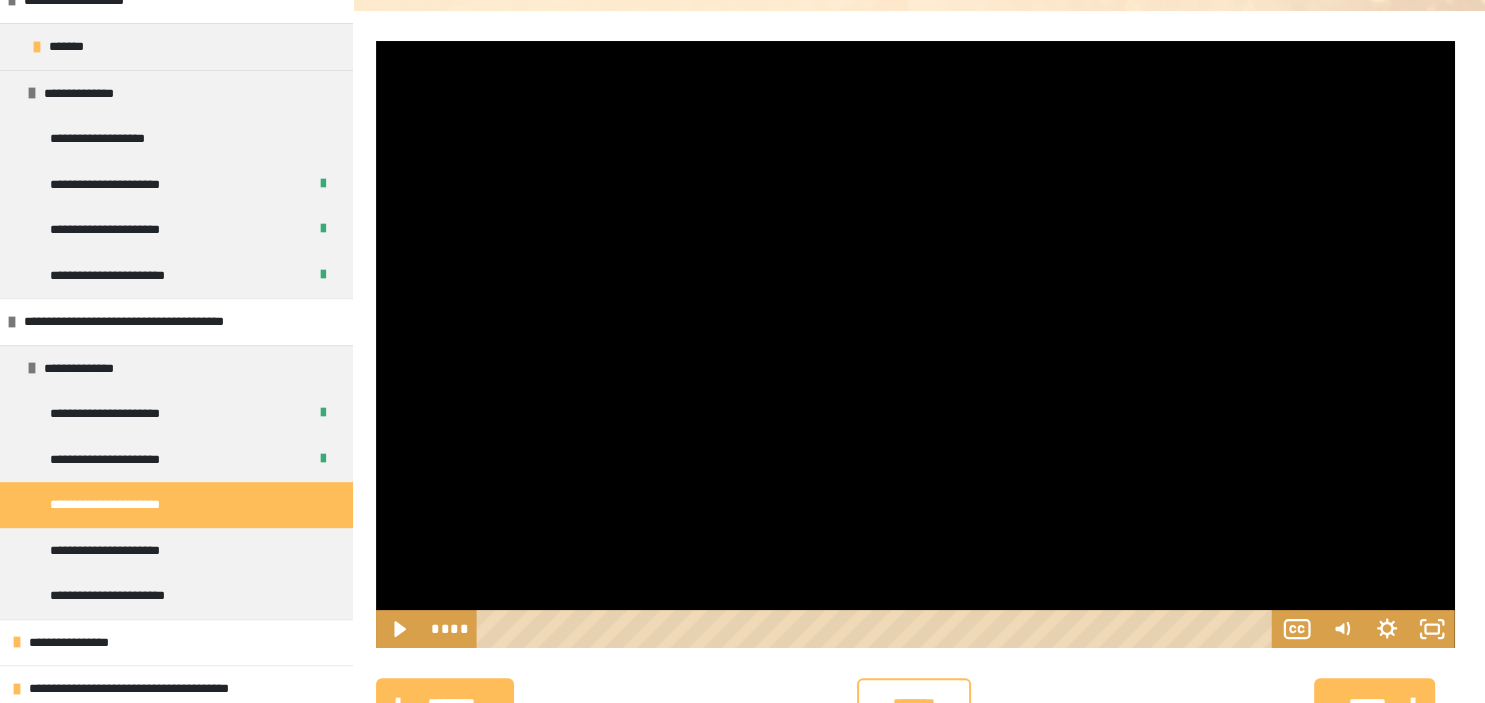 click at bounding box center (915, 344) 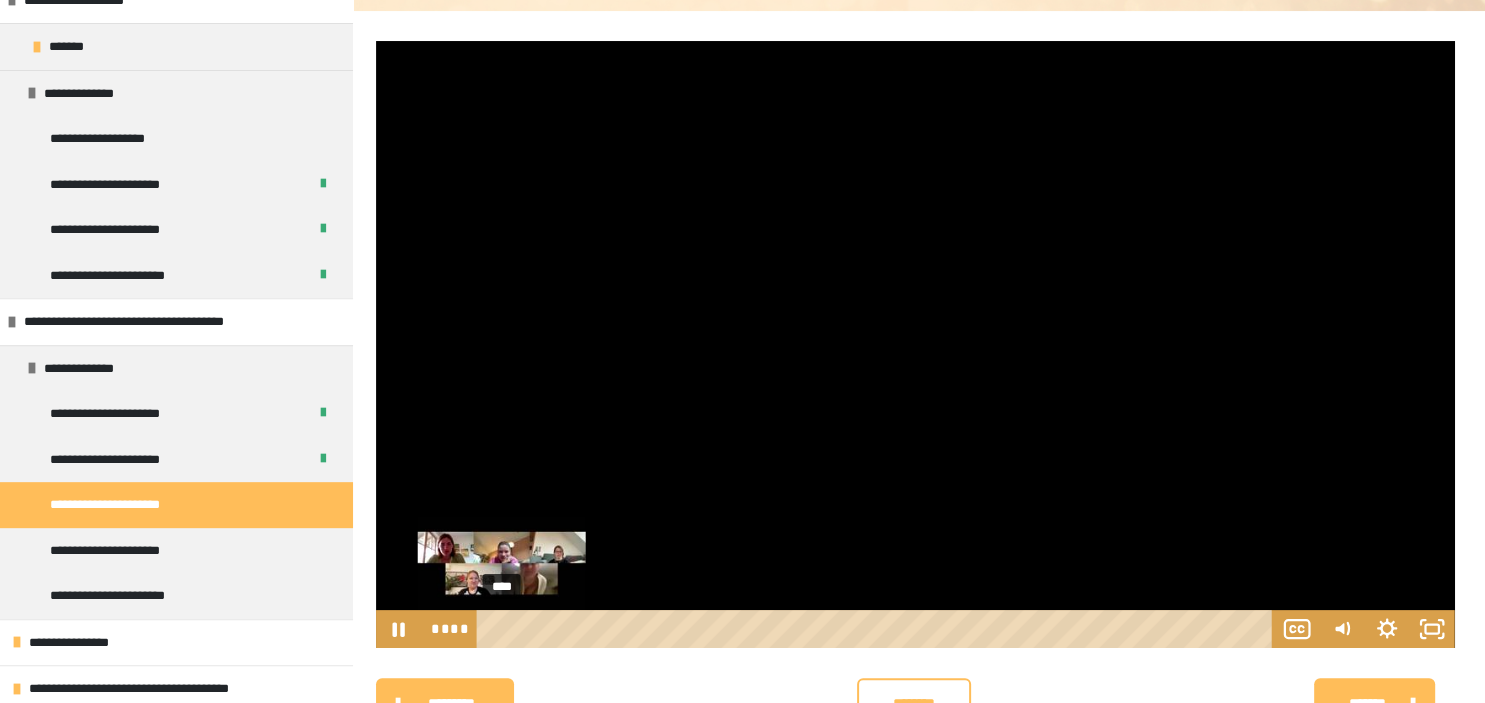 click on "****" at bounding box center (877, 629) 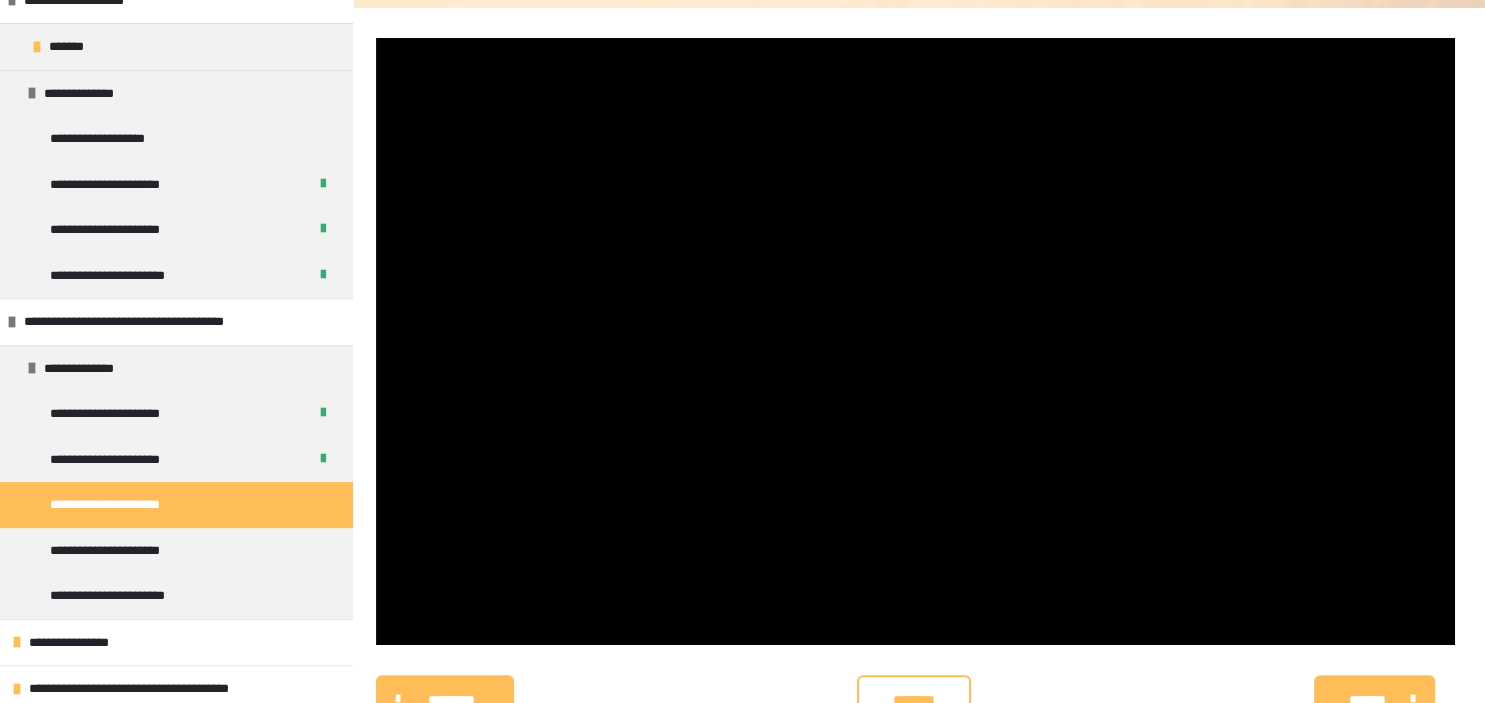 scroll, scrollTop: 267, scrollLeft: 0, axis: vertical 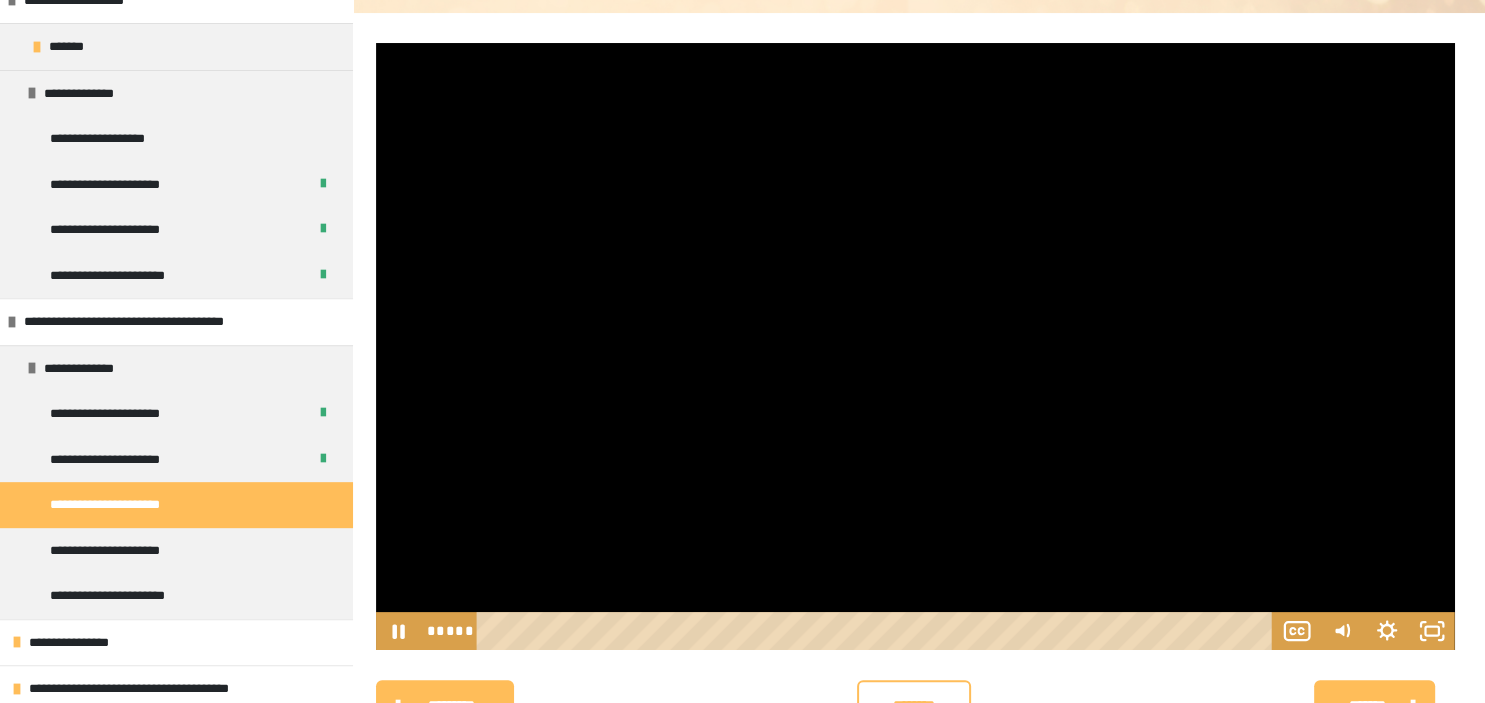 click at bounding box center [915, 346] 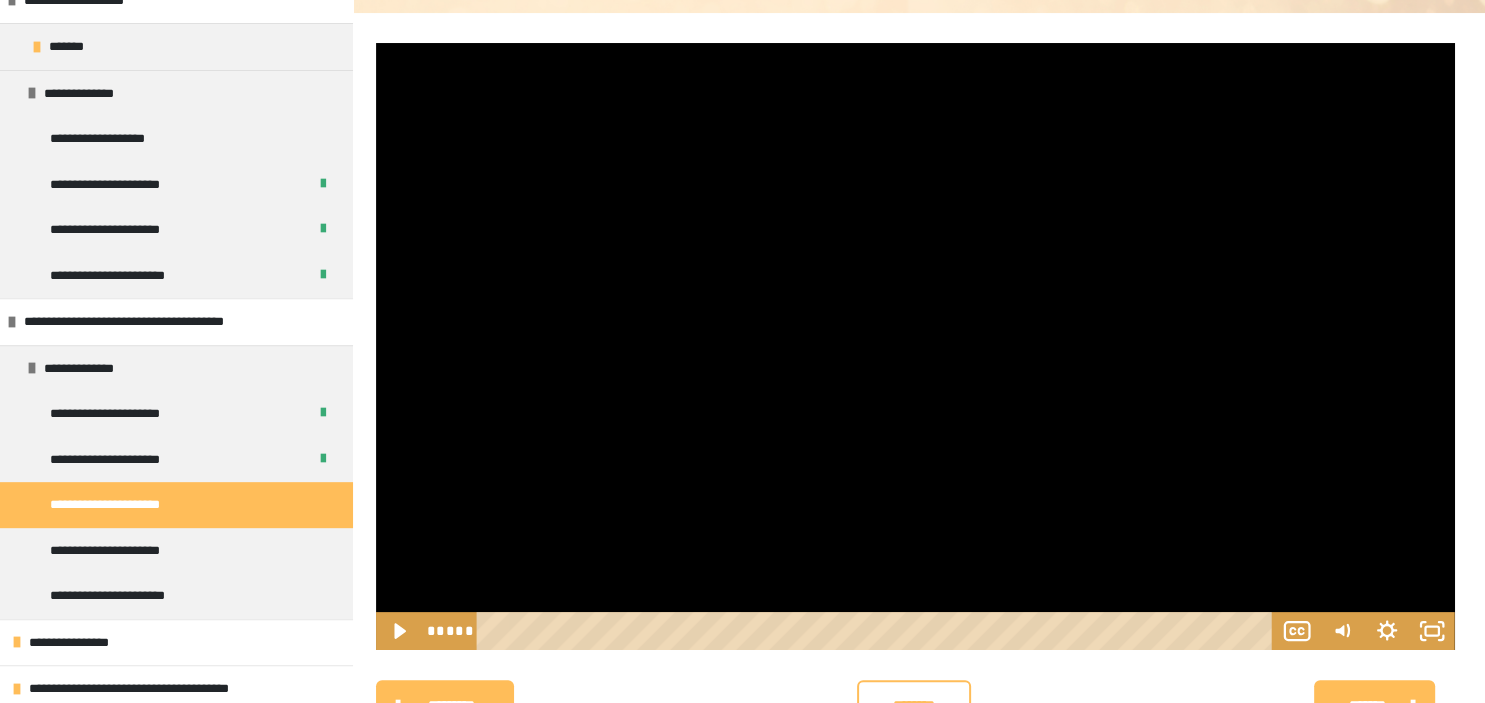 click at bounding box center (915, 346) 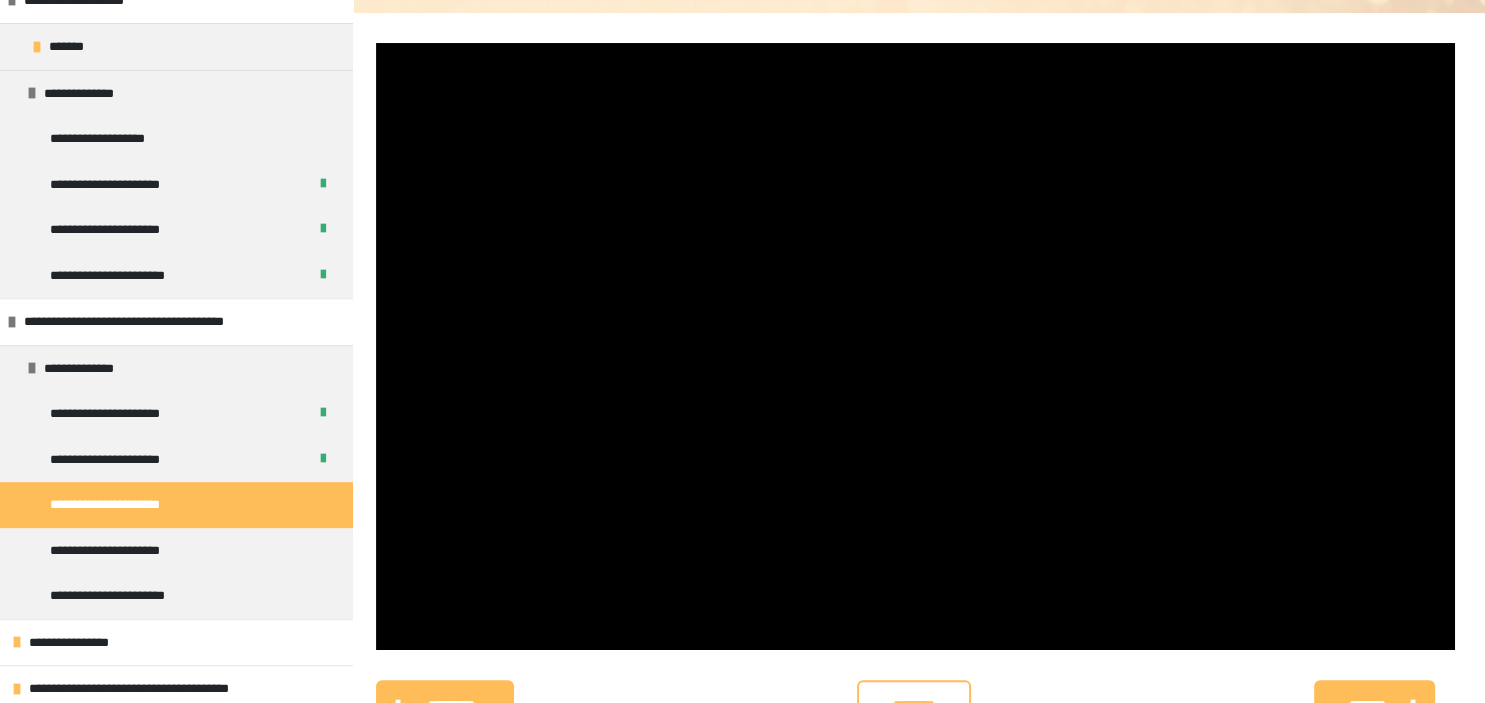 type 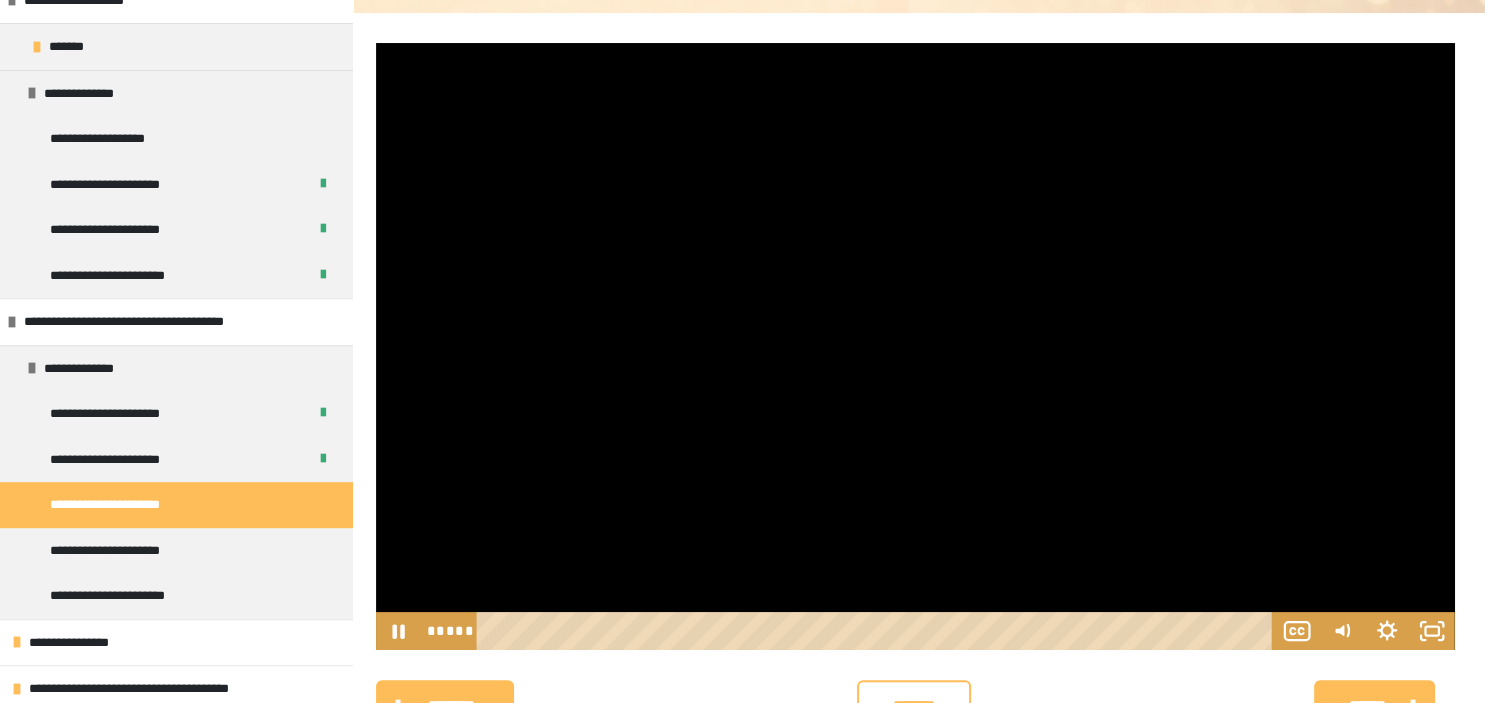 click at bounding box center (915, 346) 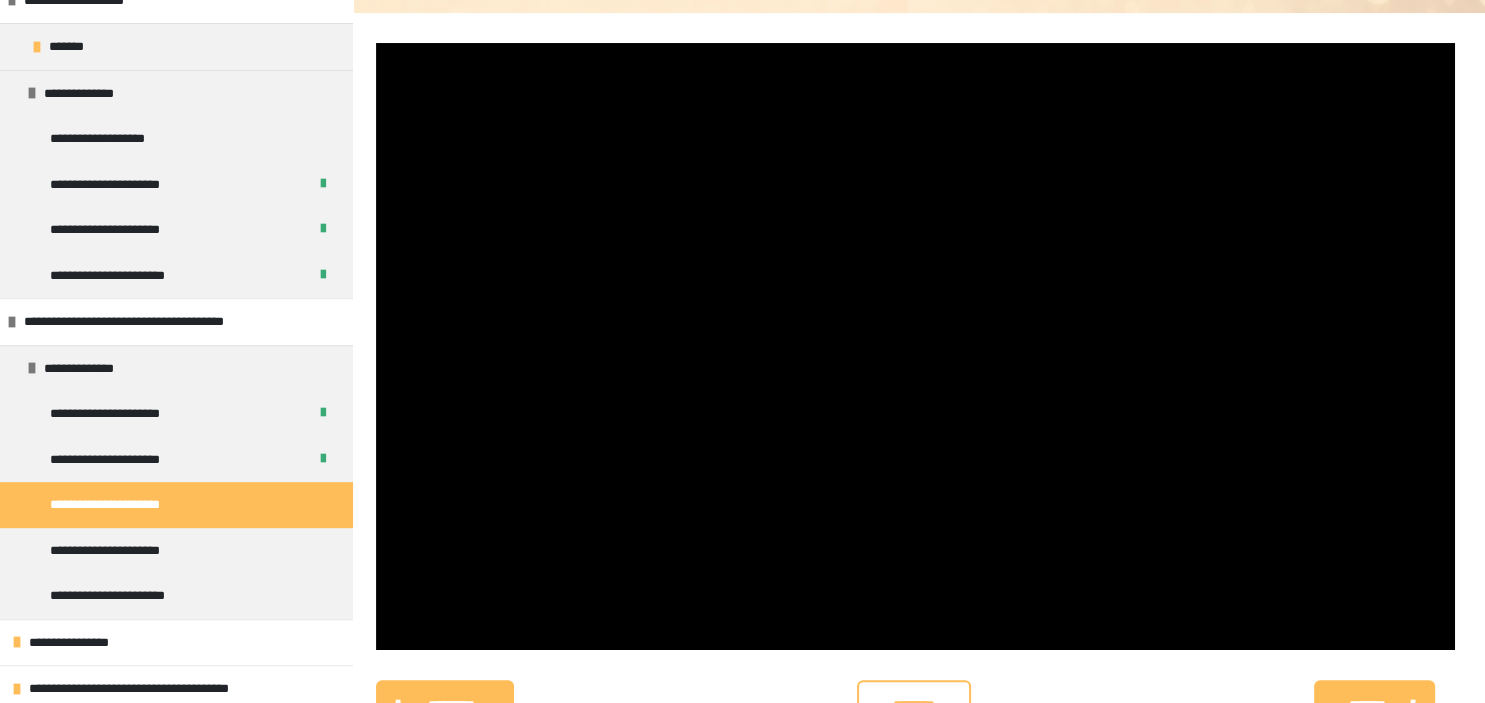 click at bounding box center (376, 43) 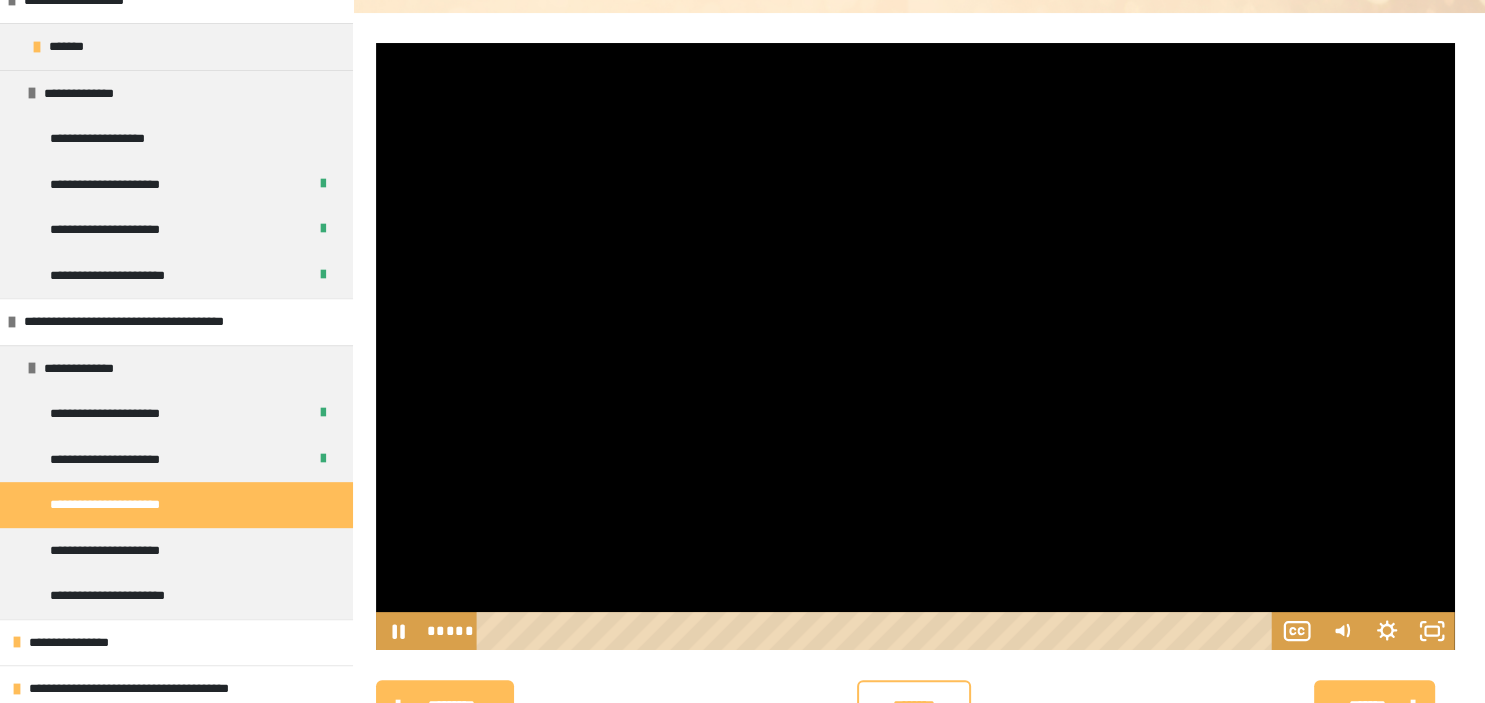 click at bounding box center [915, 346] 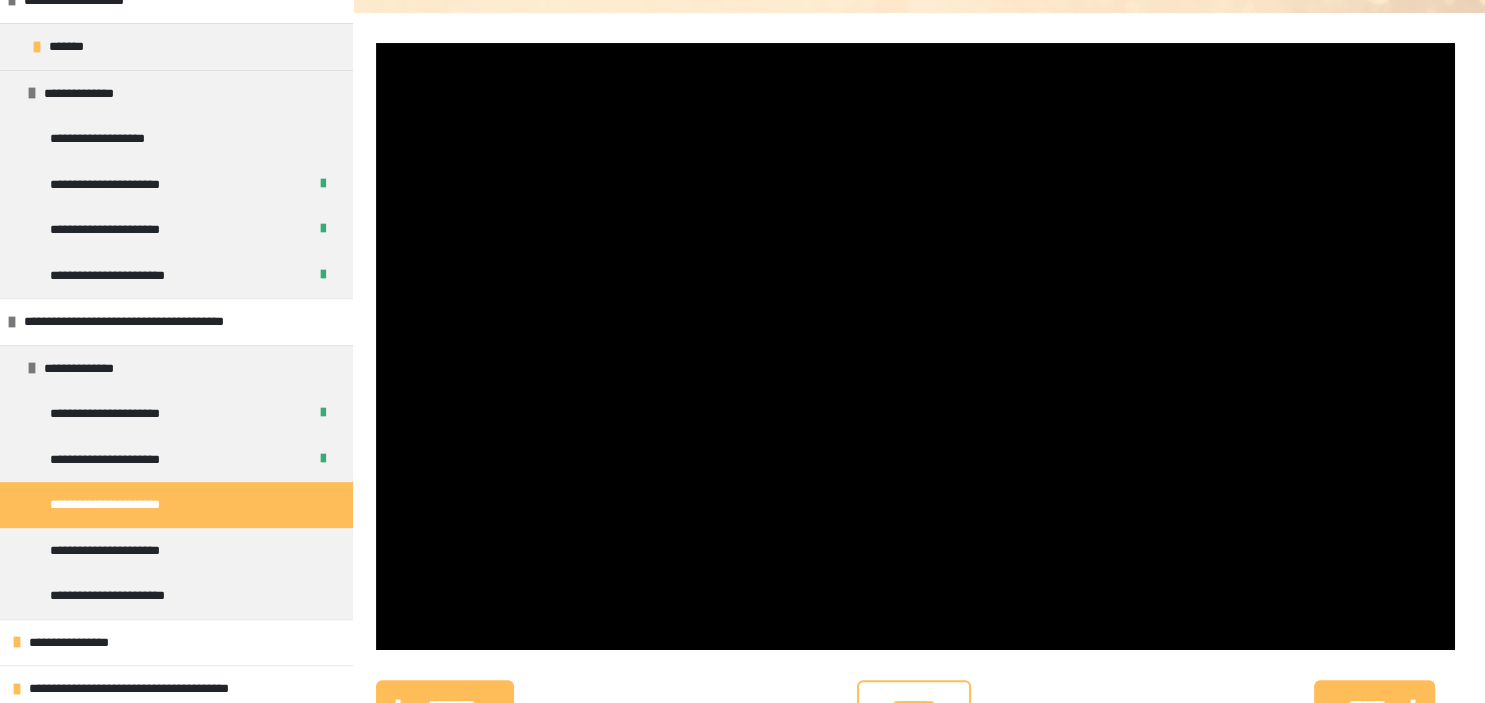 click at bounding box center (376, 43) 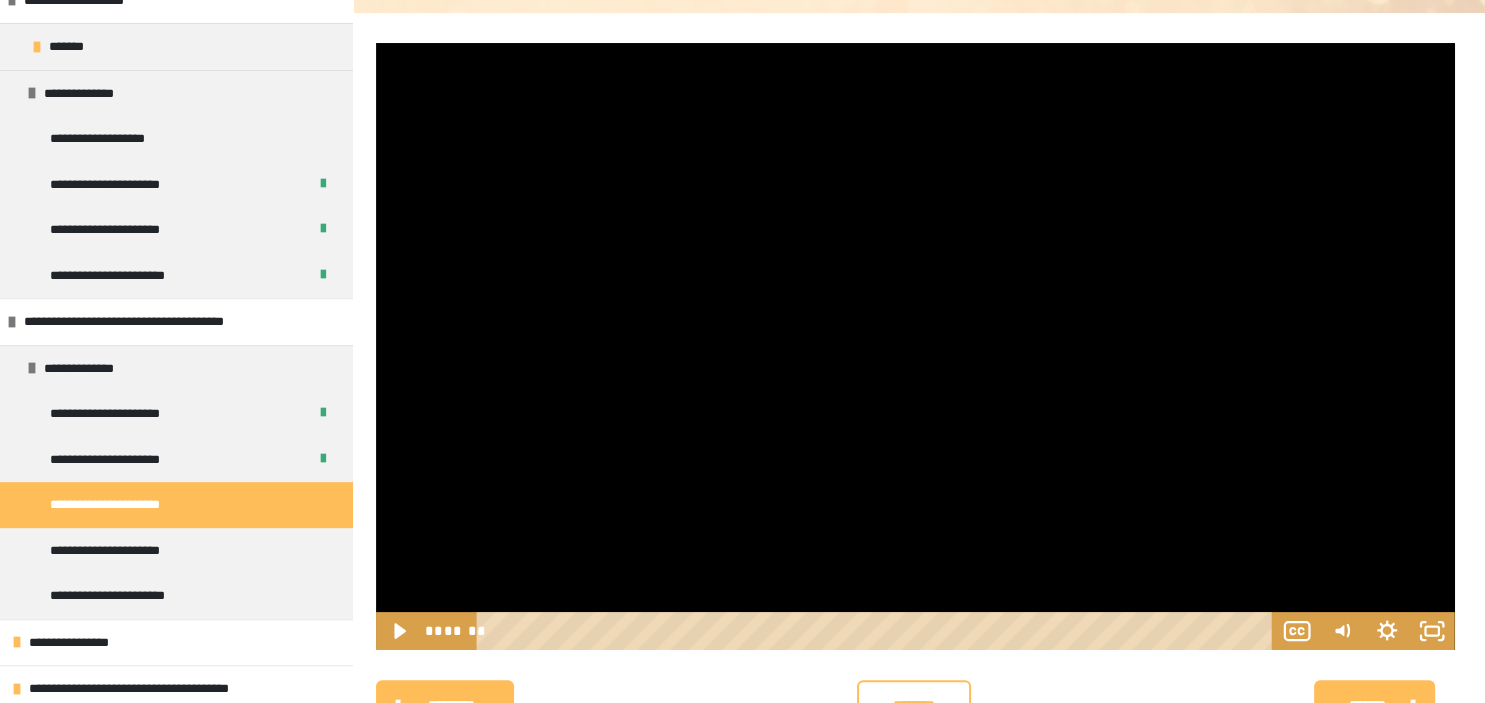 click at bounding box center (915, 346) 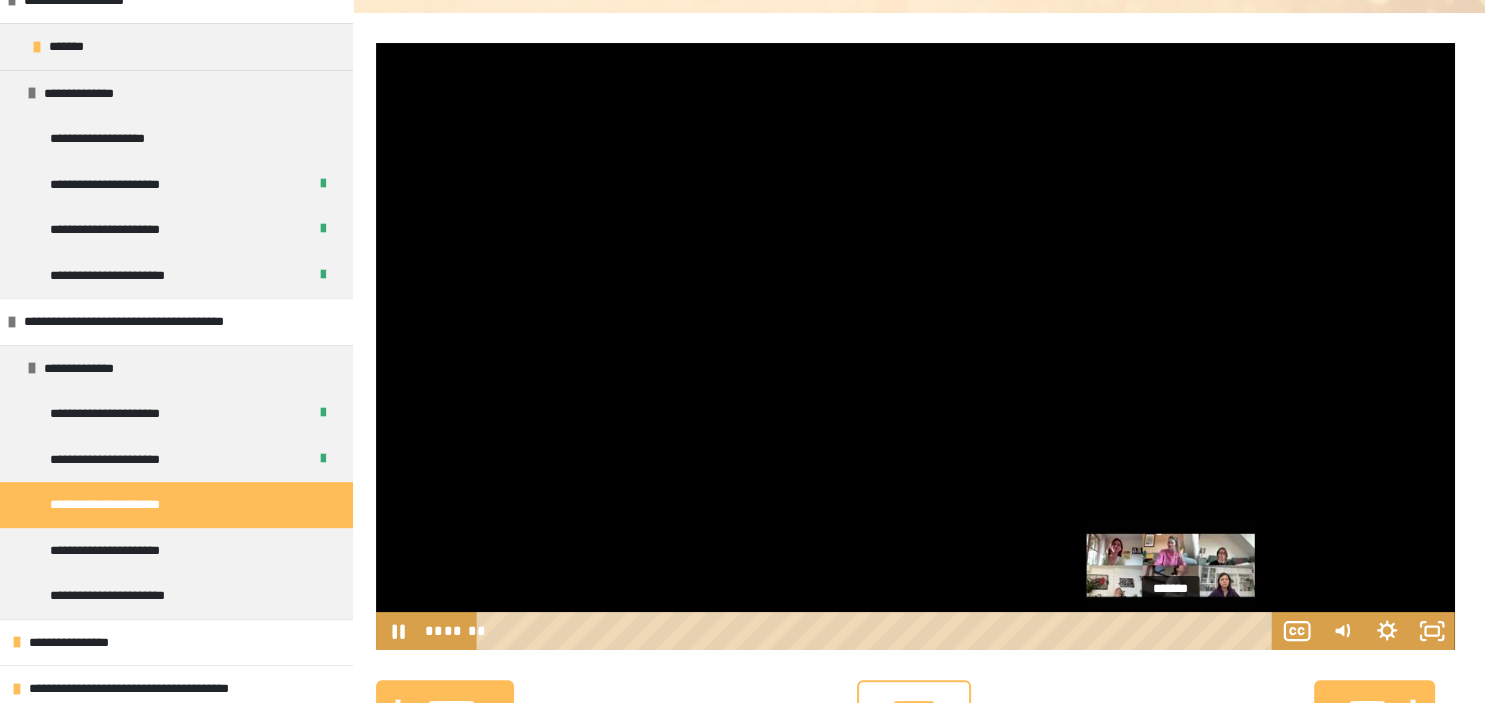 click on "*******" at bounding box center (877, 631) 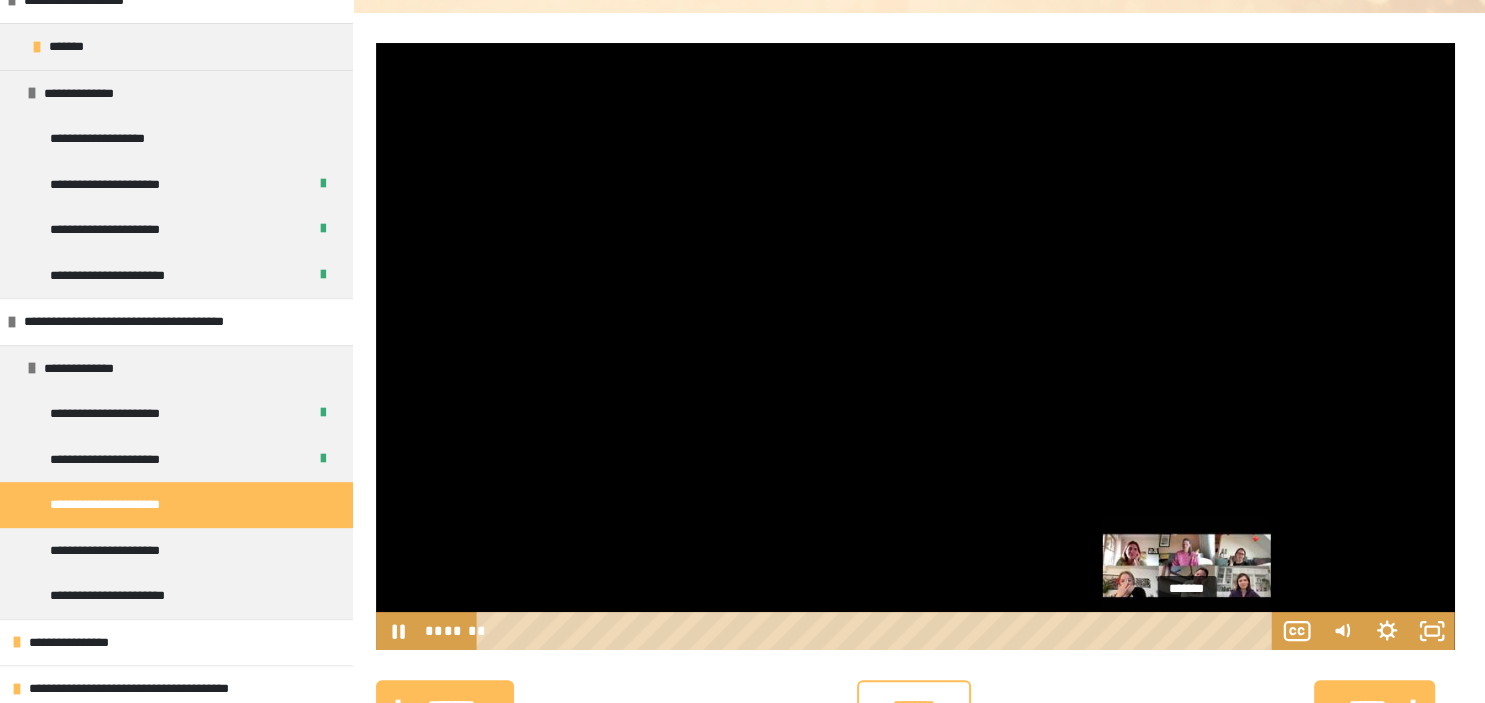 click on "*******" at bounding box center (877, 631) 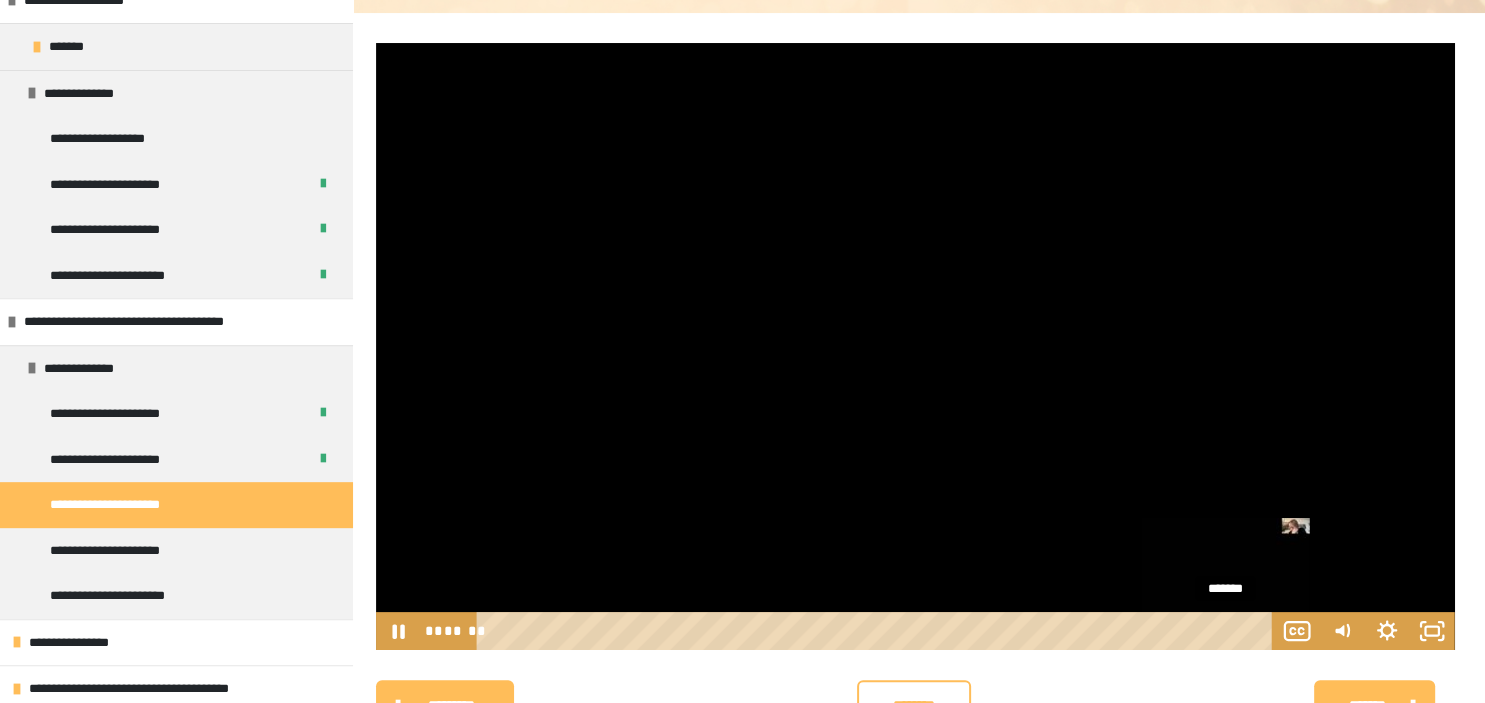 click on "*******" at bounding box center (877, 631) 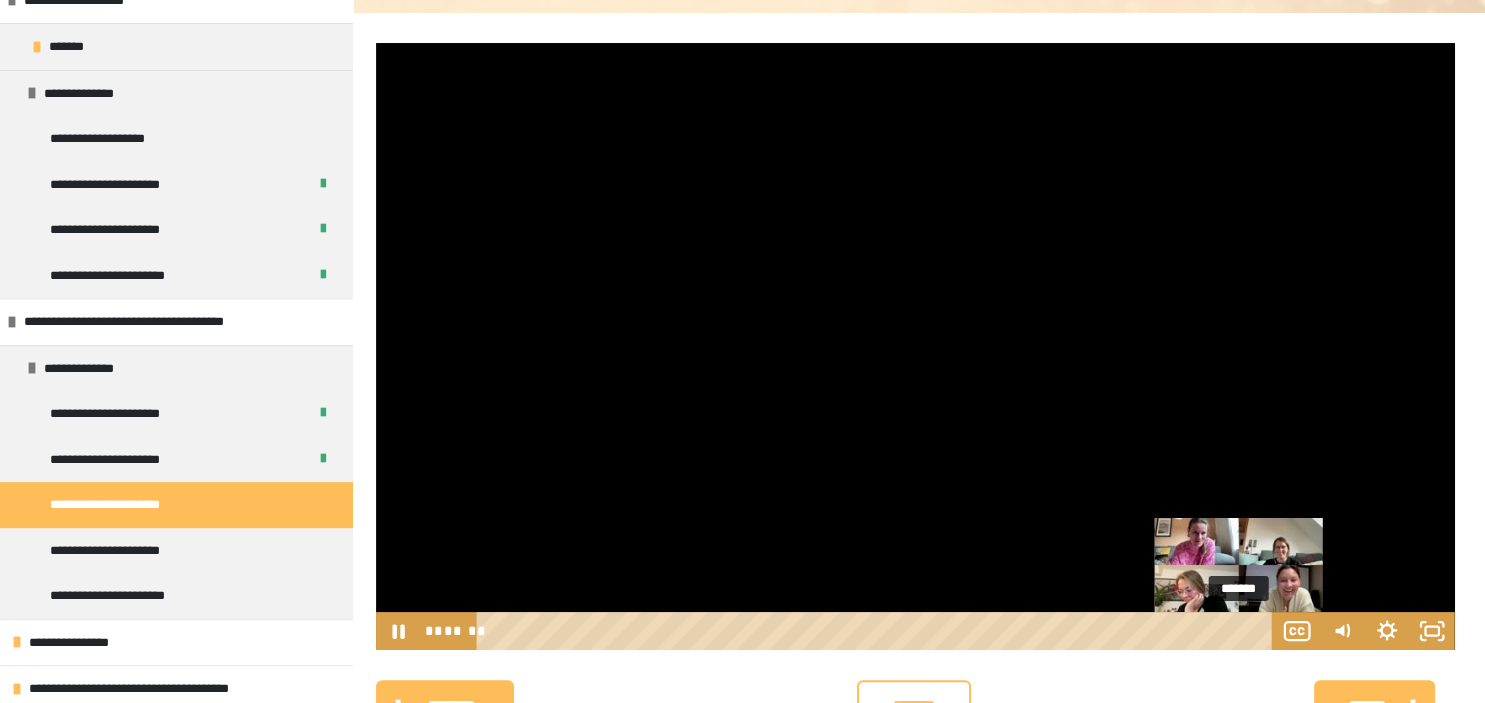 click on "*******" at bounding box center (877, 631) 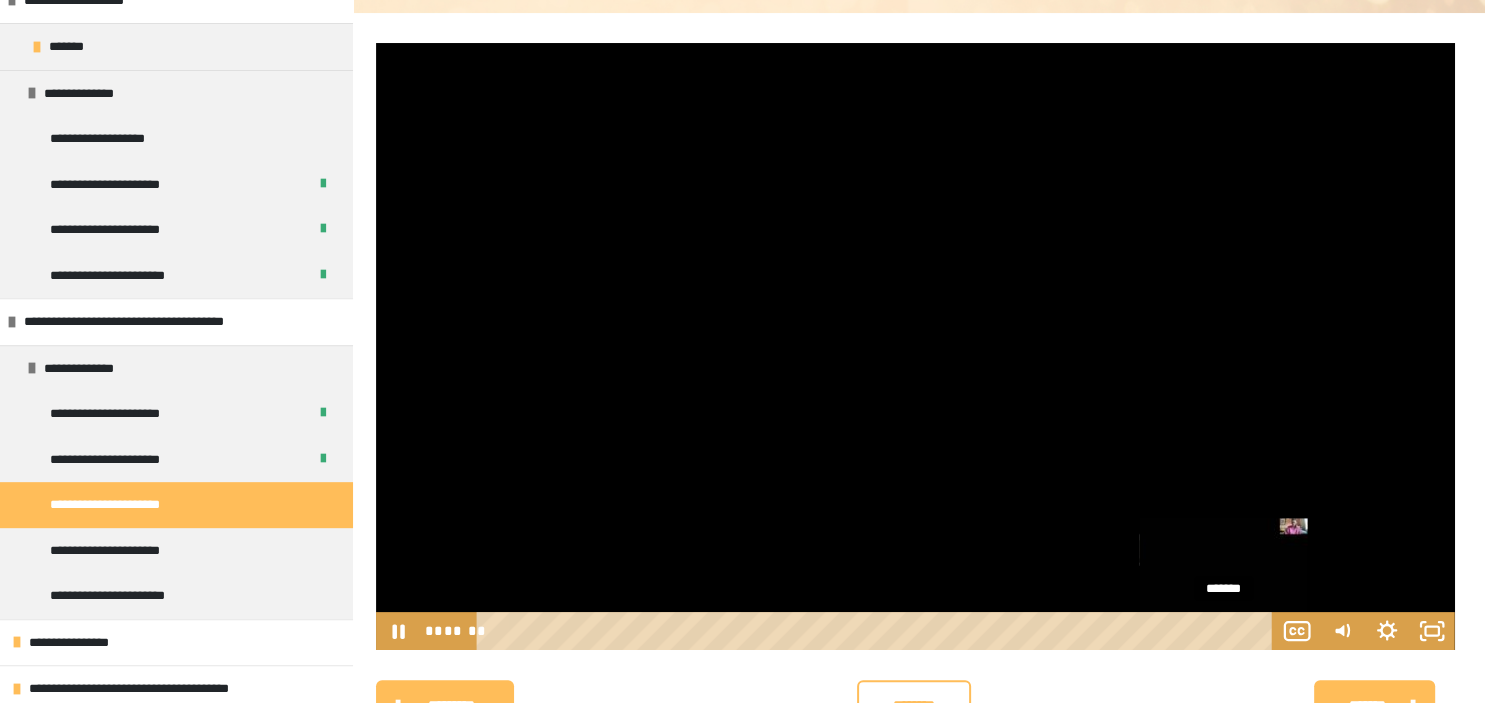 click on "*******" at bounding box center [877, 631] 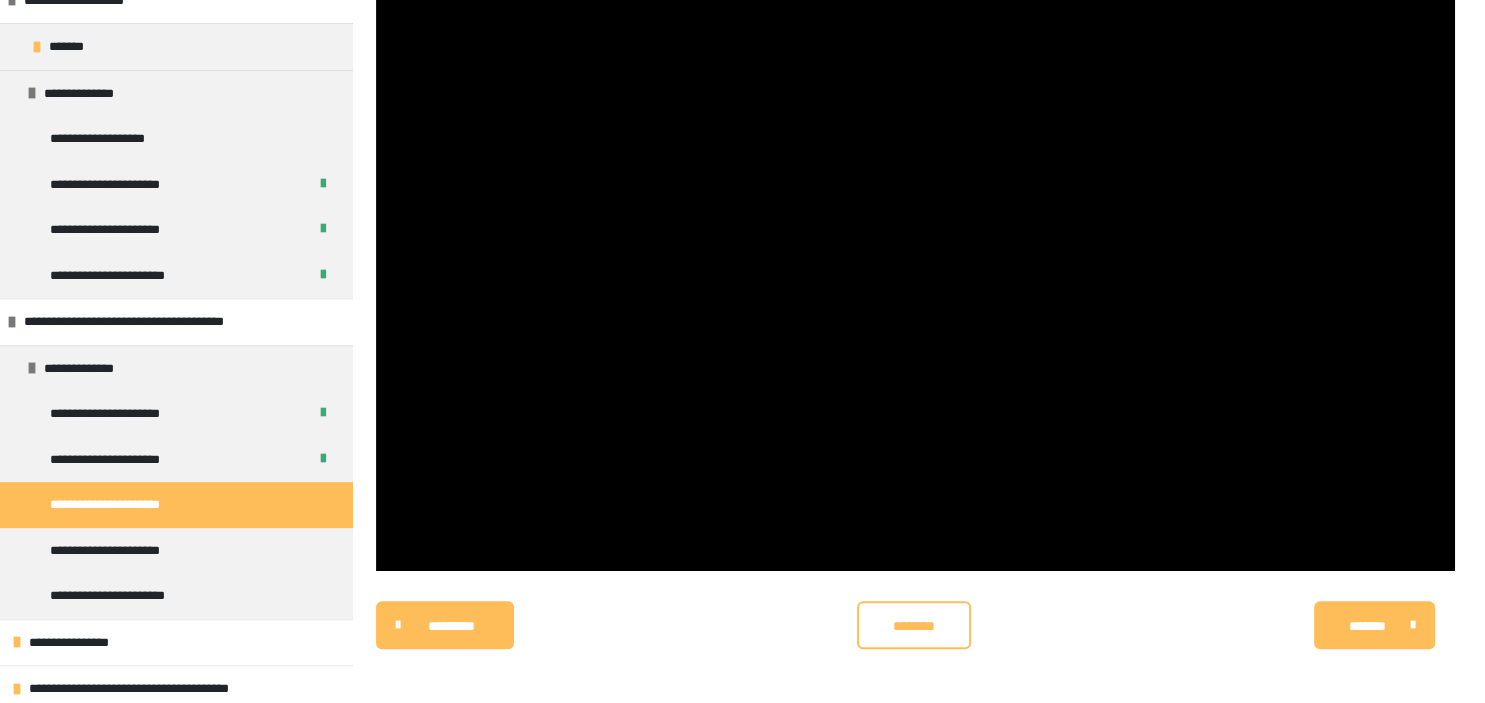 scroll, scrollTop: 349, scrollLeft: 0, axis: vertical 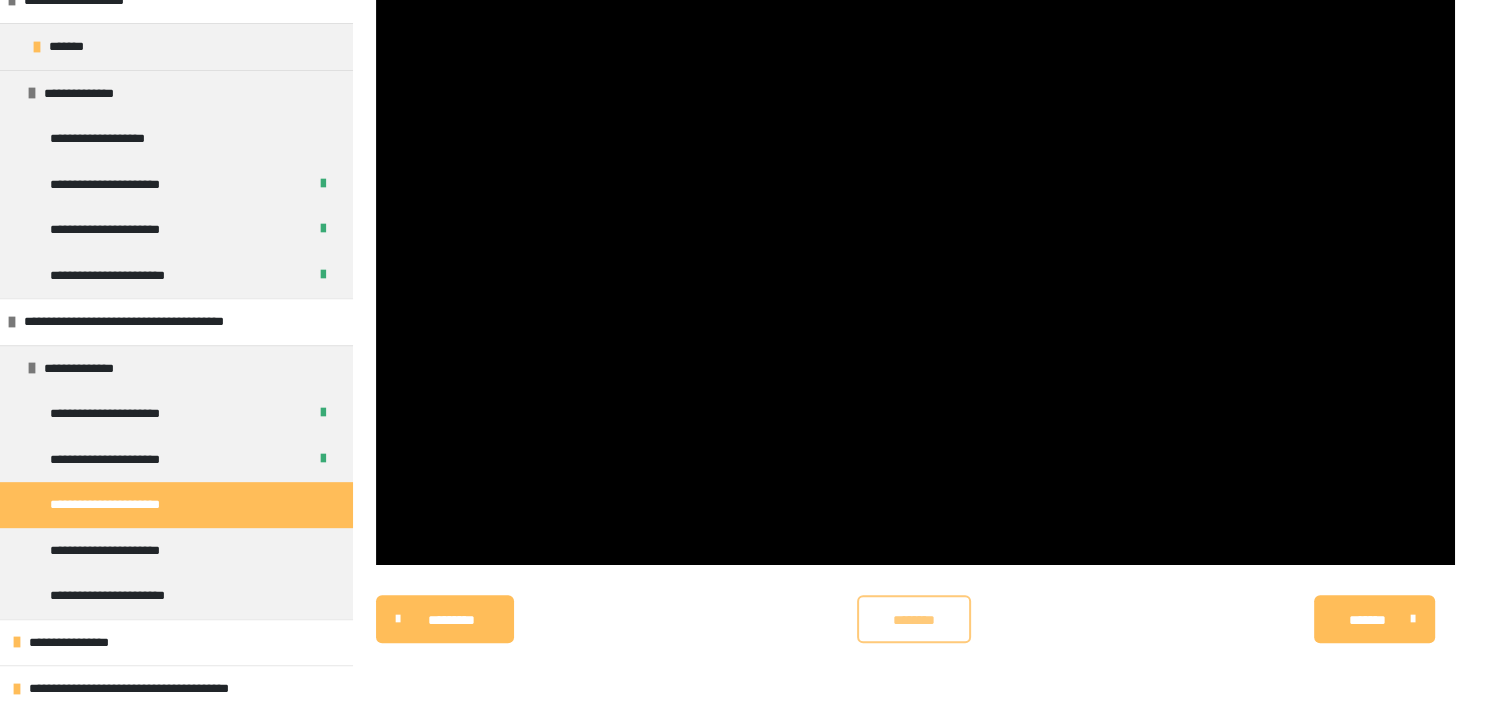click on "********" at bounding box center (914, 620) 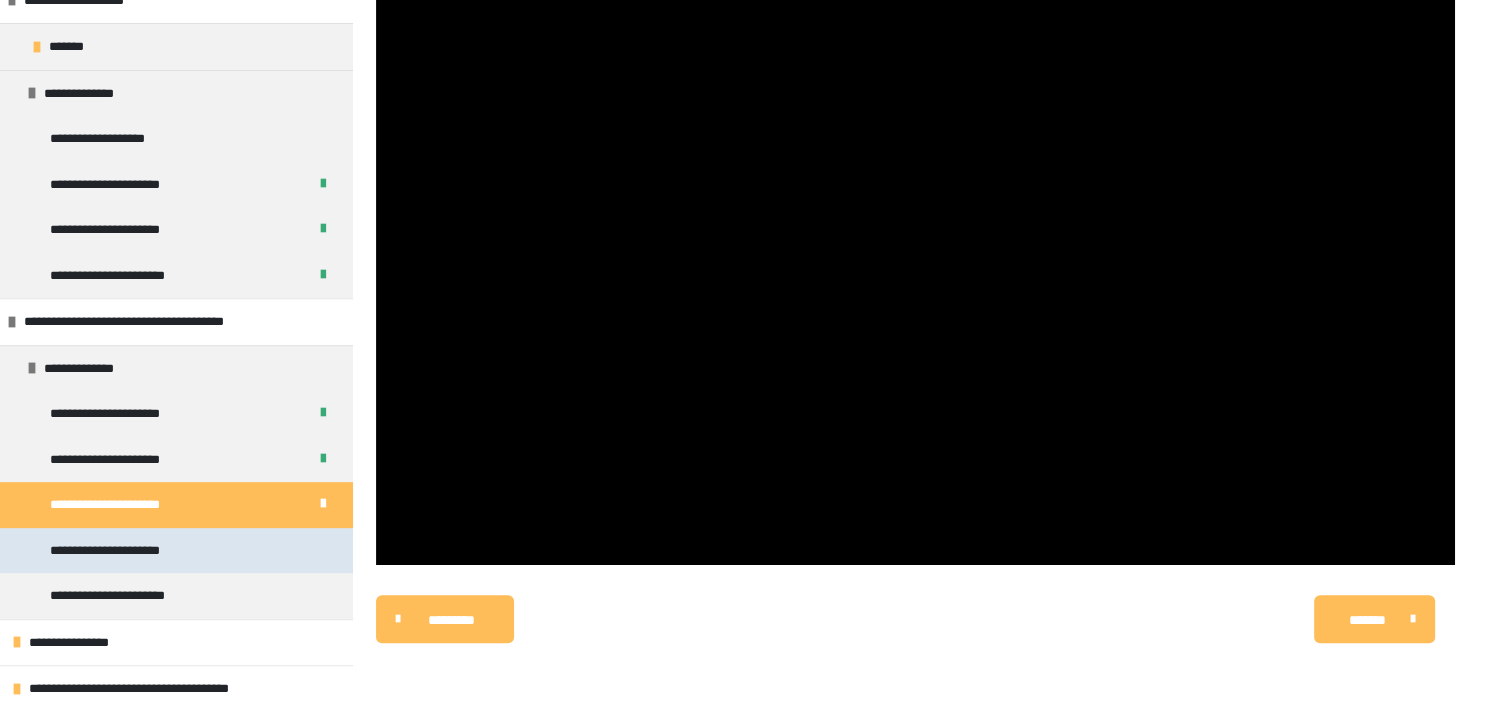 click on "**********" at bounding box center [176, 551] 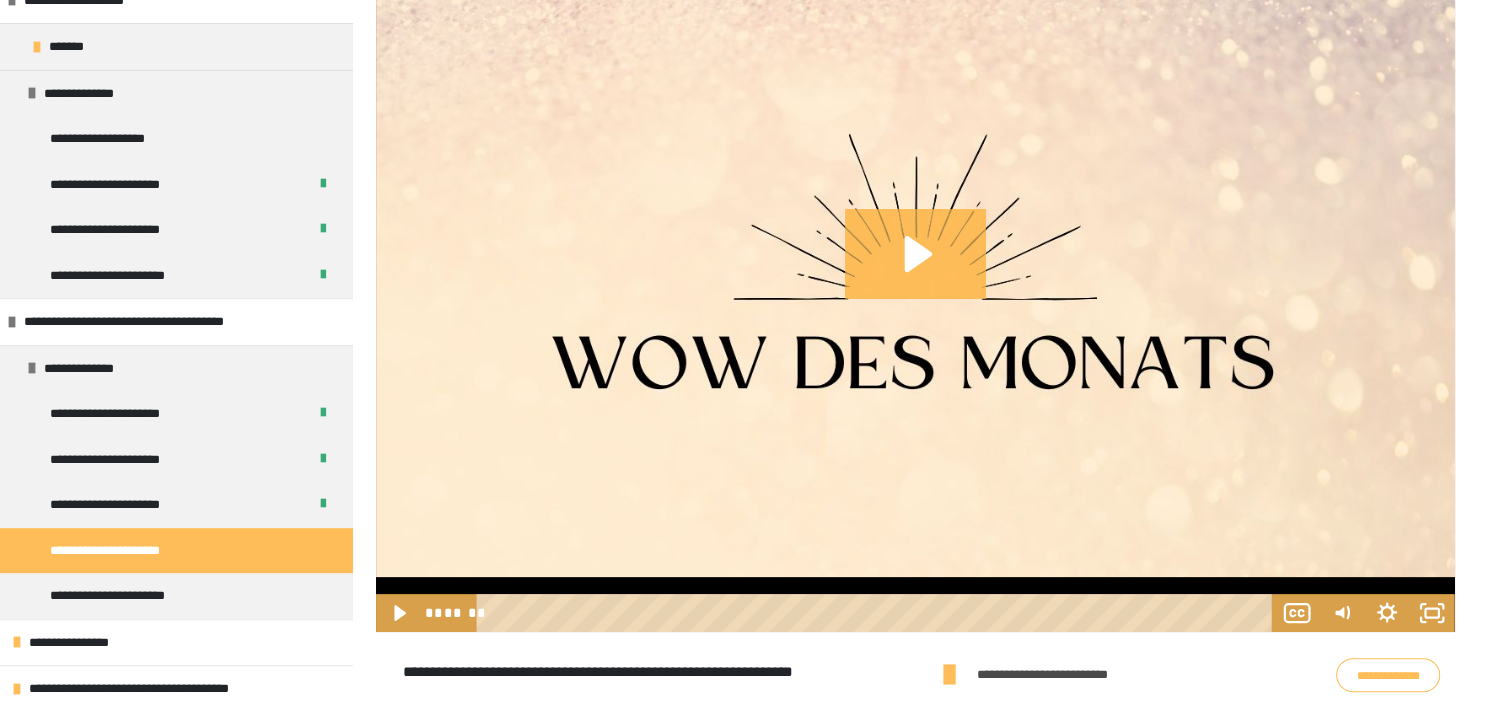 scroll, scrollTop: 464, scrollLeft: 0, axis: vertical 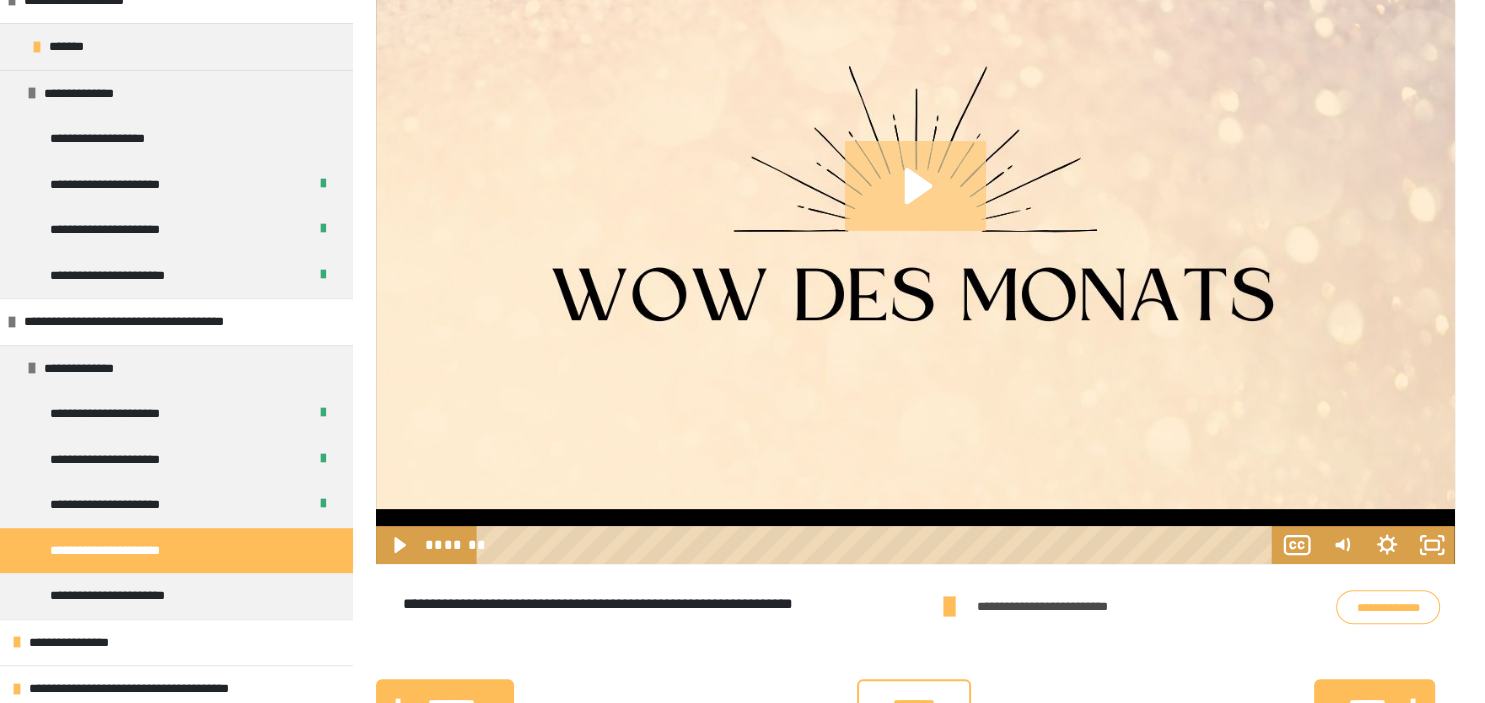 click 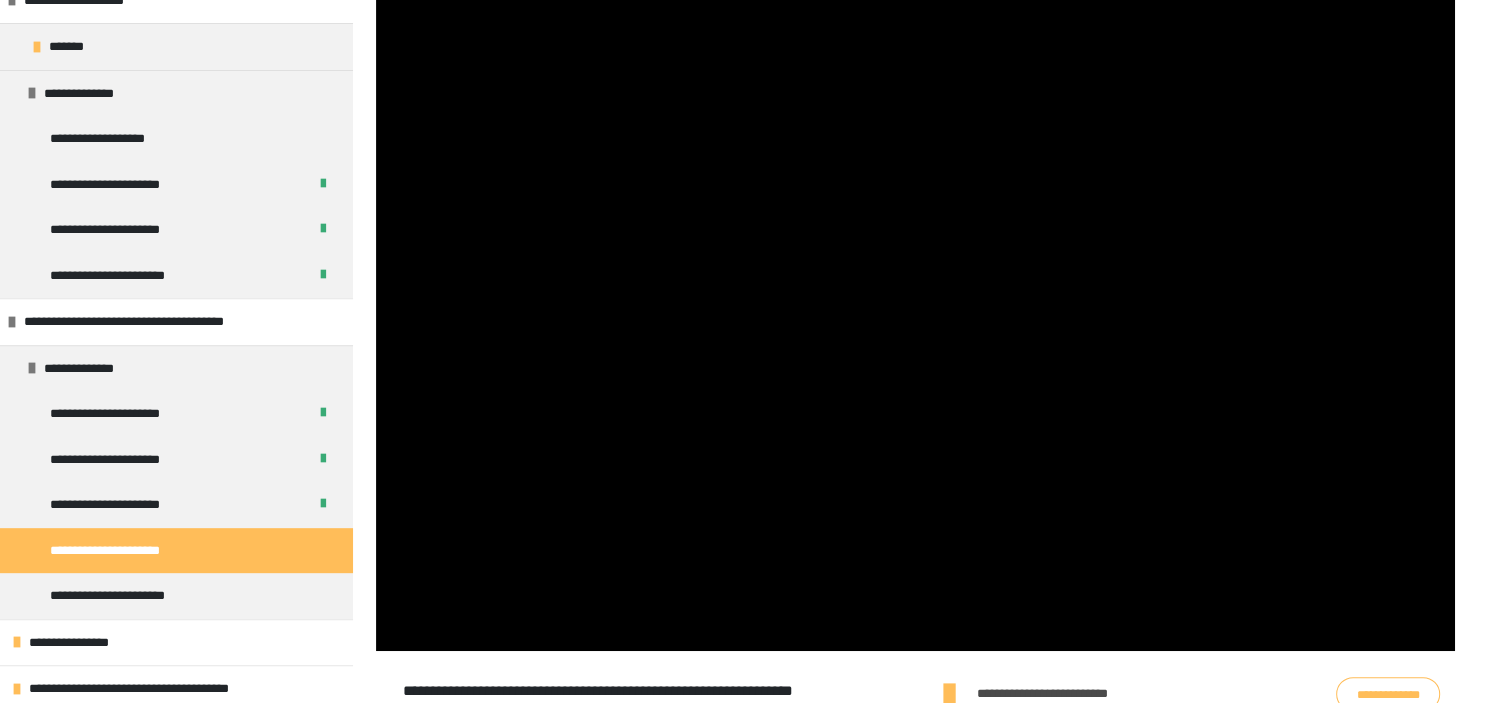 scroll, scrollTop: 356, scrollLeft: 0, axis: vertical 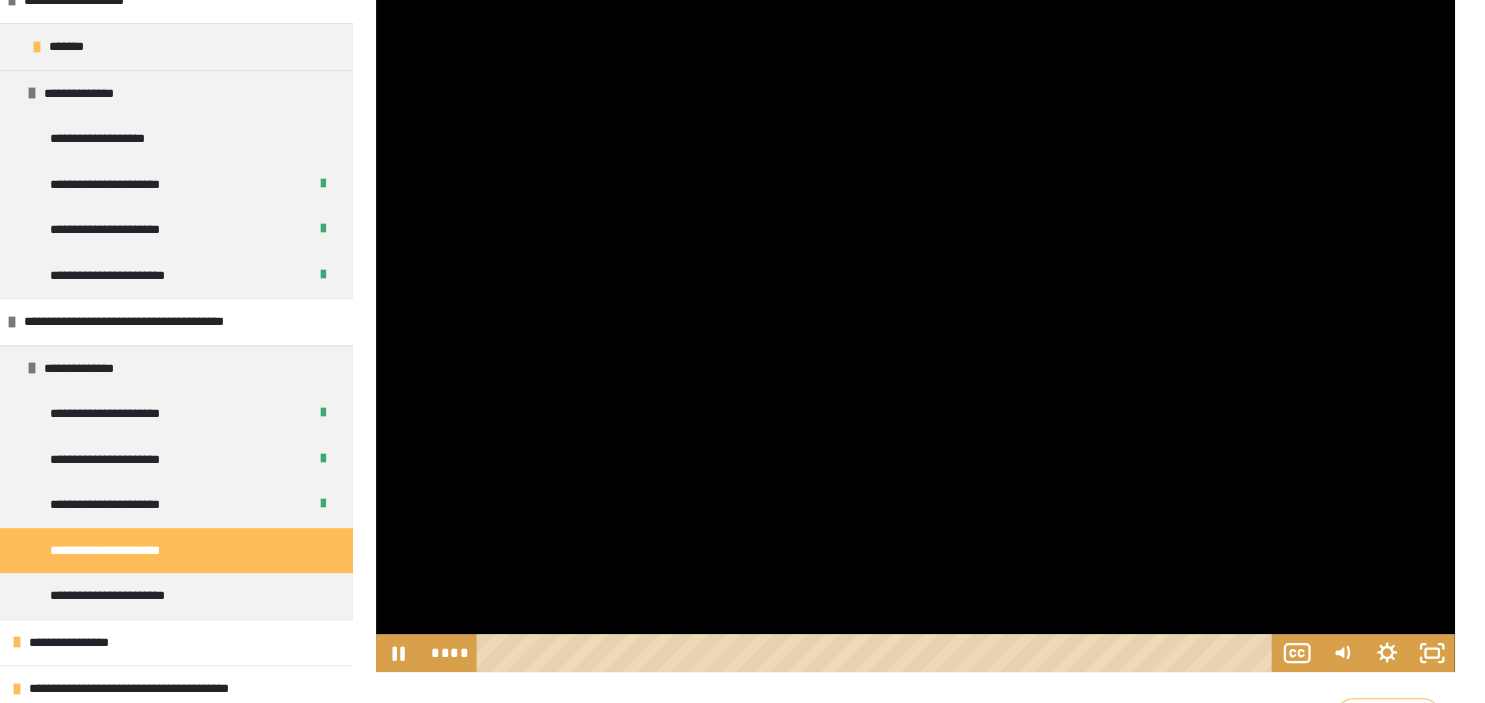 click at bounding box center (915, 313) 